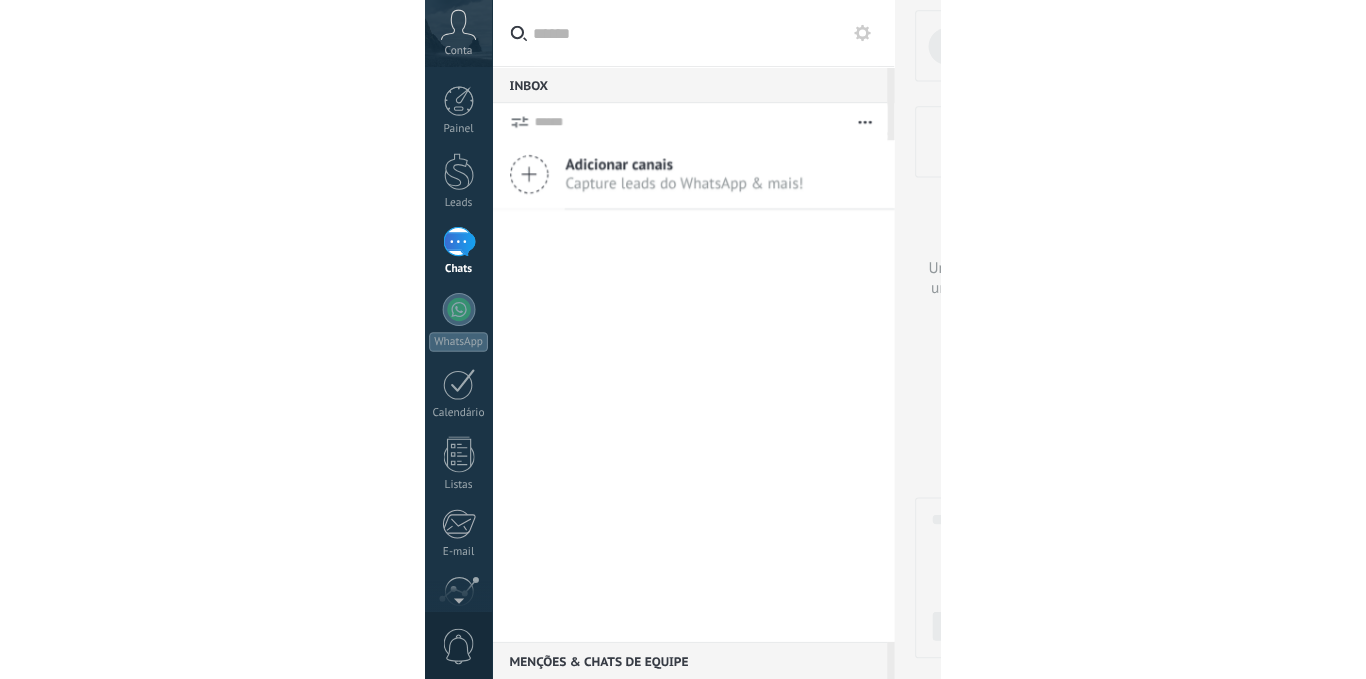 scroll, scrollTop: 0, scrollLeft: 0, axis: both 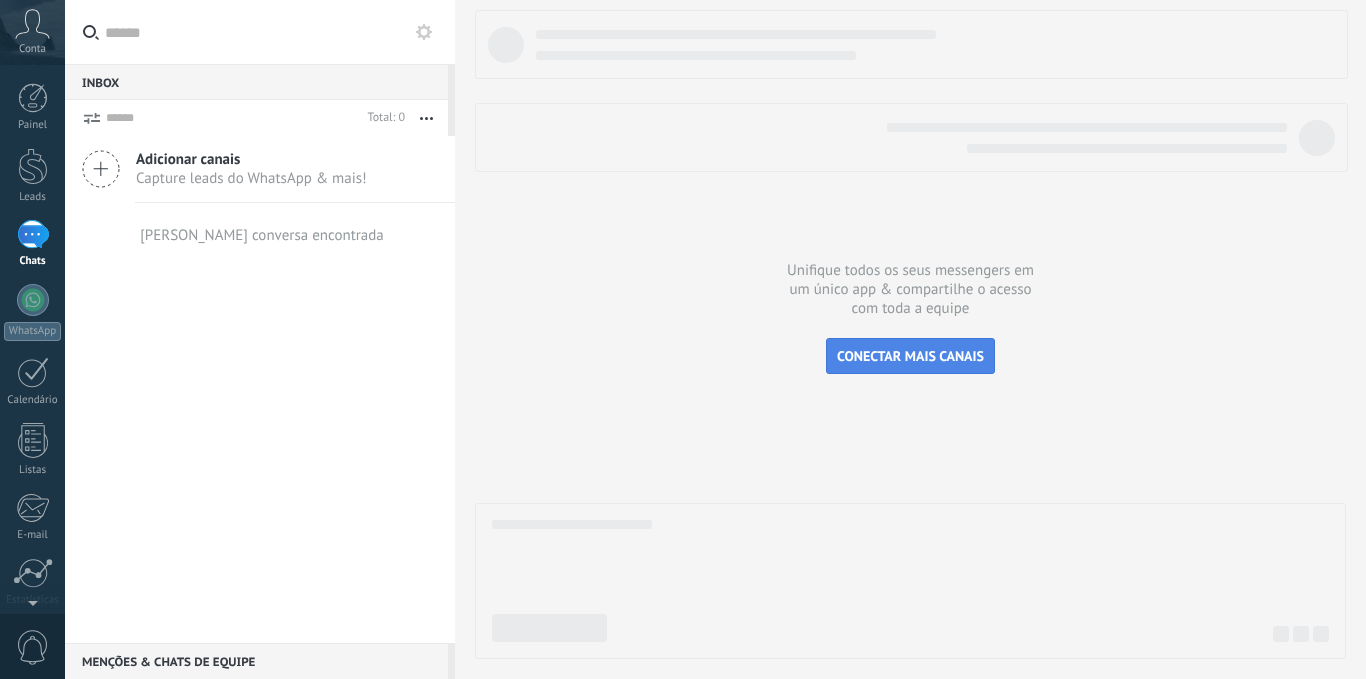 click on "CONECTAR MAIS CANAIS" at bounding box center [910, 356] 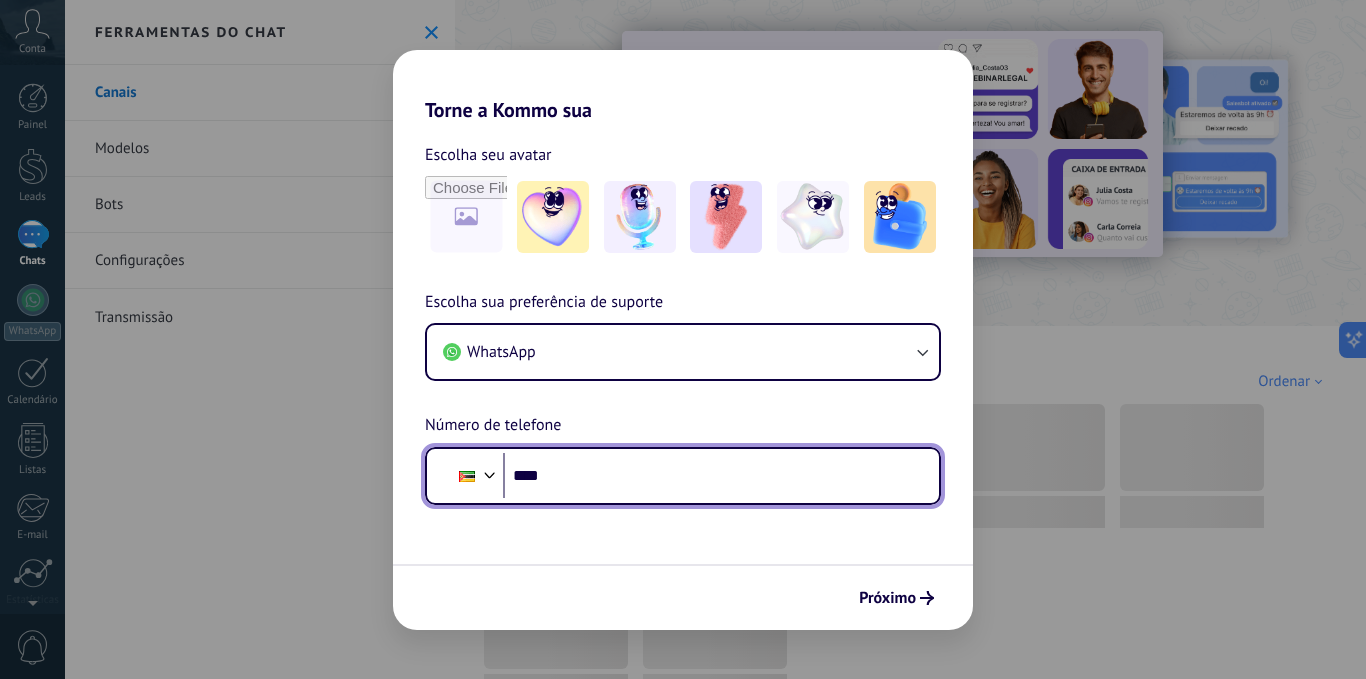 click on "****" at bounding box center (713, 476) 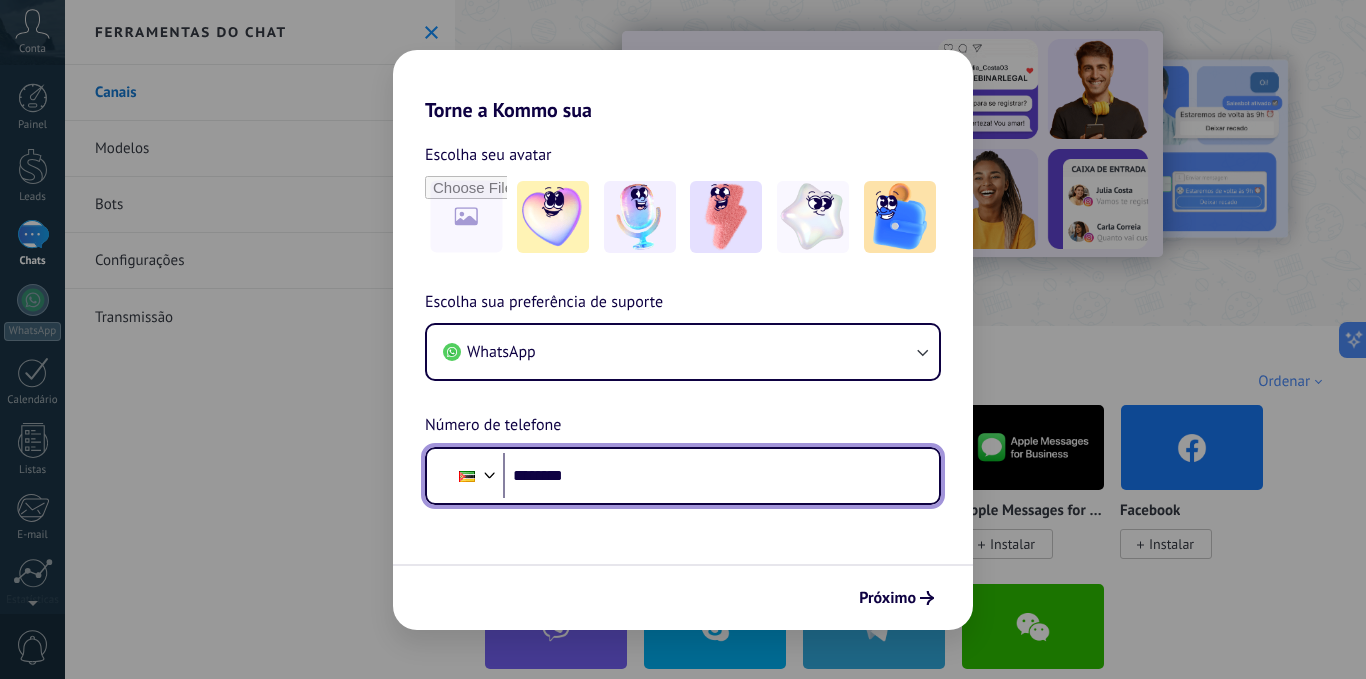 click on "********" at bounding box center (713, 476) 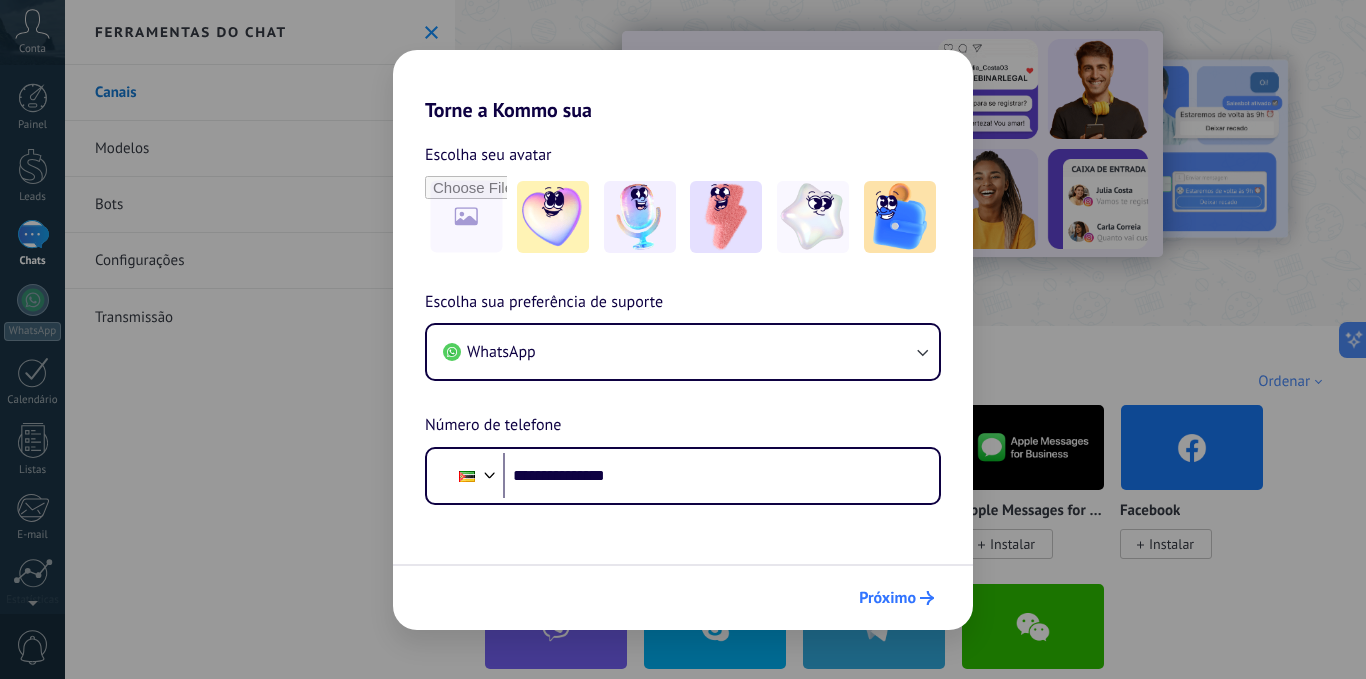click on "Próximo" at bounding box center [887, 598] 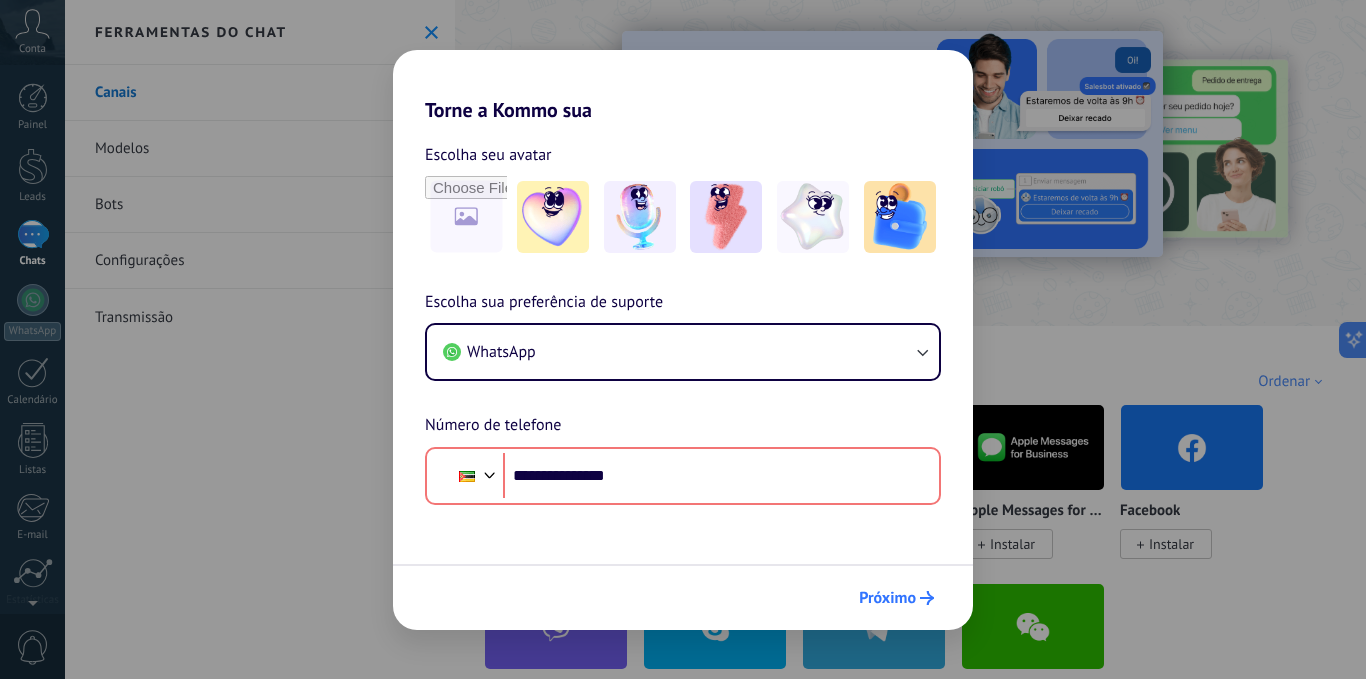click on "Próximo" at bounding box center [887, 598] 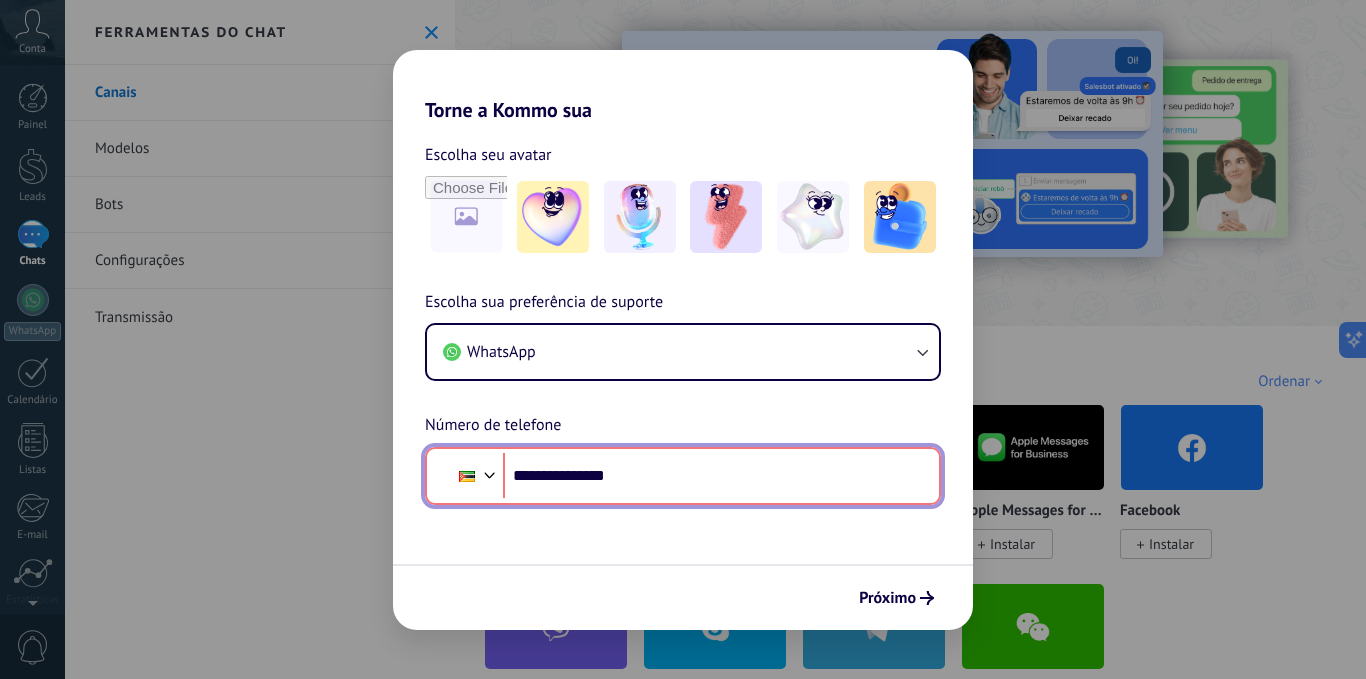 click on "**********" at bounding box center [713, 476] 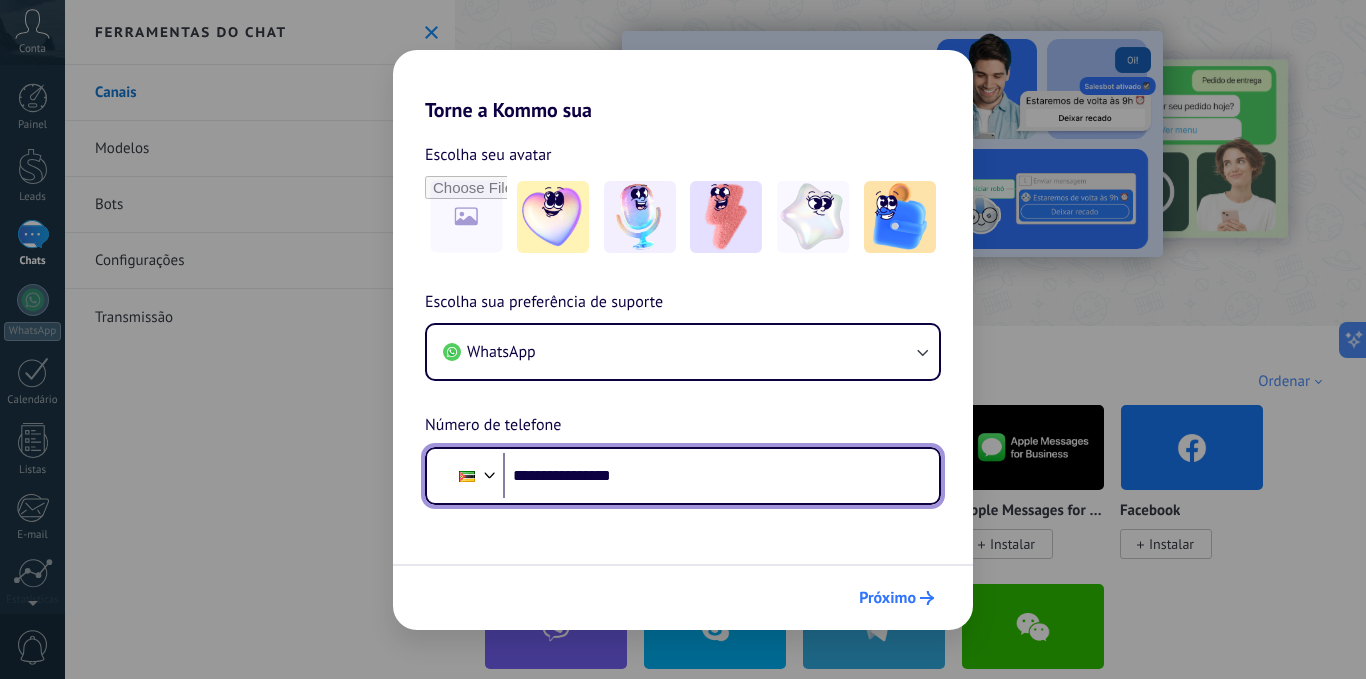 type on "**********" 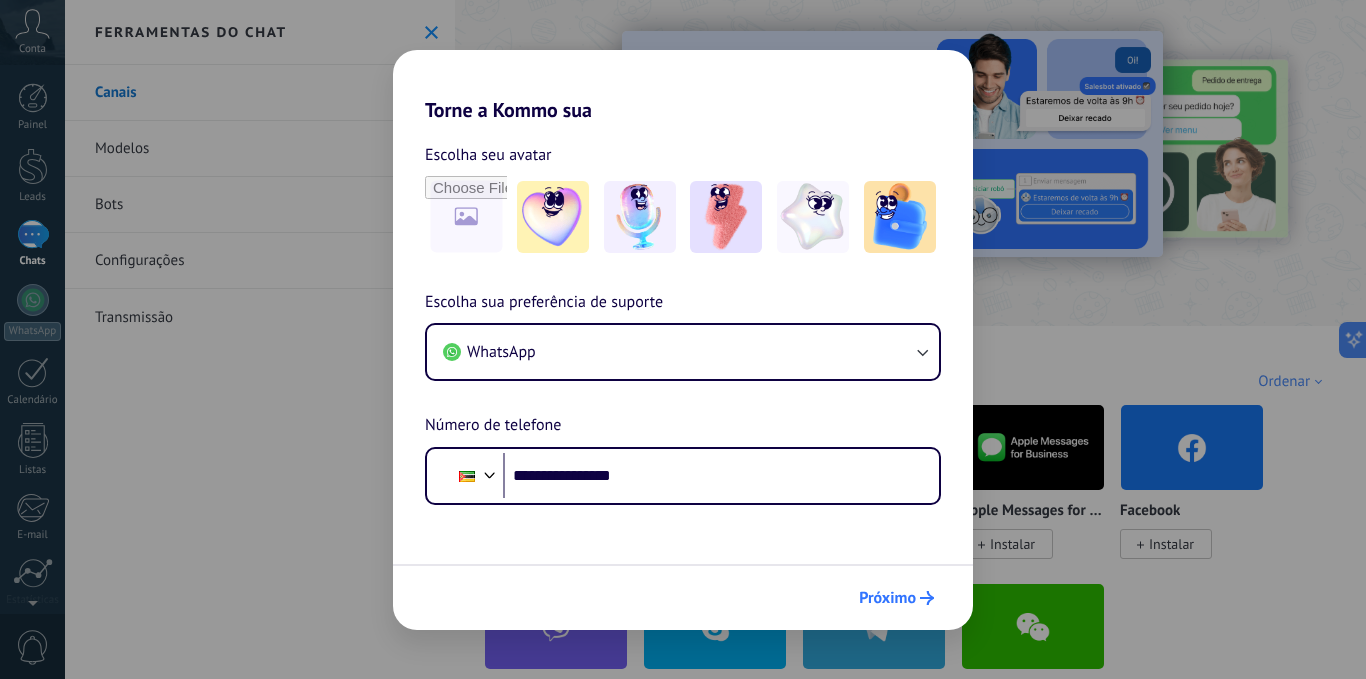 click on "Próximo" at bounding box center (887, 598) 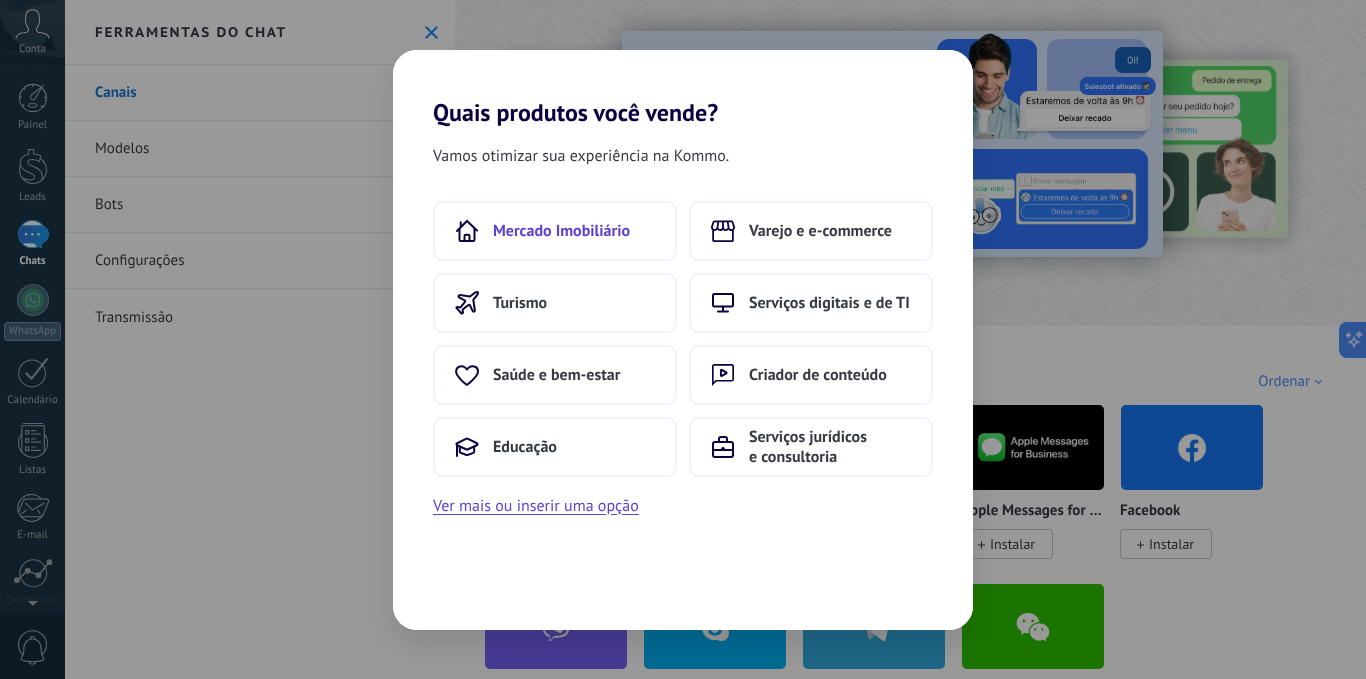click on "Mercado Imobiliário" at bounding box center (561, 231) 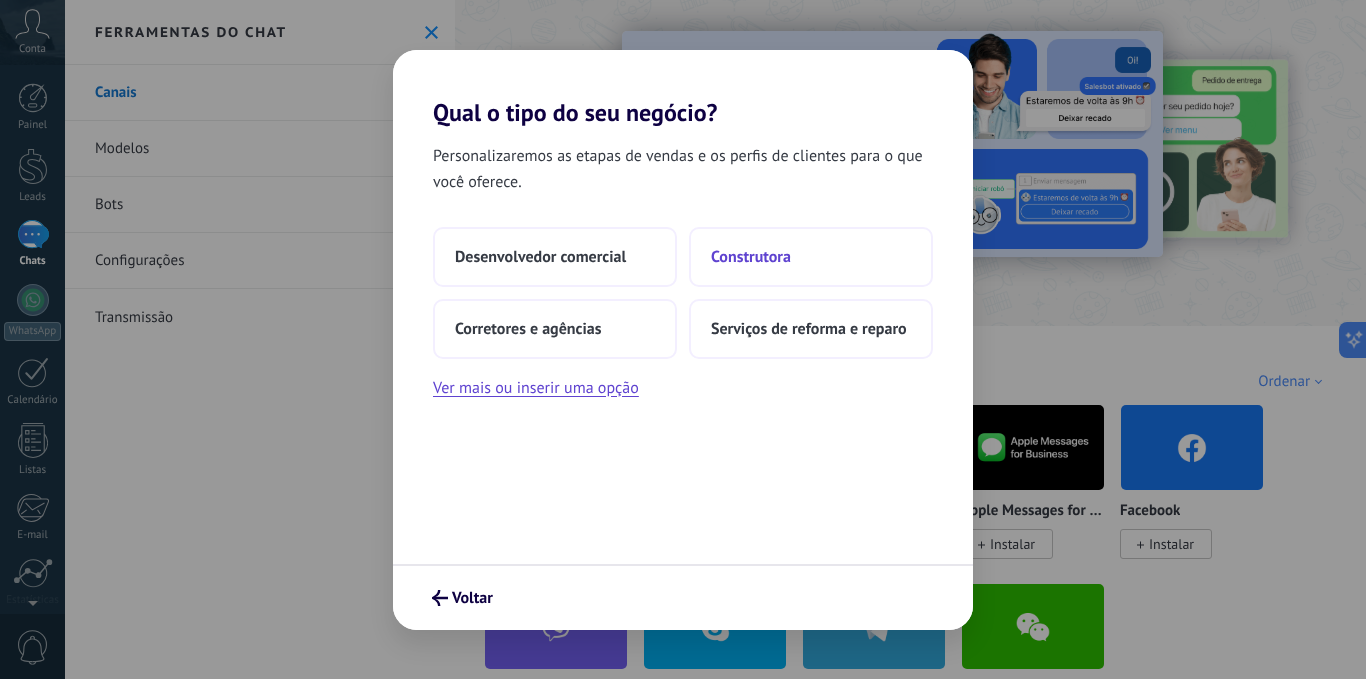 click on "Construtora" at bounding box center (751, 257) 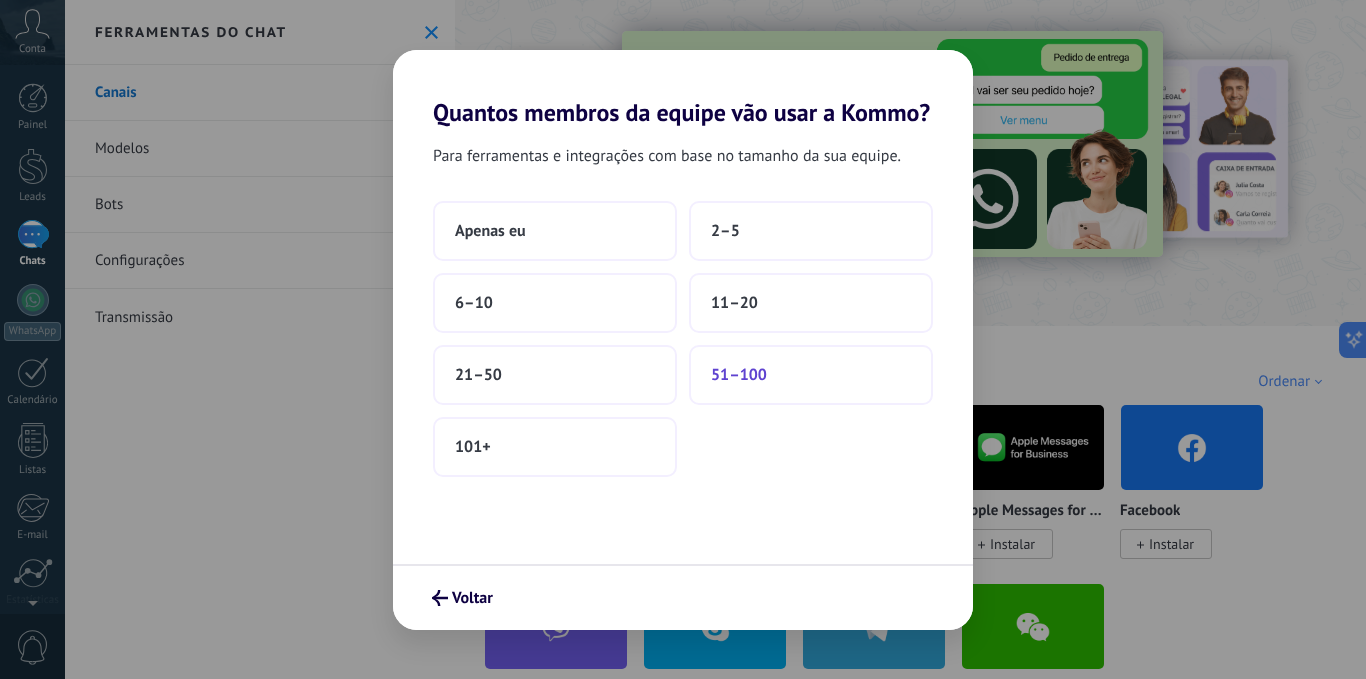 drag, startPoint x: 738, startPoint y: 364, endPoint x: 735, endPoint y: 377, distance: 13.341664 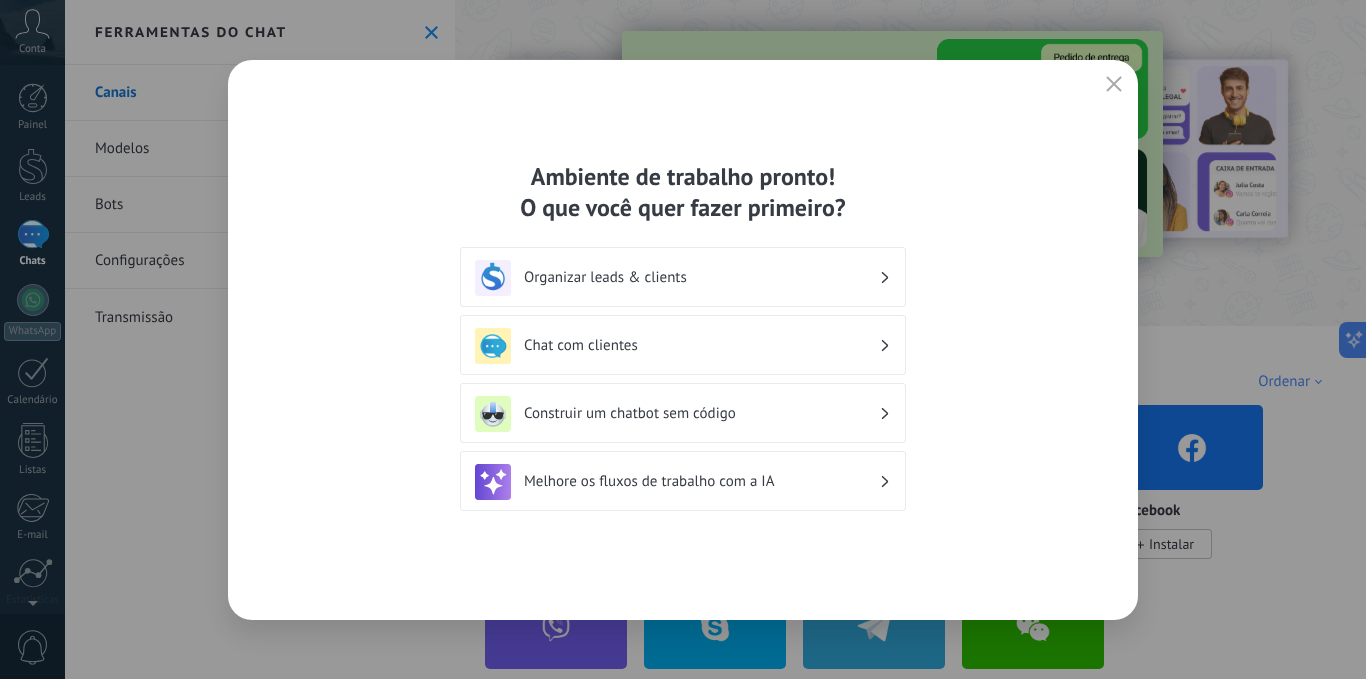 click on "Organizar leads & clients" at bounding box center (683, 278) 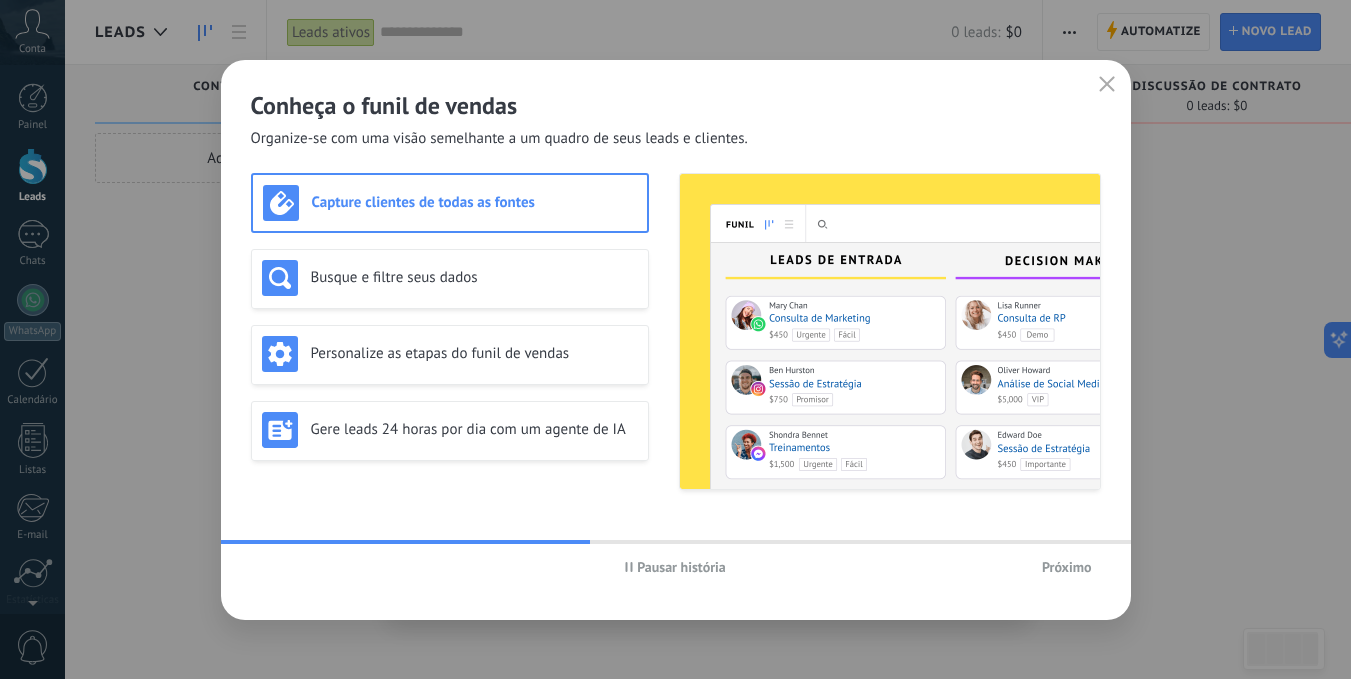 click 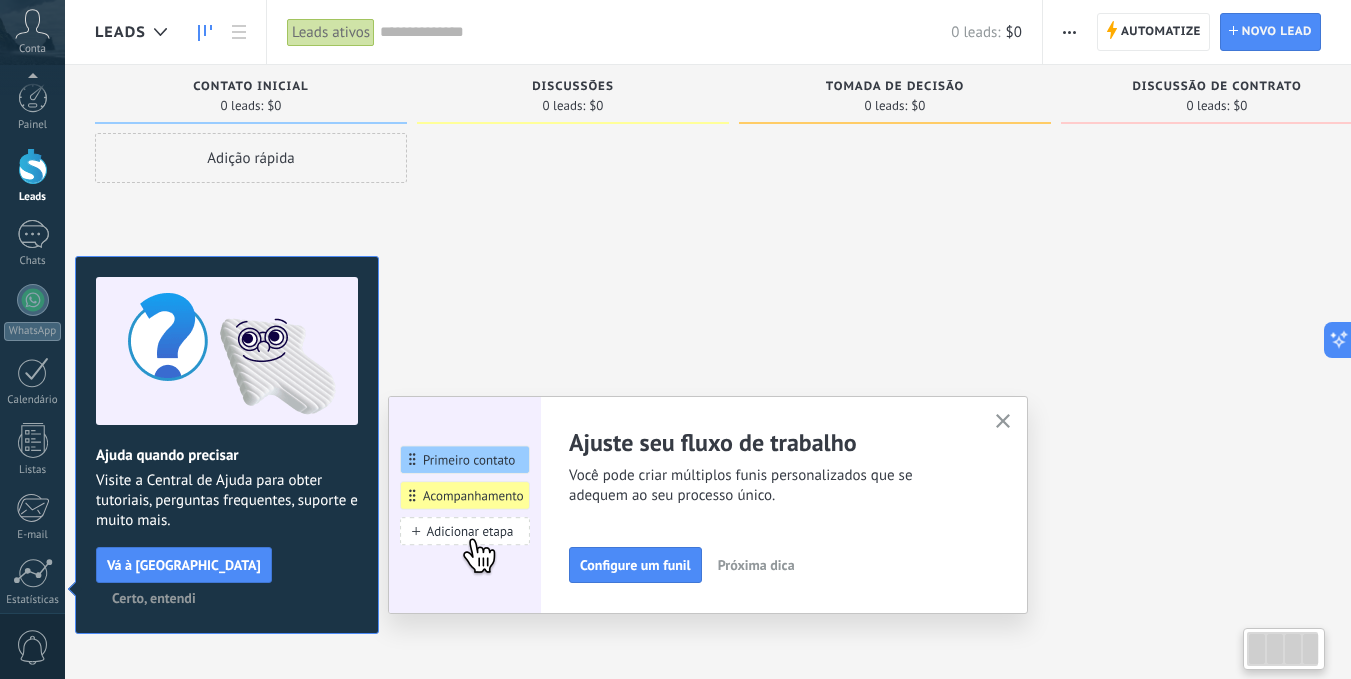 scroll, scrollTop: 153, scrollLeft: 0, axis: vertical 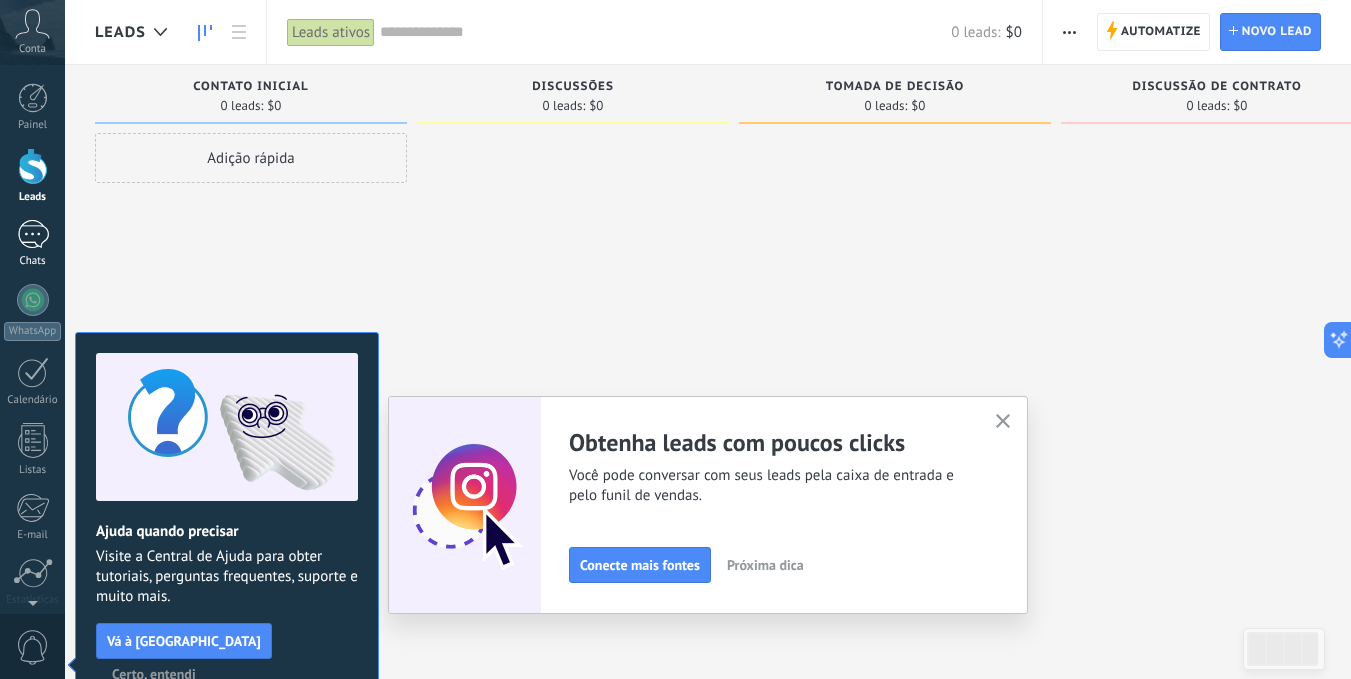 click at bounding box center [33, 234] 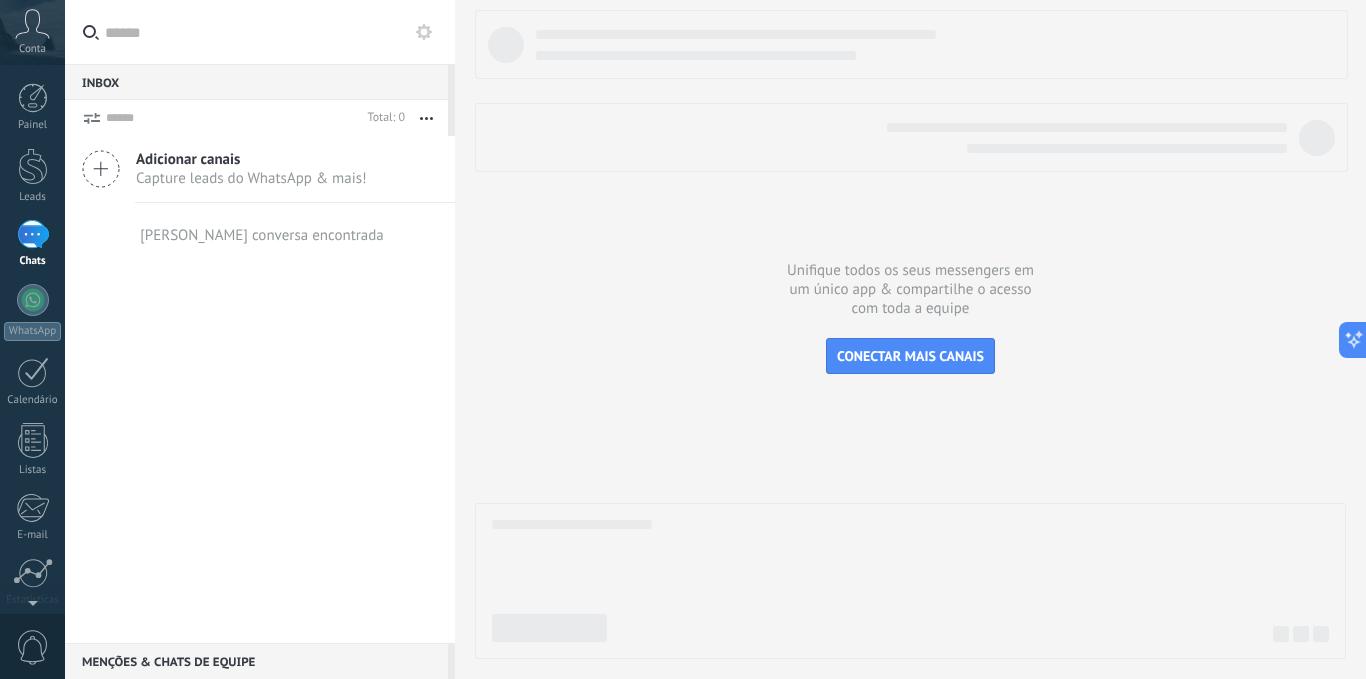 click 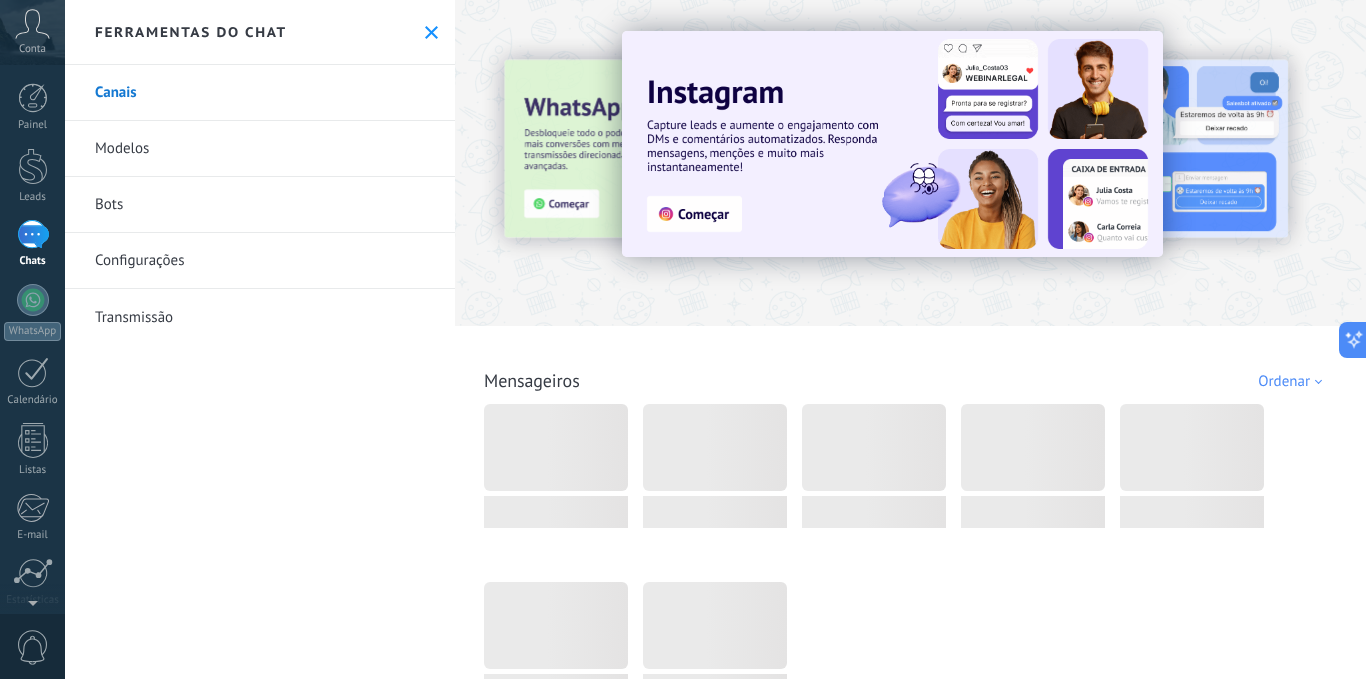 click on "Bots" at bounding box center [260, 205] 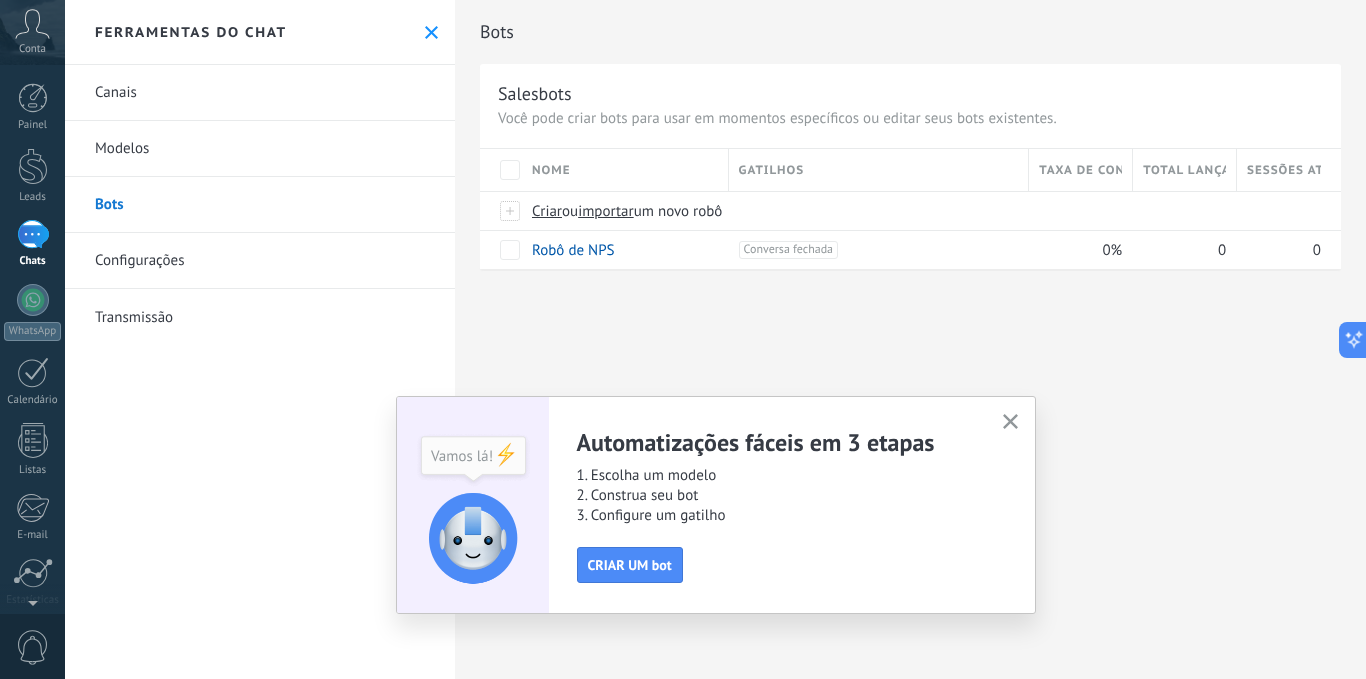click 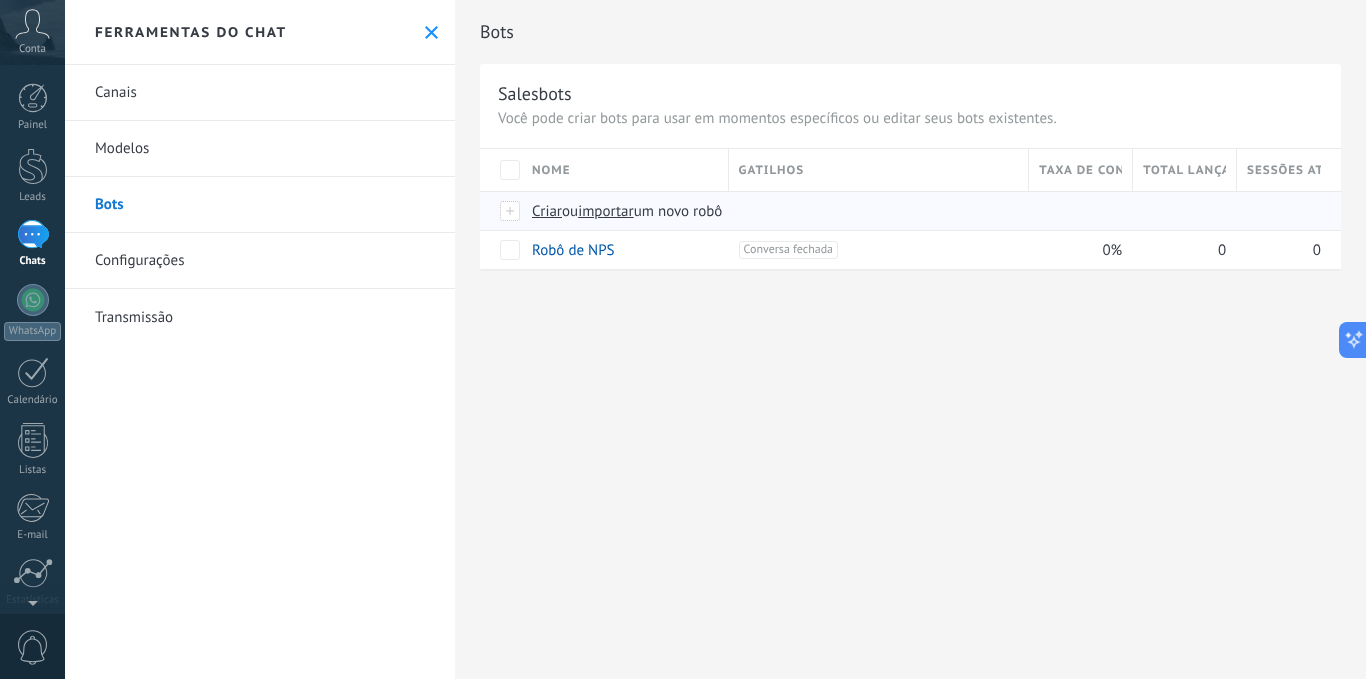 click on "Criar" at bounding box center (547, 211) 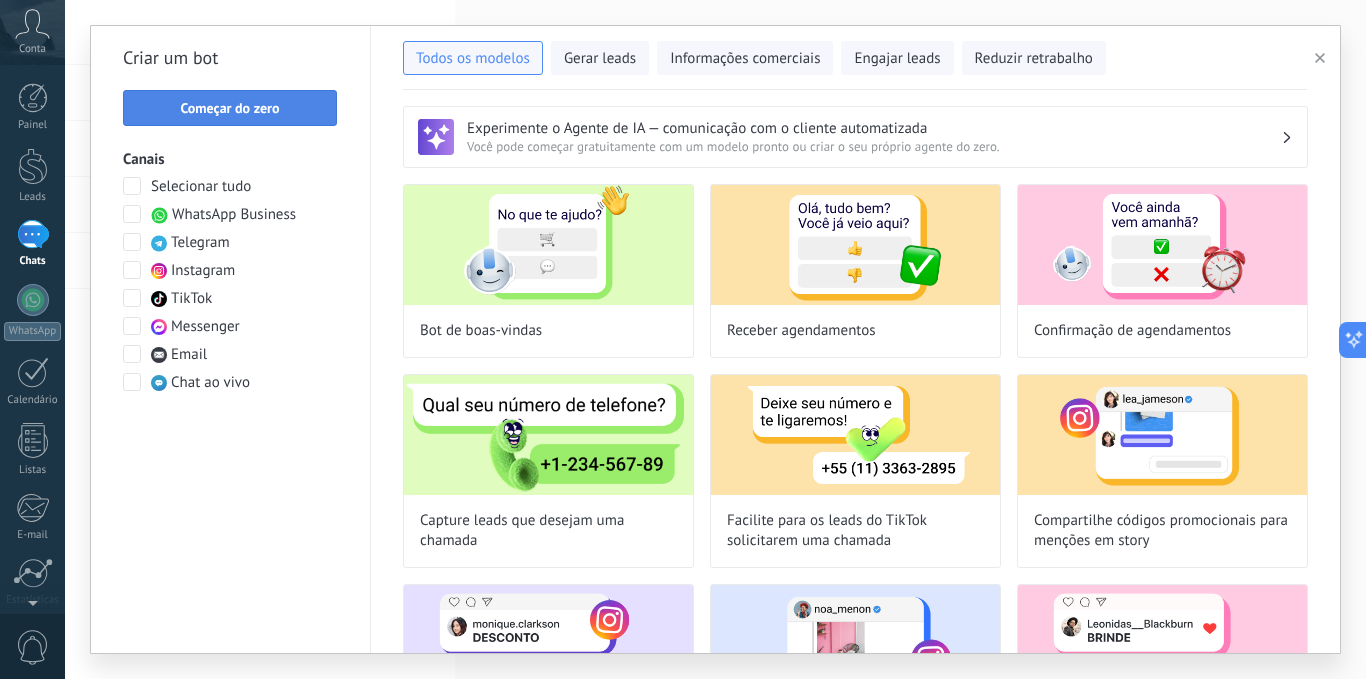 click on "Começar do zero" at bounding box center [229, 108] 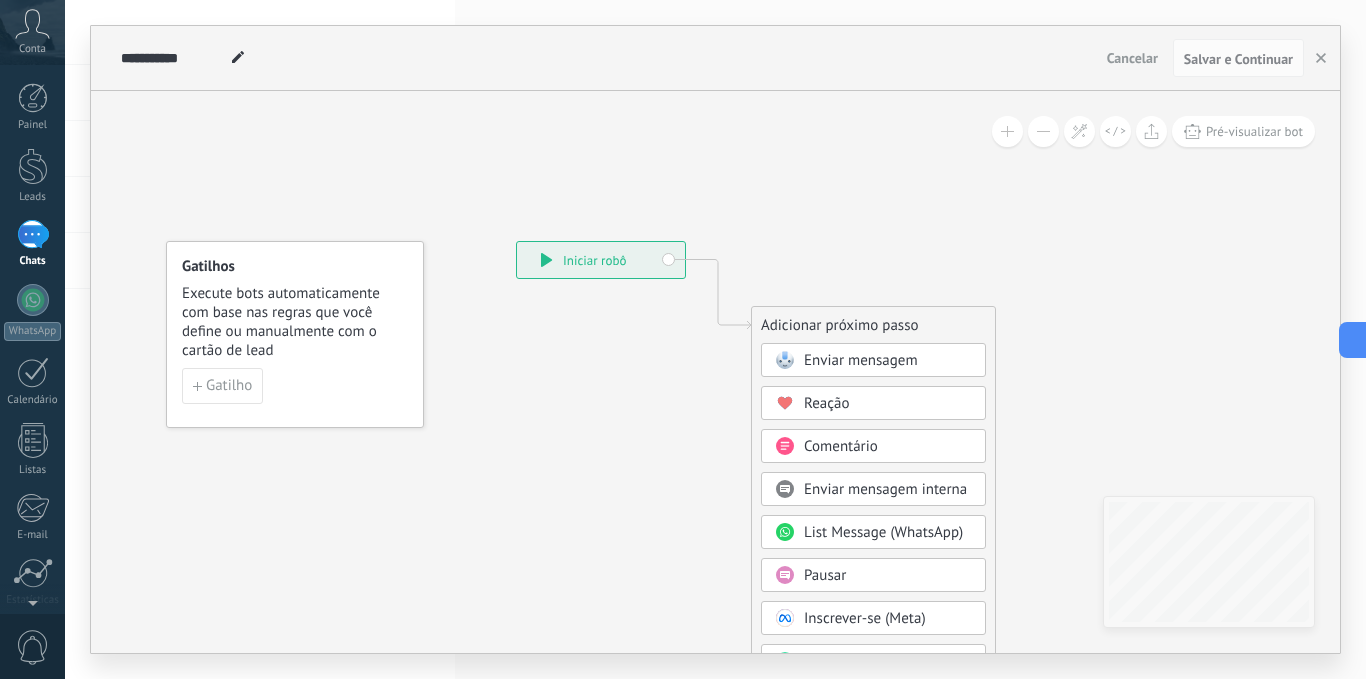 click on "Enviar mensagem" at bounding box center [861, 360] 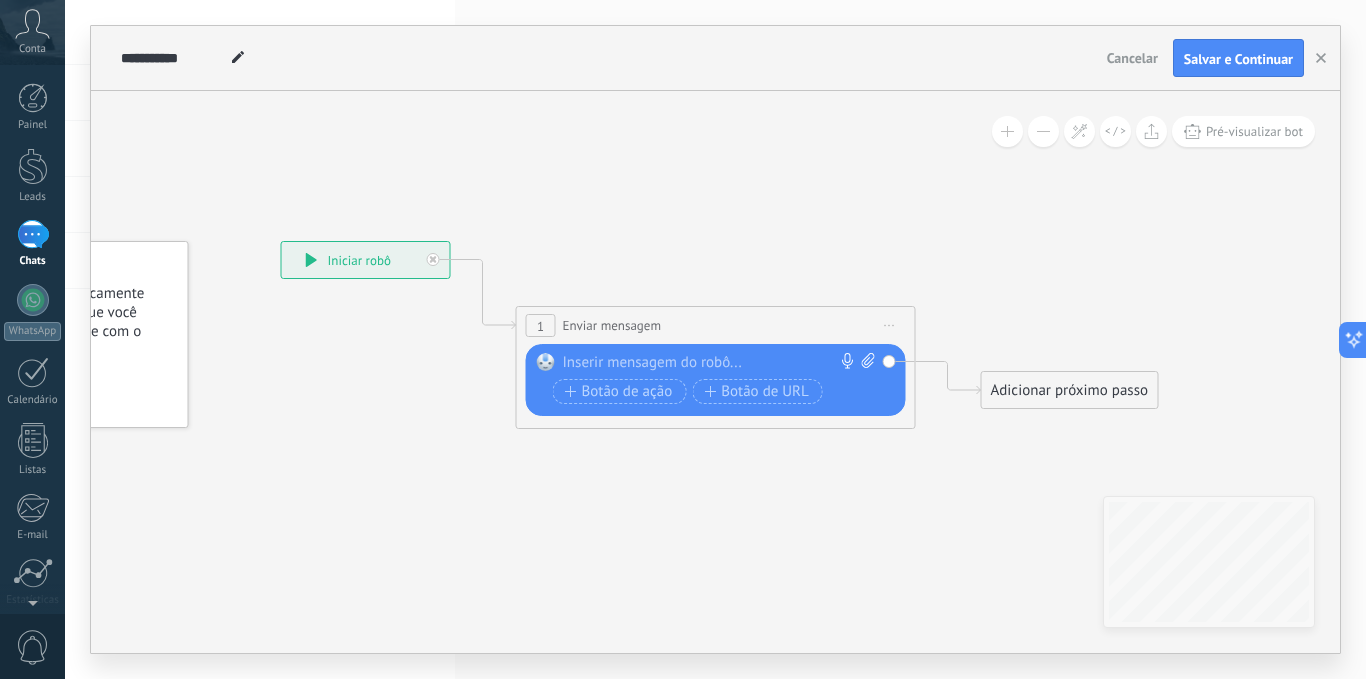 click 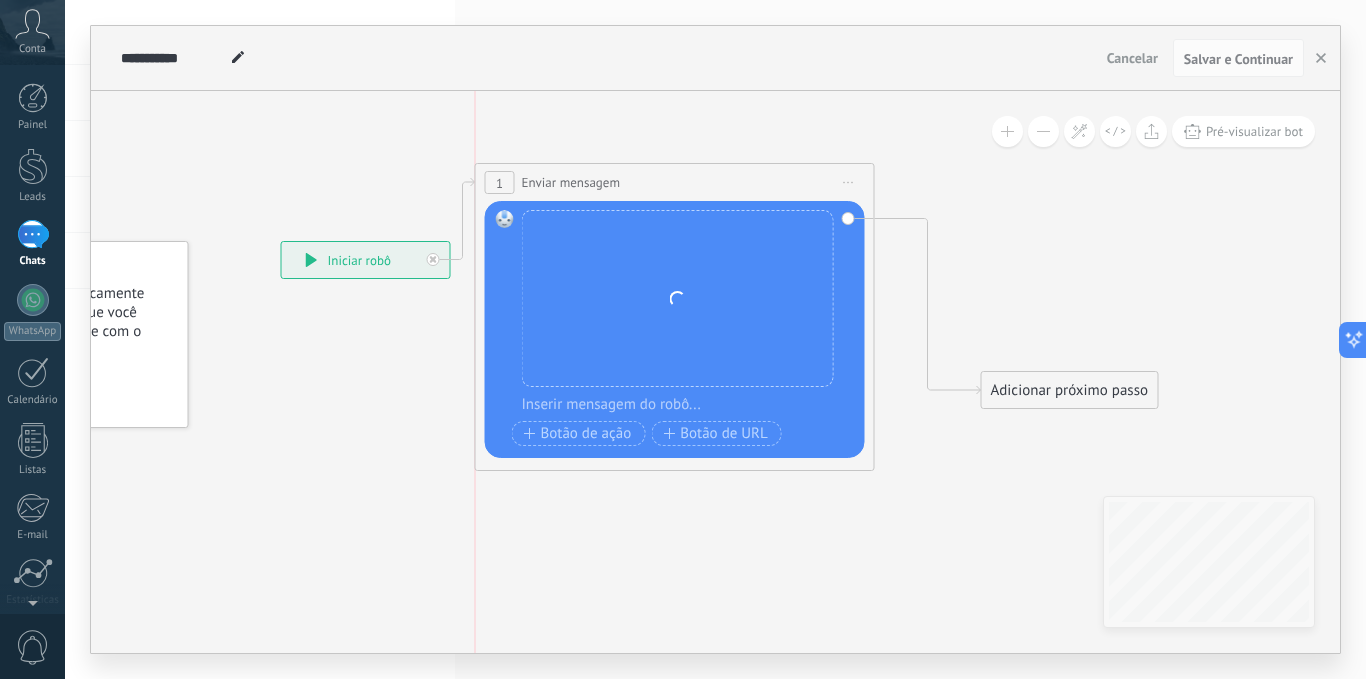 drag, startPoint x: 692, startPoint y: 325, endPoint x: 645, endPoint y: 182, distance: 150.52574 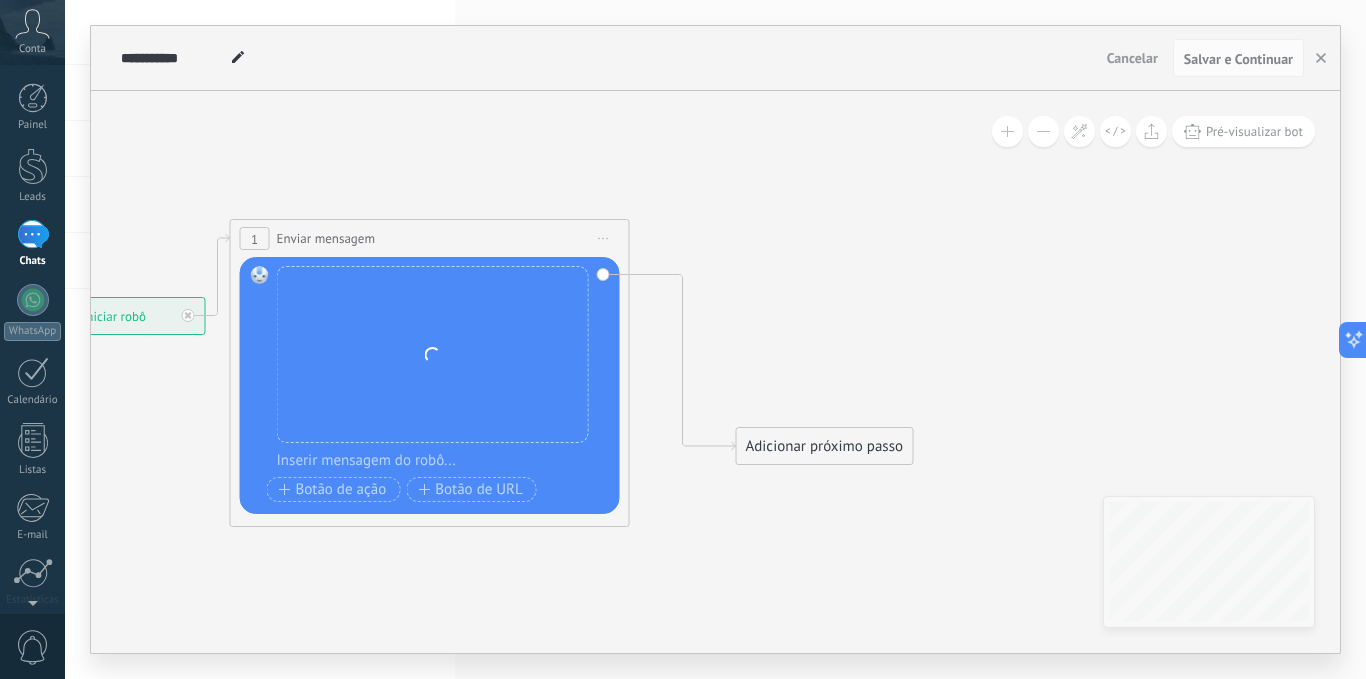 drag, startPoint x: 891, startPoint y: 516, endPoint x: 699, endPoint y: 545, distance: 194.17775 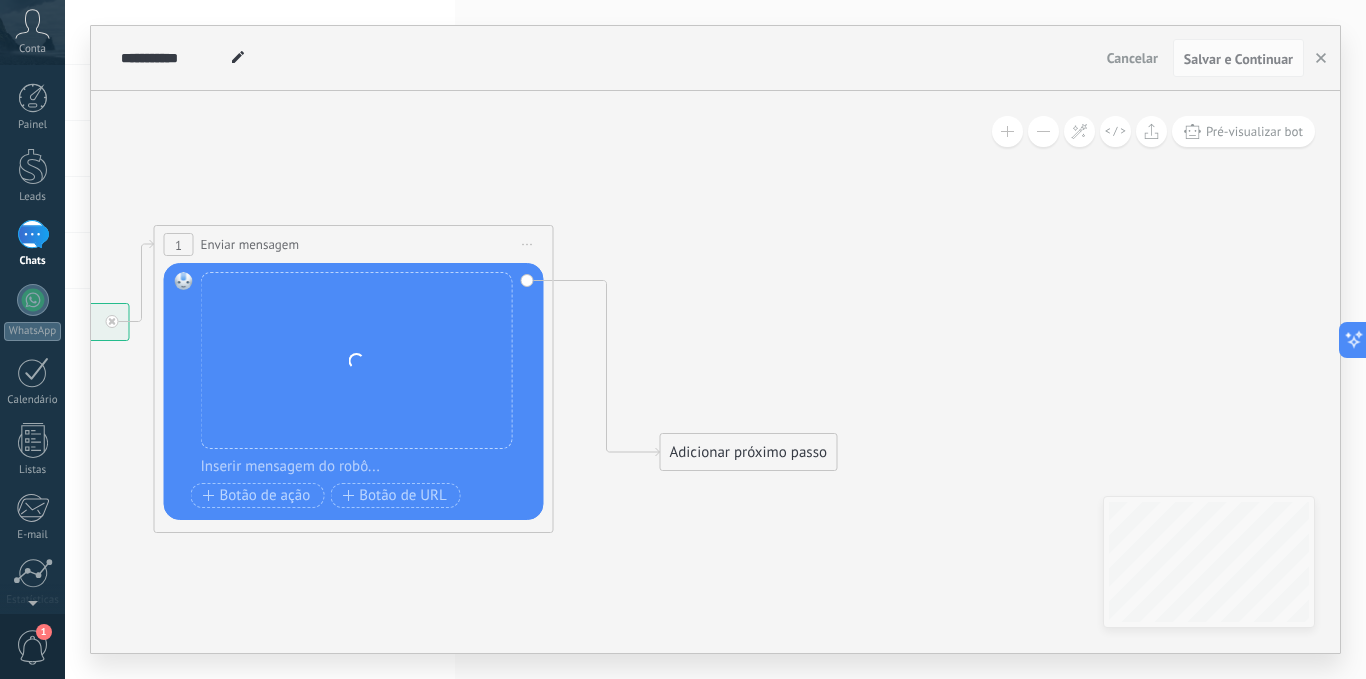 drag, startPoint x: 810, startPoint y: 503, endPoint x: 684, endPoint y: 428, distance: 146.63219 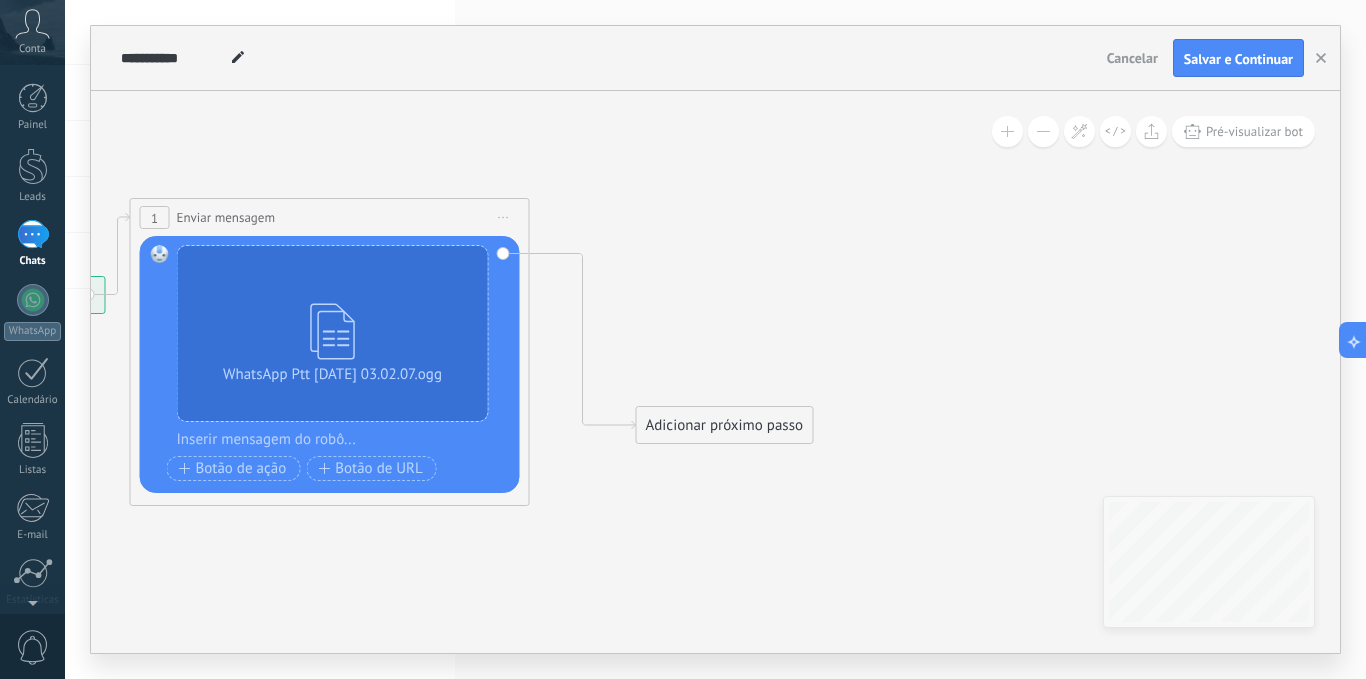 click on "Adicionar próximo passo" at bounding box center [725, 425] 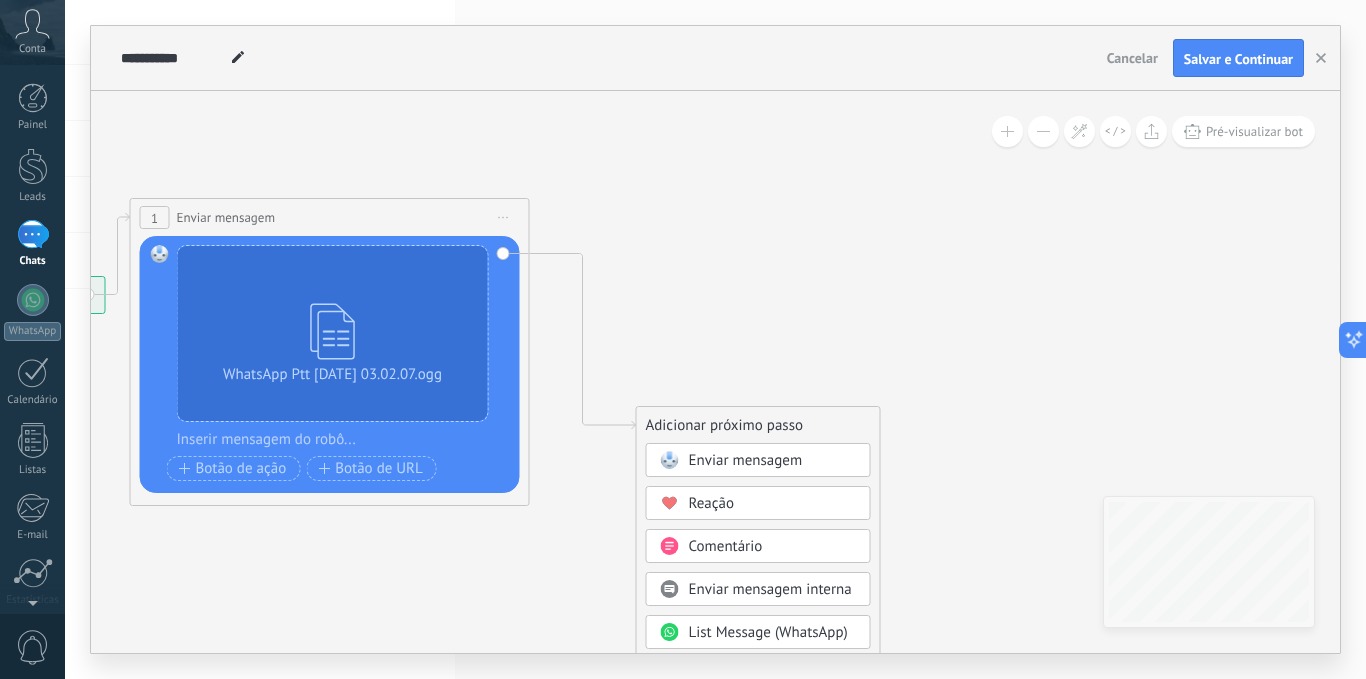 click on "Enviar mensagem" at bounding box center [746, 460] 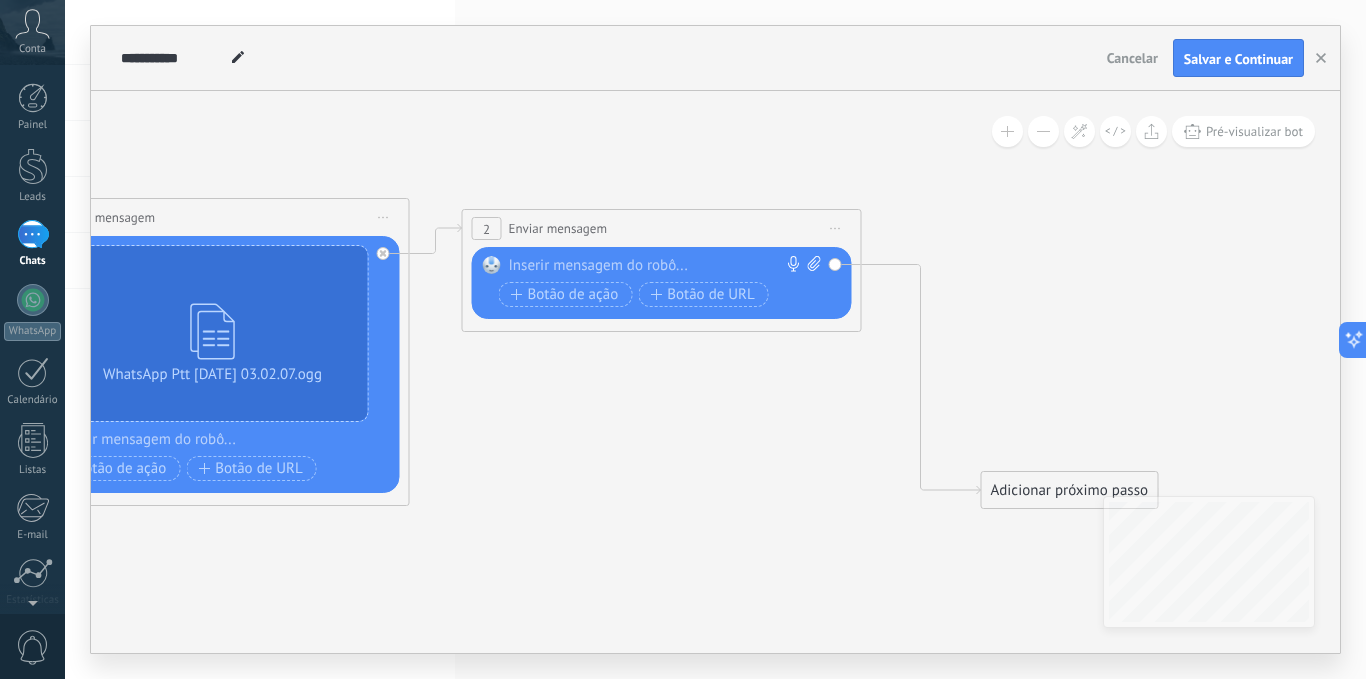 drag, startPoint x: 690, startPoint y: 415, endPoint x: 636, endPoint y: 217, distance: 205.23158 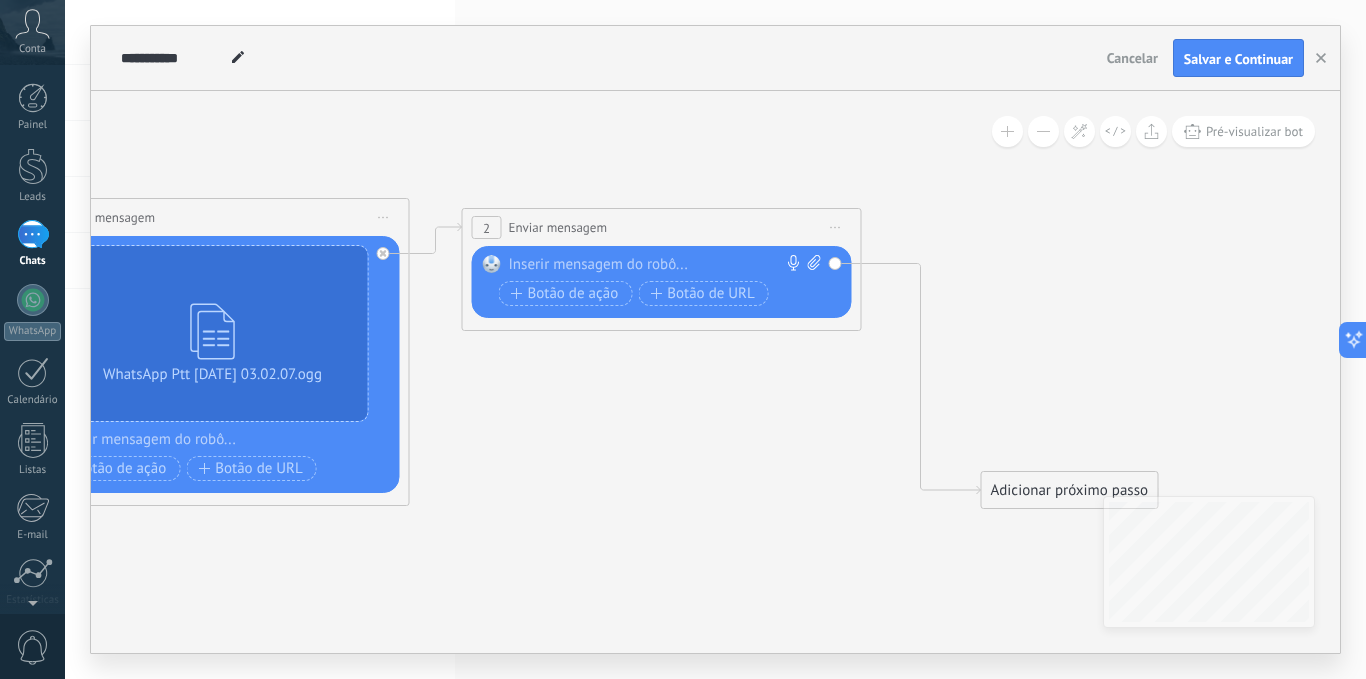 click at bounding box center (657, 265) 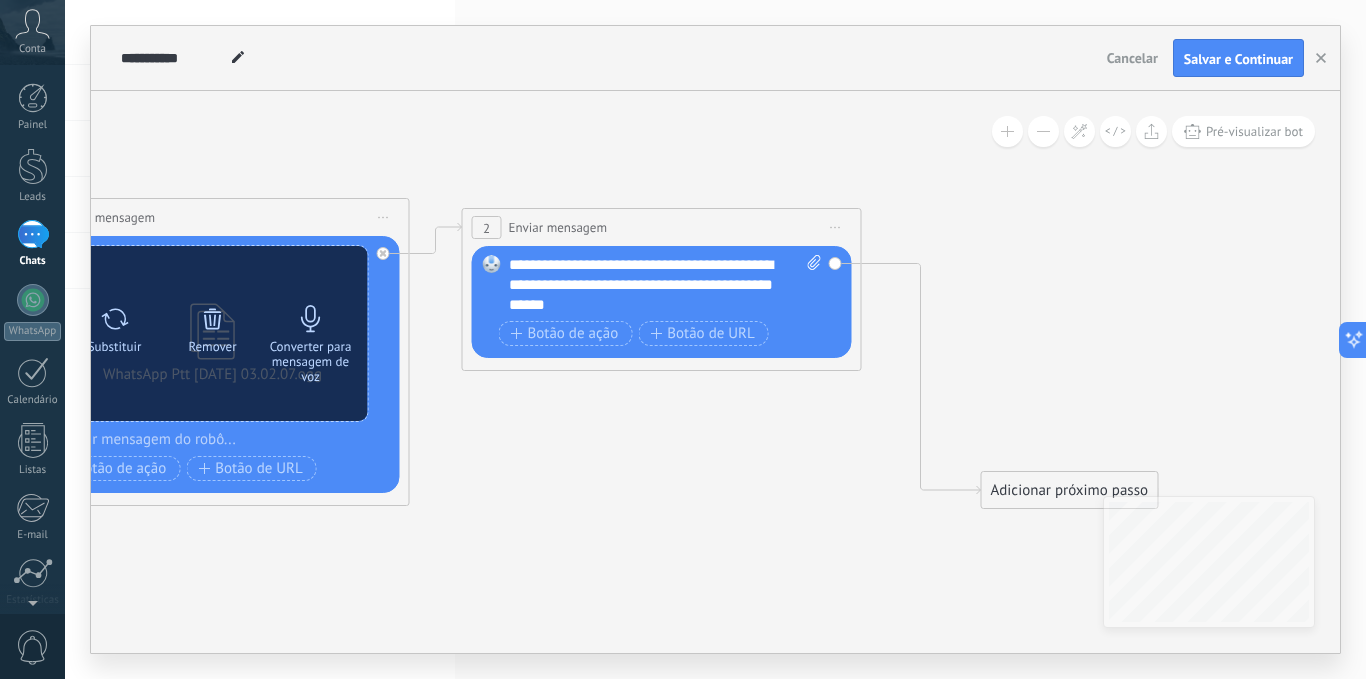 click on "Converter para mensagem de voz" at bounding box center [311, 361] 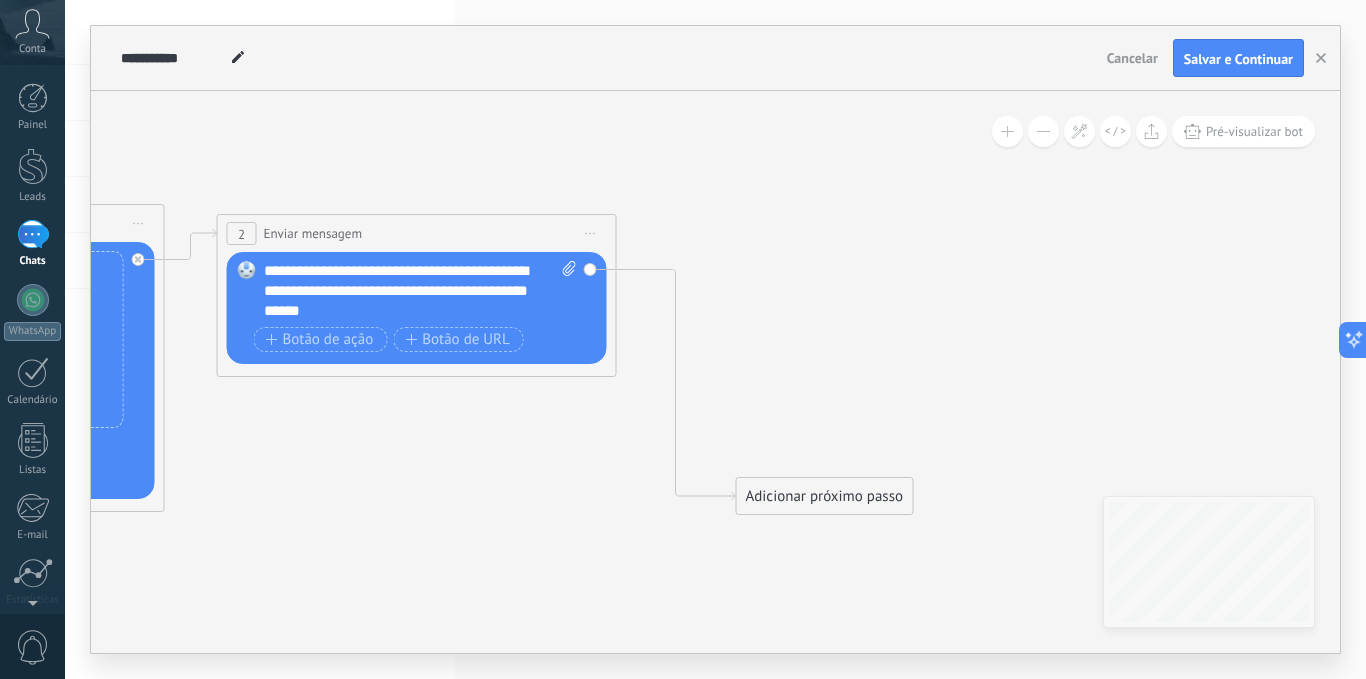 drag, startPoint x: 726, startPoint y: 451, endPoint x: 417, endPoint y: 372, distance: 318.93887 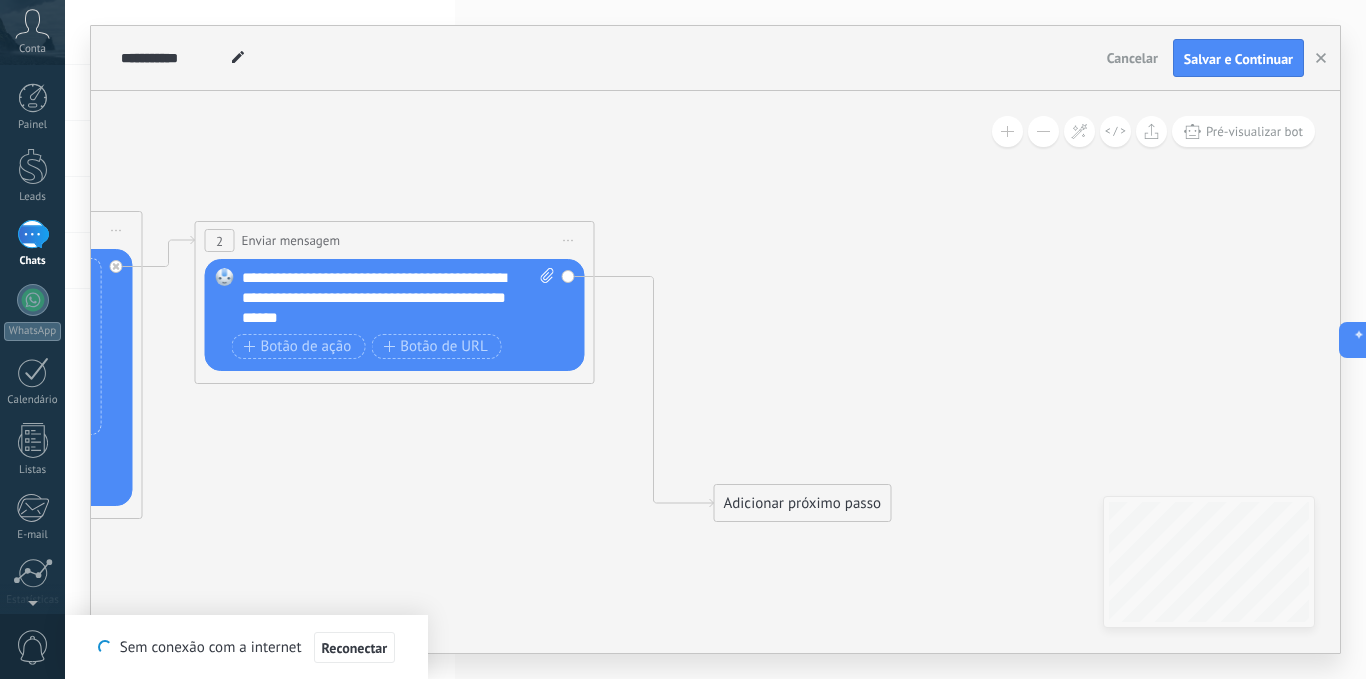 click on "Adicionar próximo passo" at bounding box center (803, 503) 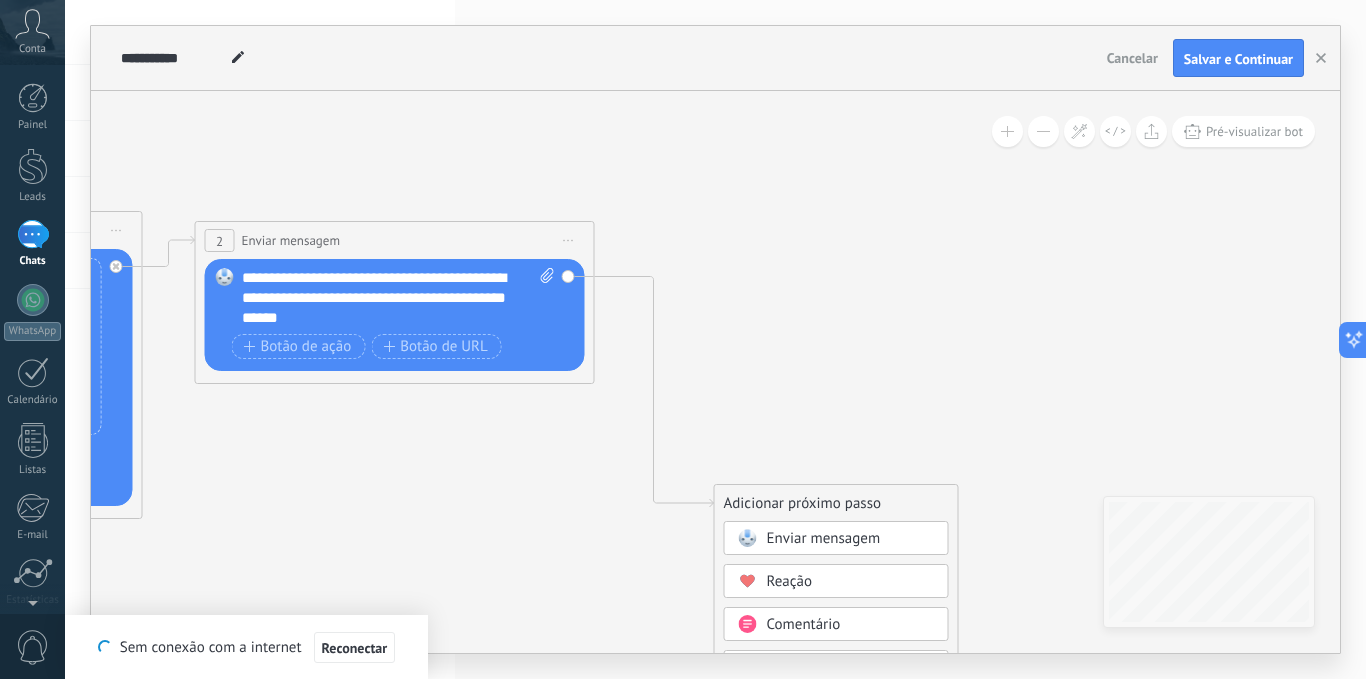 click on "Enviar mensagem" at bounding box center (824, 538) 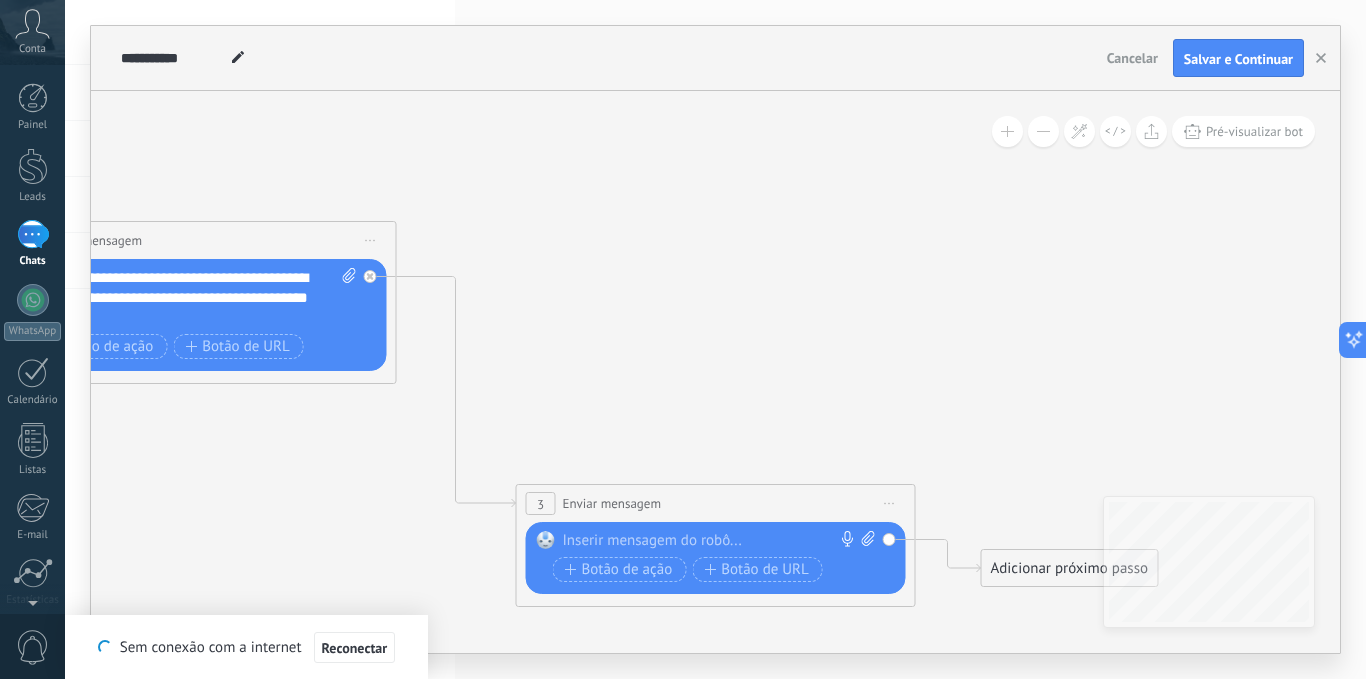 click at bounding box center [711, 541] 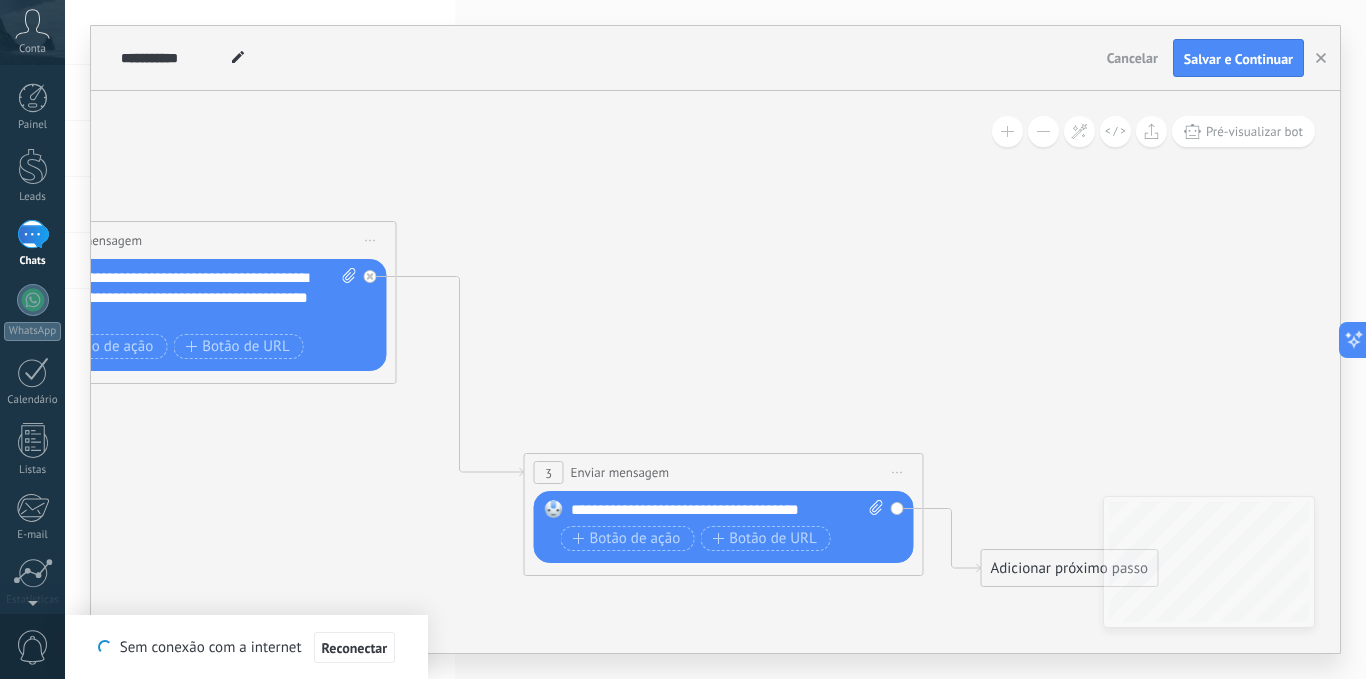 drag, startPoint x: 769, startPoint y: 499, endPoint x: 752, endPoint y: 242, distance: 257.56165 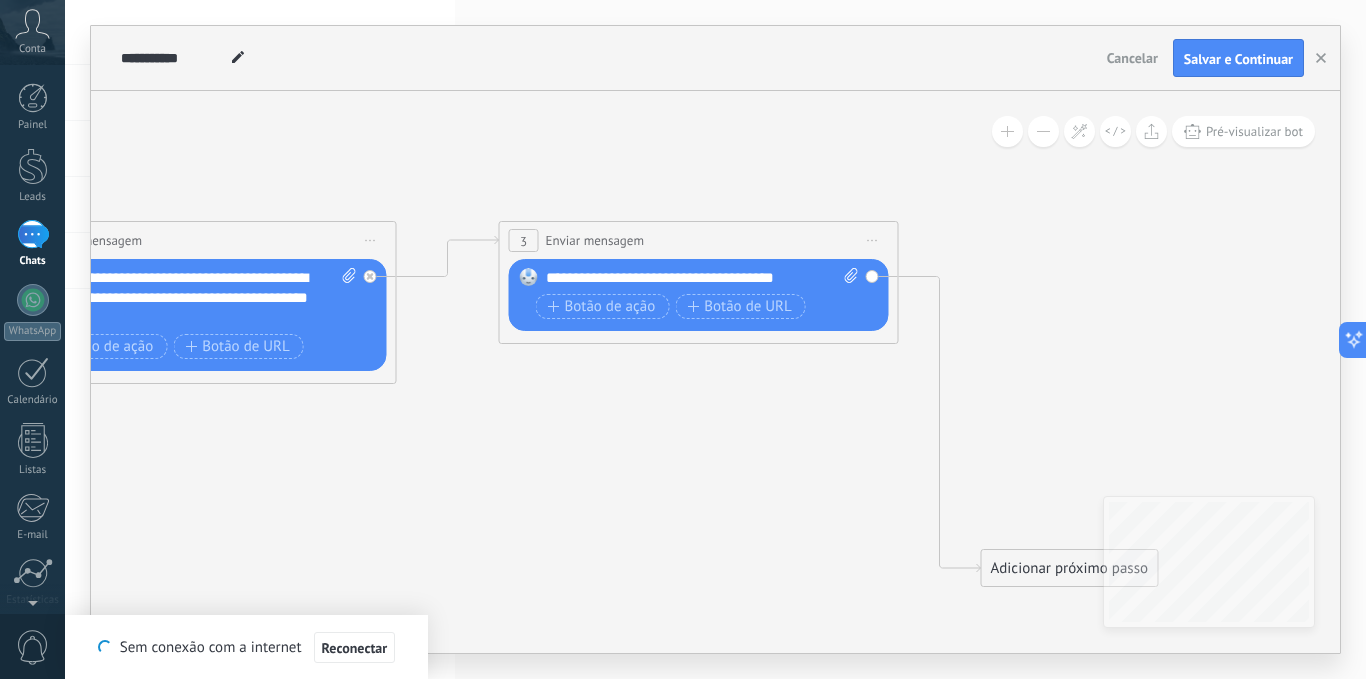 drag, startPoint x: 430, startPoint y: 489, endPoint x: 846, endPoint y: 457, distance: 417.22894 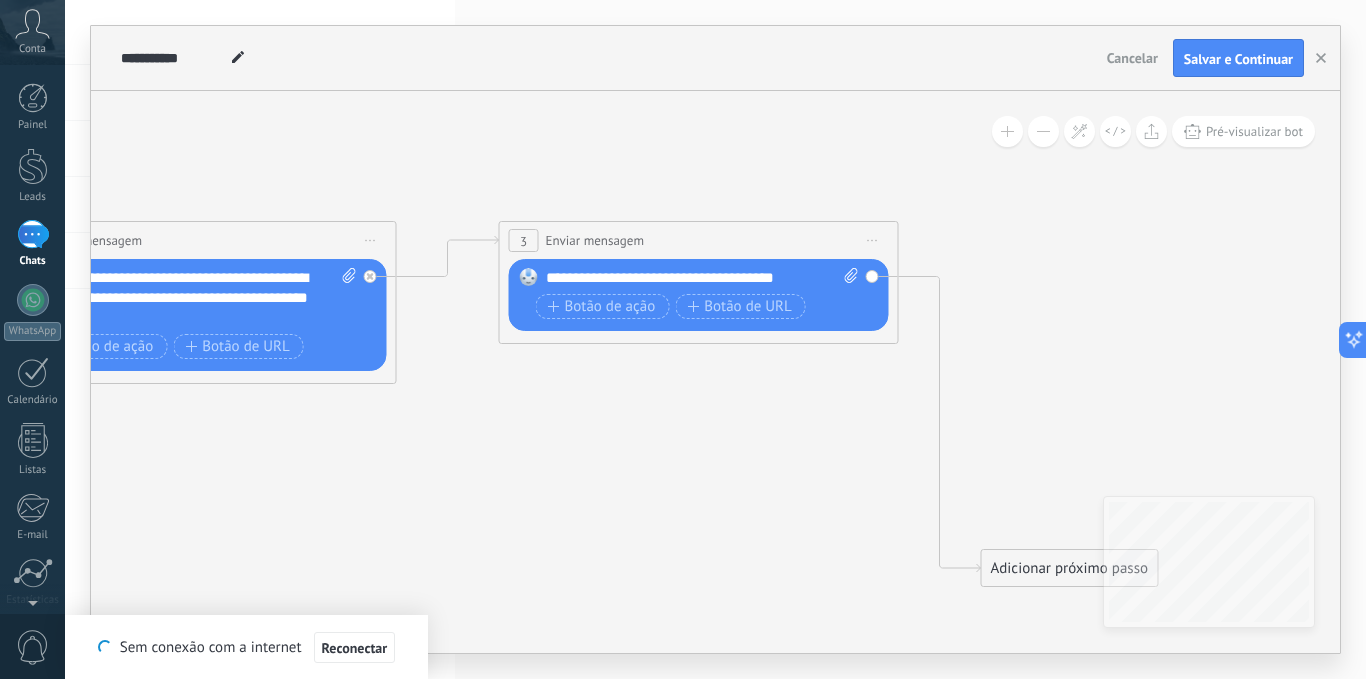 click 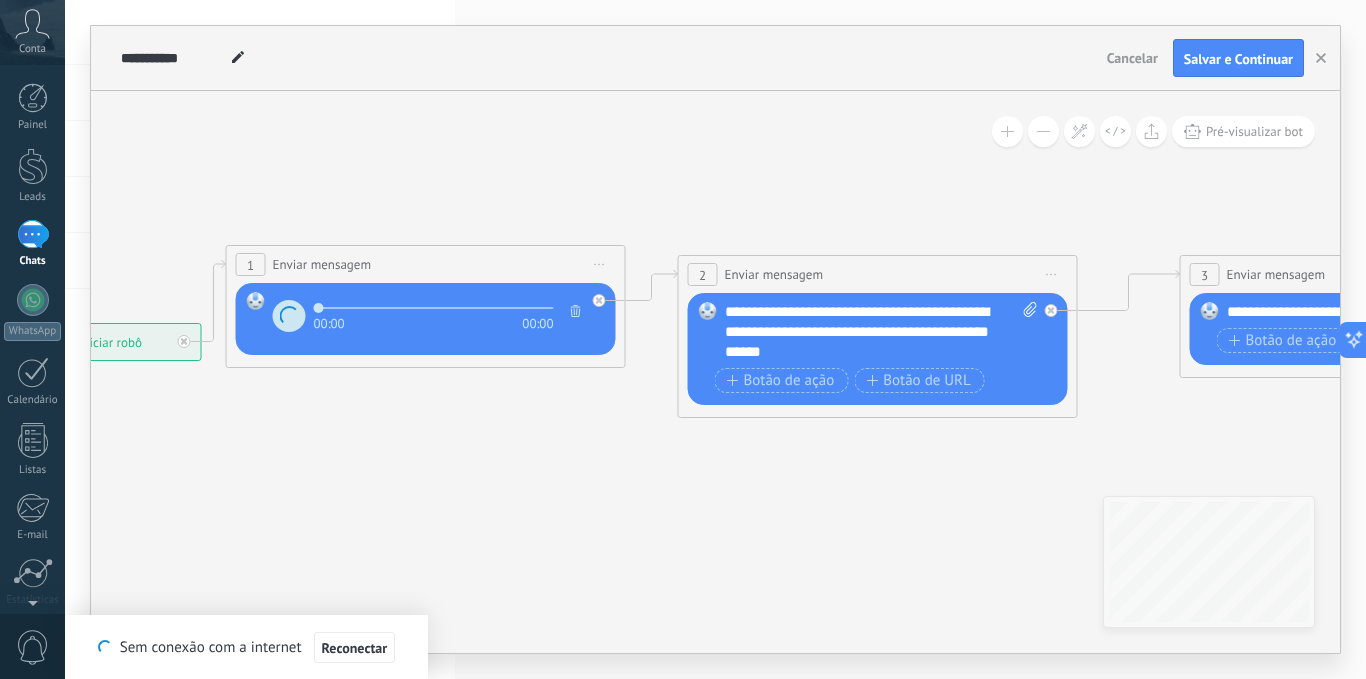 drag, startPoint x: 340, startPoint y: 448, endPoint x: 604, endPoint y: 498, distance: 268.69315 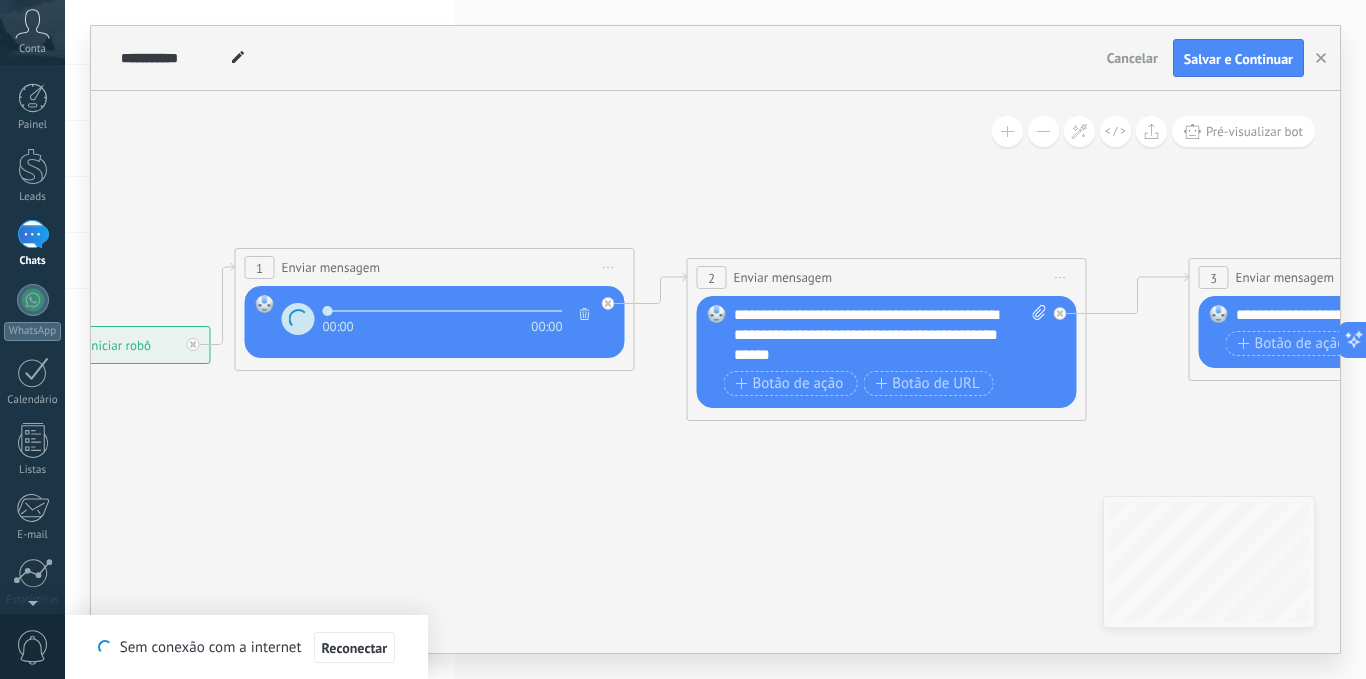 drag, startPoint x: 811, startPoint y: 274, endPoint x: 826, endPoint y: 264, distance: 18.027756 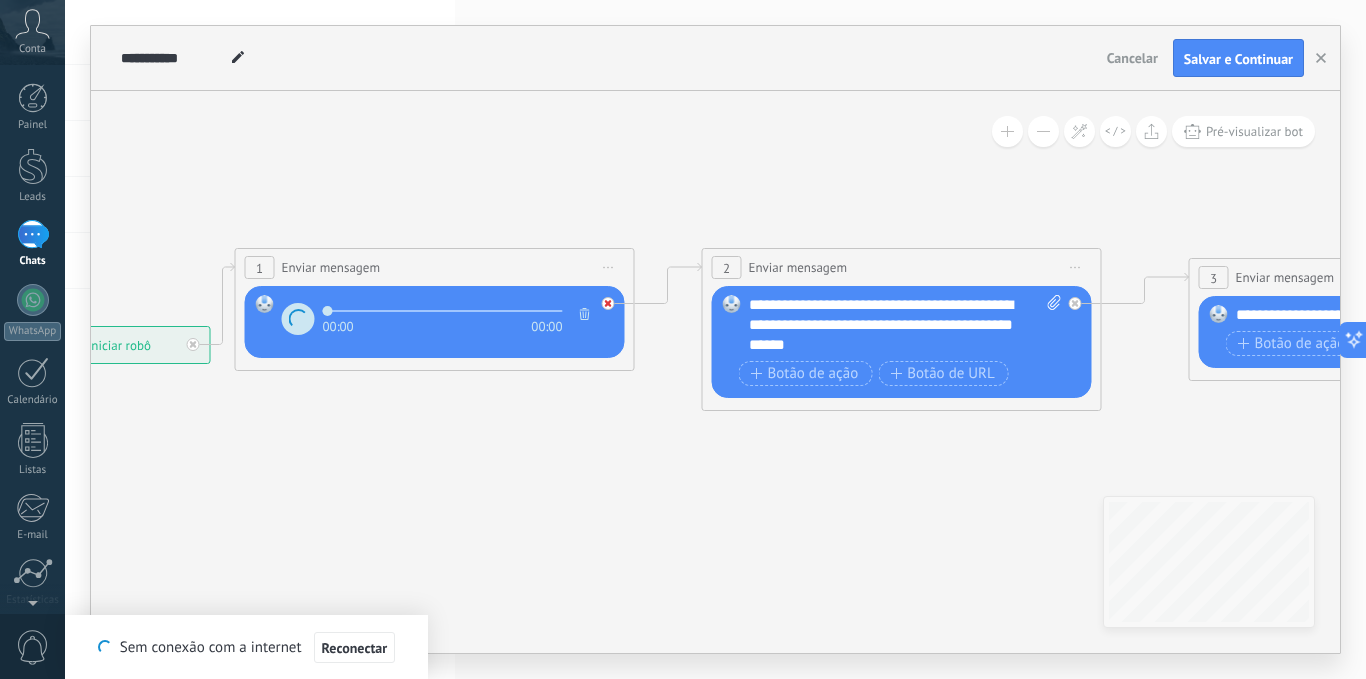 click 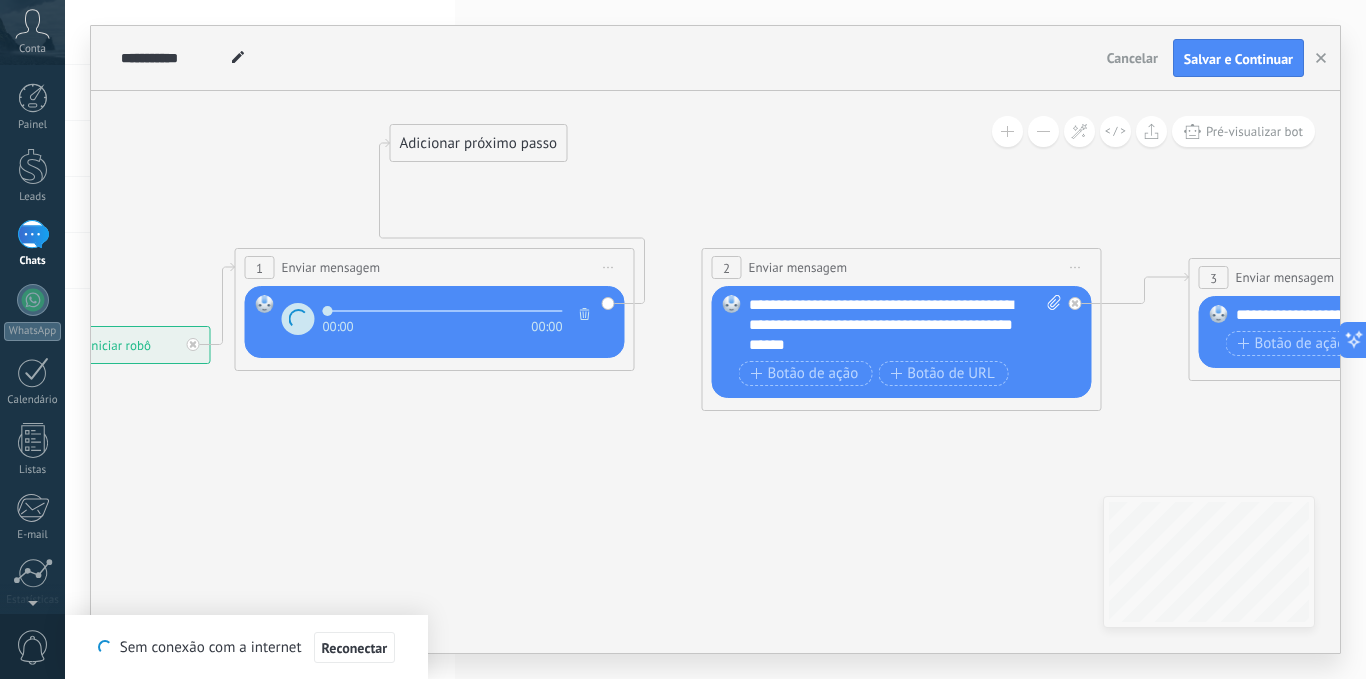 drag, startPoint x: 726, startPoint y: 434, endPoint x: 451, endPoint y: 152, distance: 393.8896 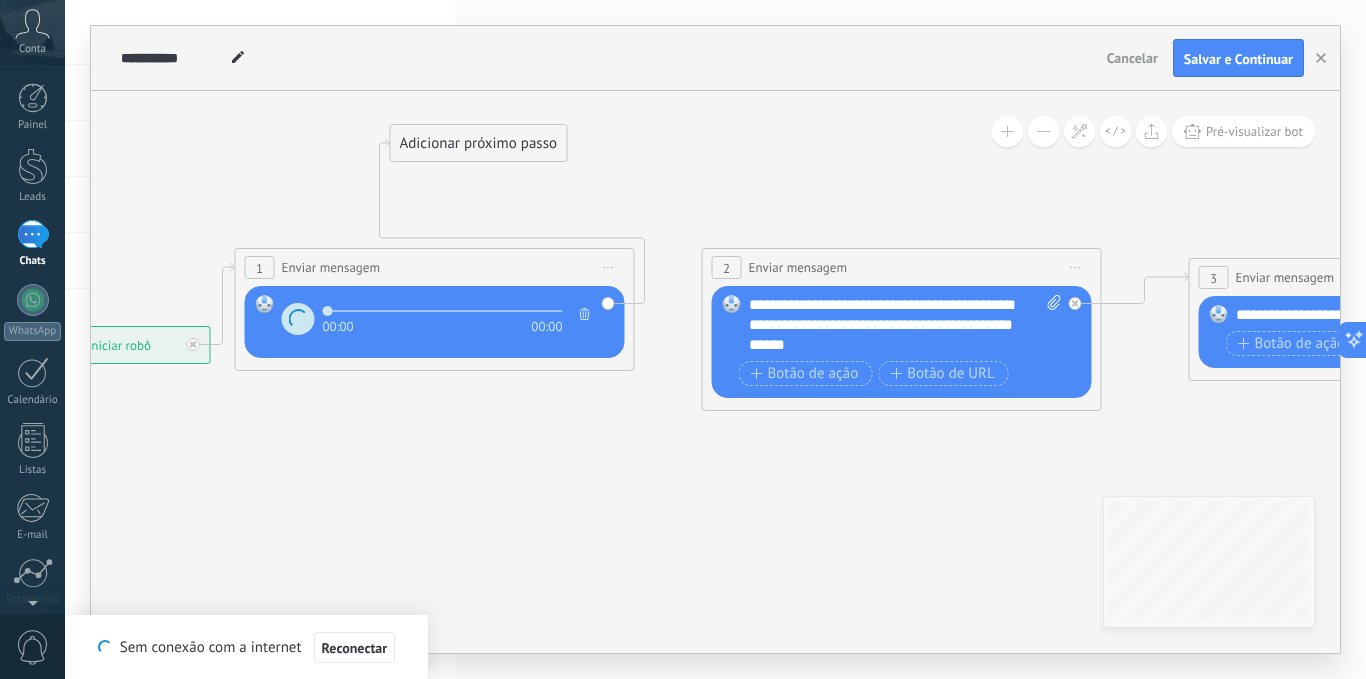 click on "Adicionar próximo passo" at bounding box center [479, 143] 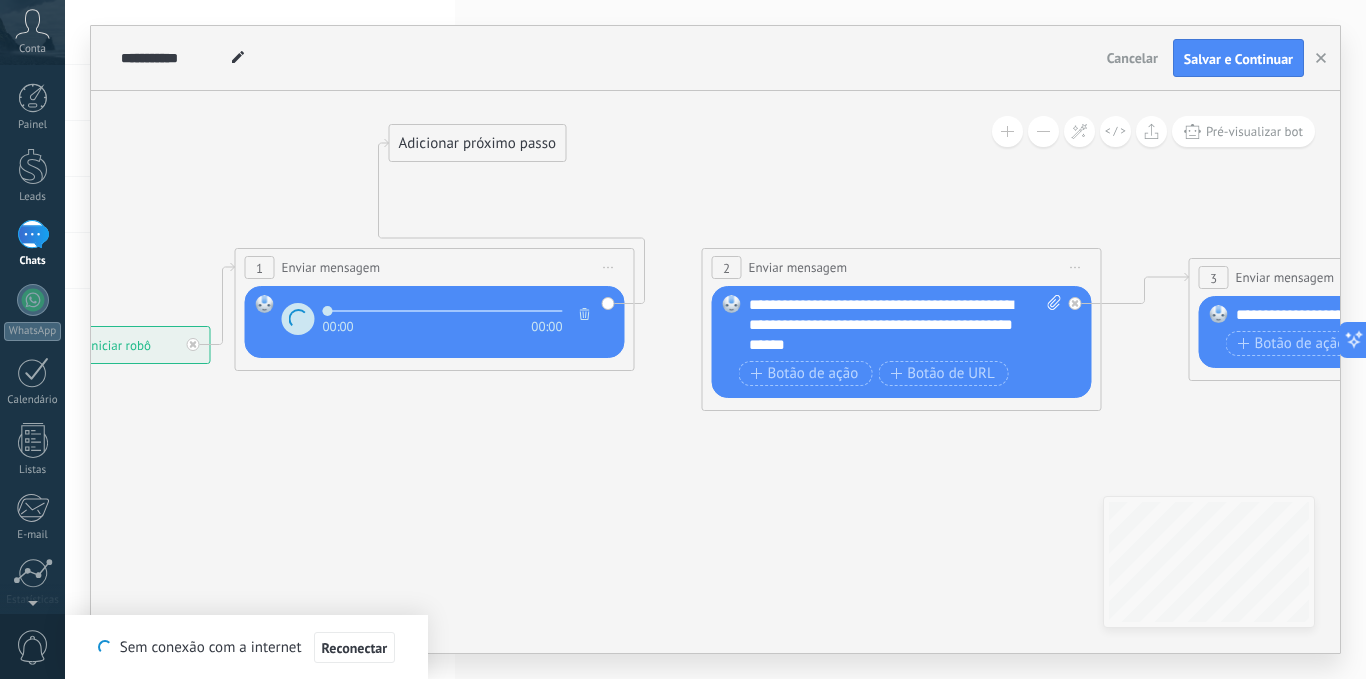 click on "Adicionar próximo passo" at bounding box center (478, 143) 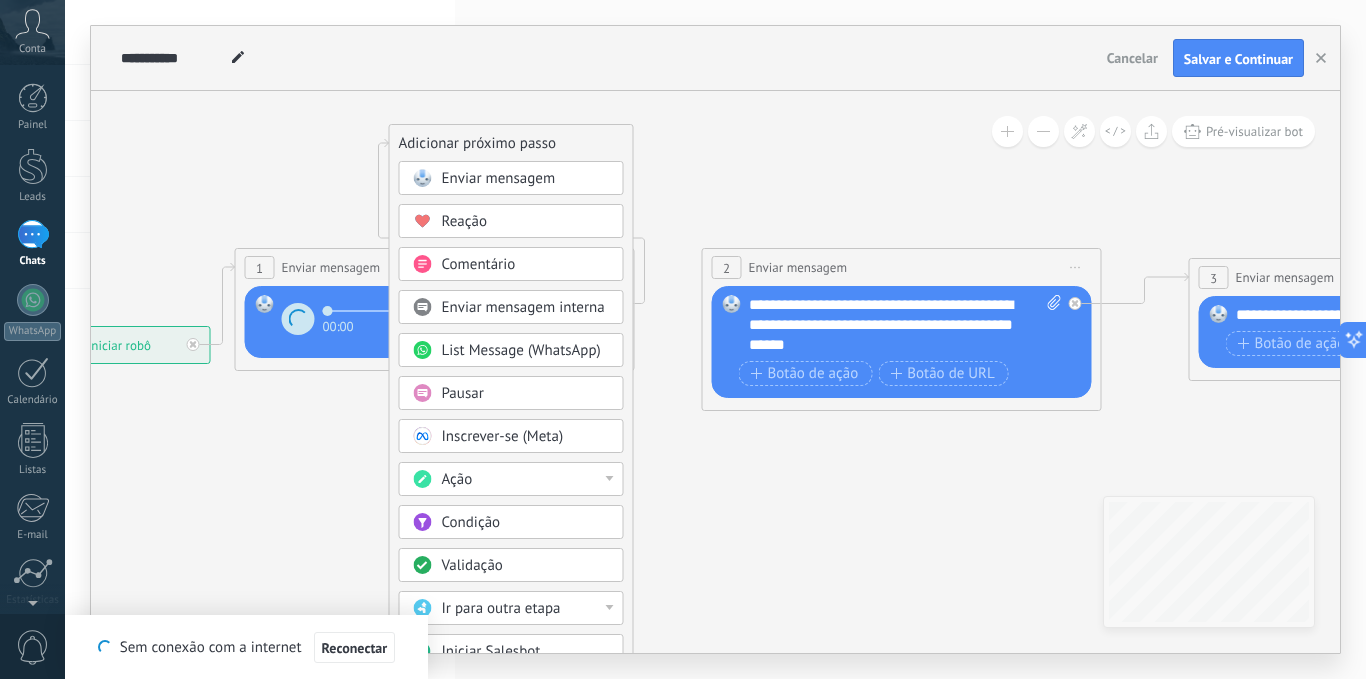 click on "Pausar" at bounding box center [526, 394] 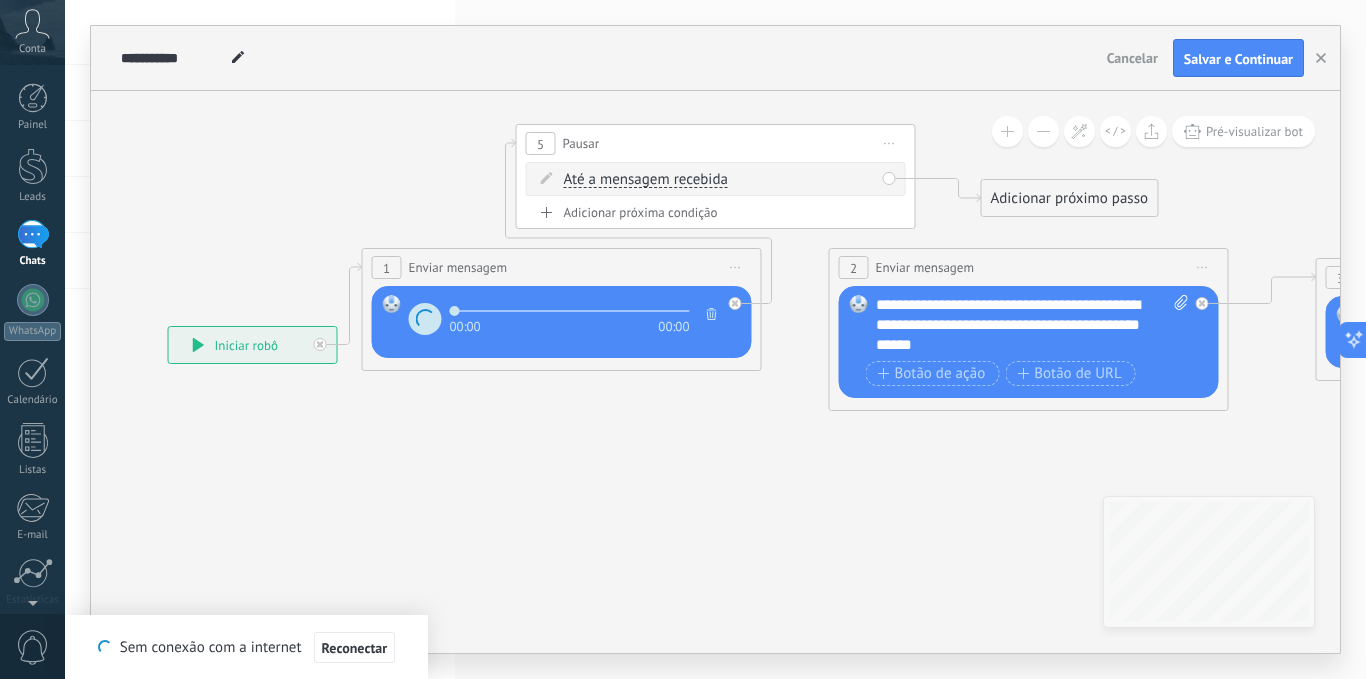 click on "Até a mensagem recebida" at bounding box center (646, 180) 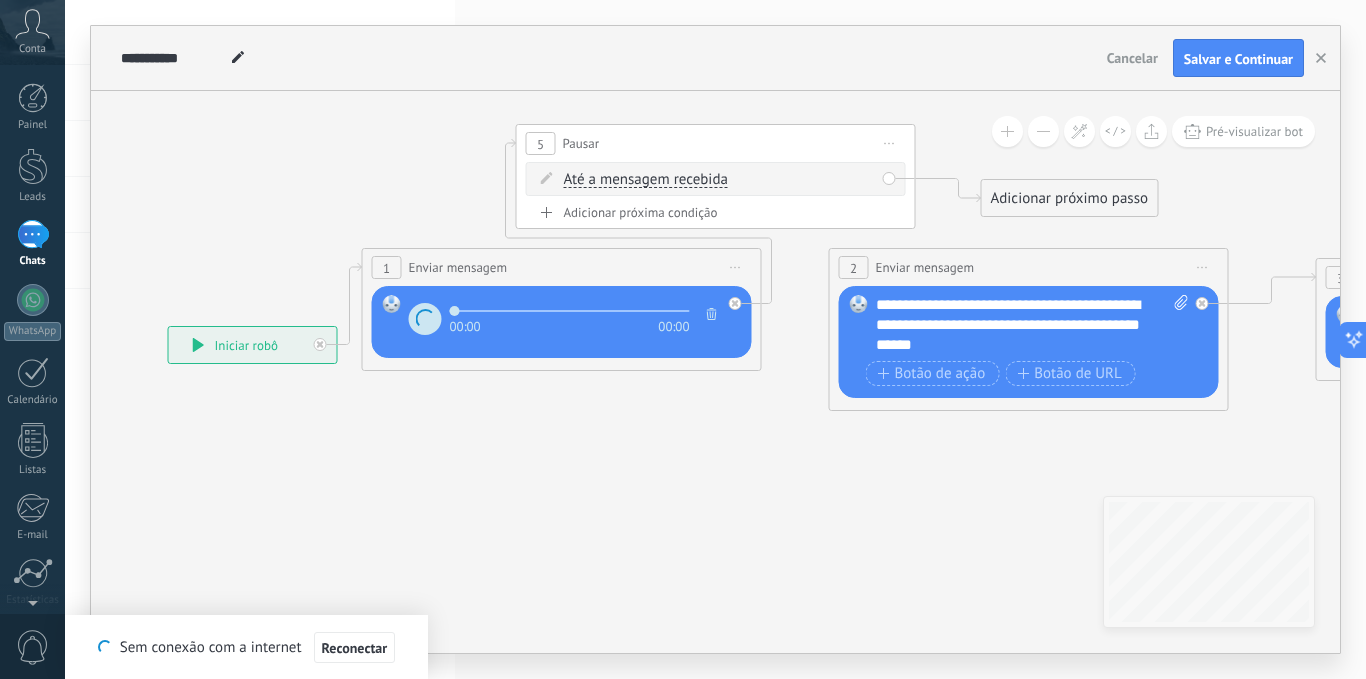 click on "Até a mensagem recebida" at bounding box center (679, 180) 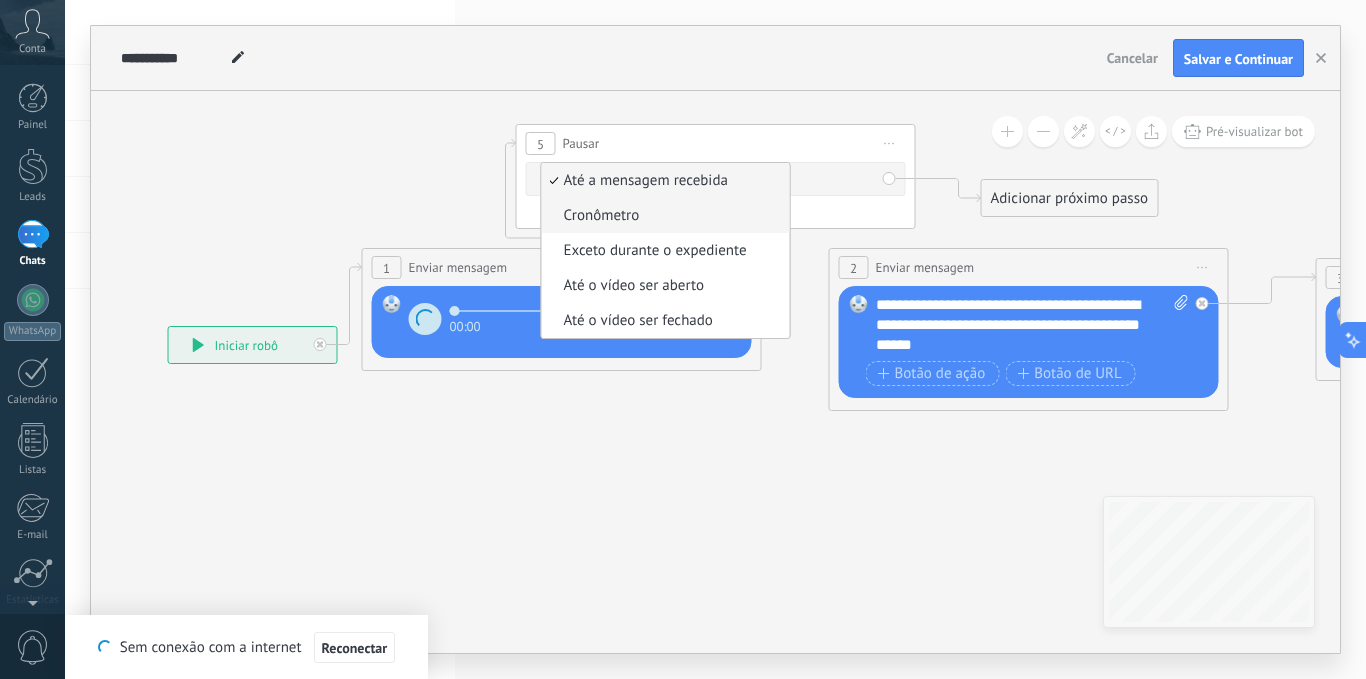 click on "Cronômetro" at bounding box center [663, 216] 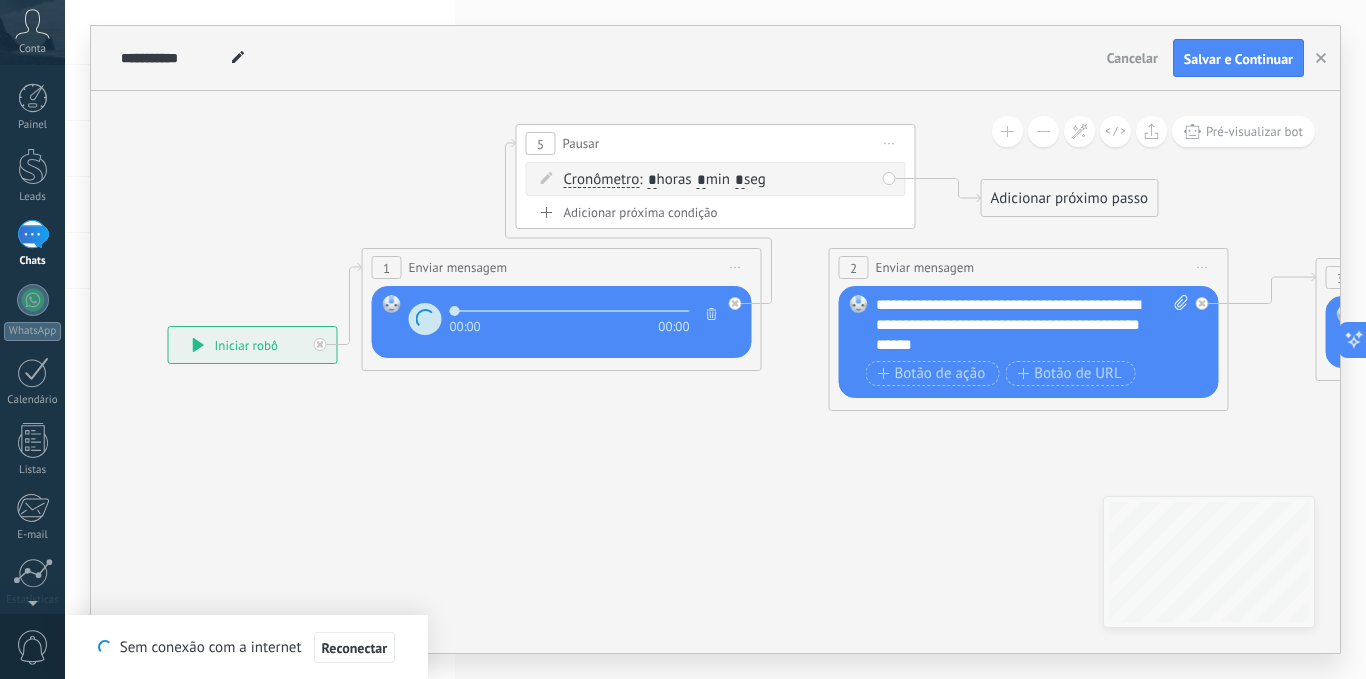 click on "*" at bounding box center (701, 181) 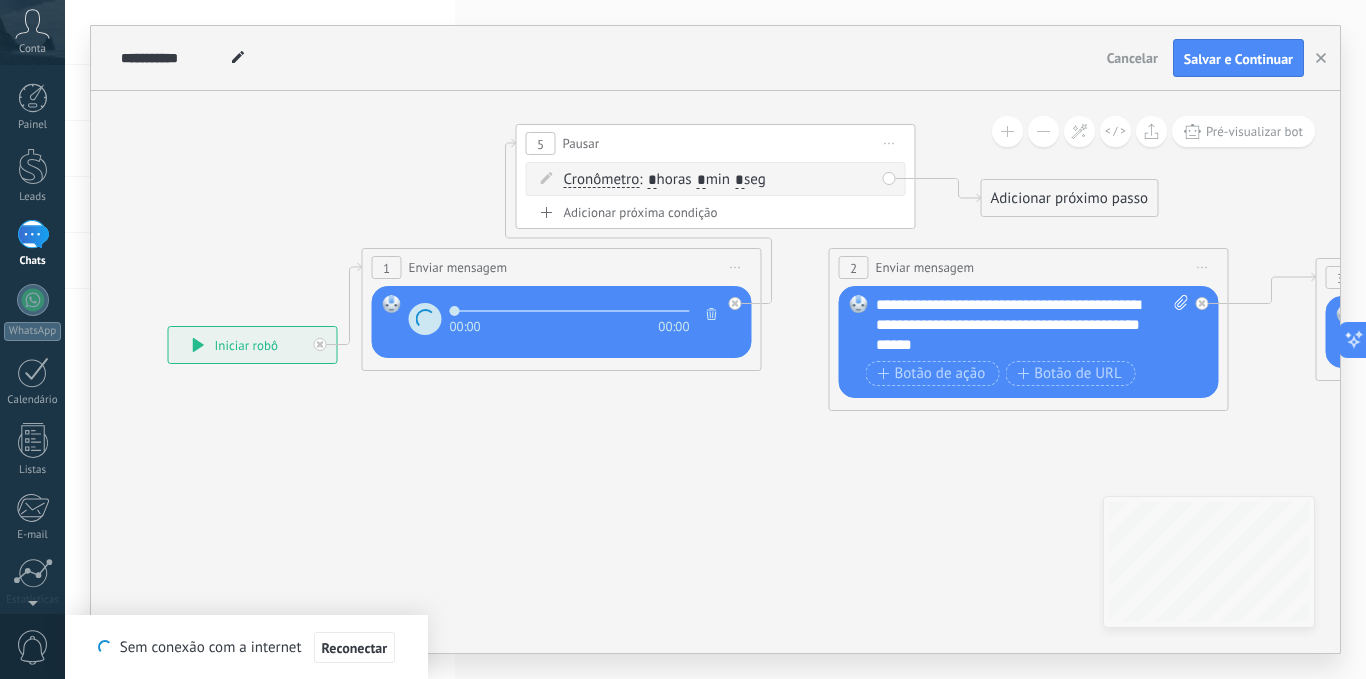type on "*" 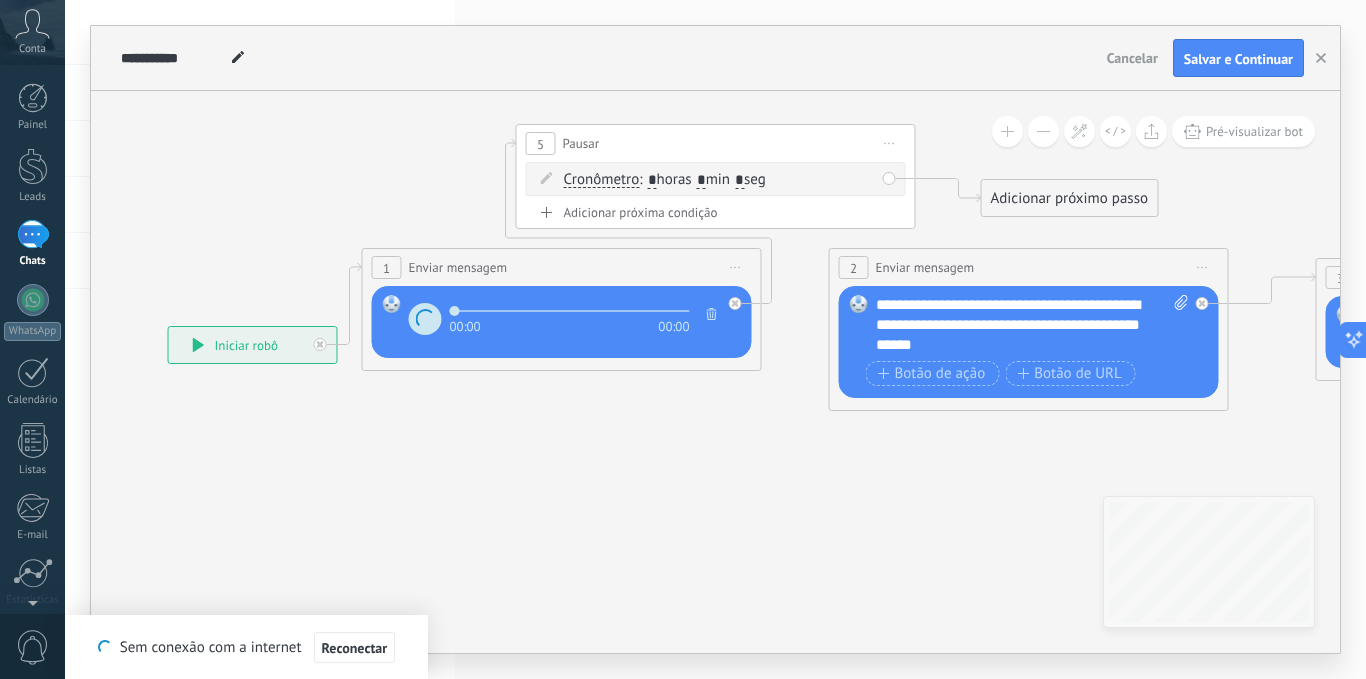 click on ":
*  horas
*  min  *  seg" at bounding box center [702, 179] 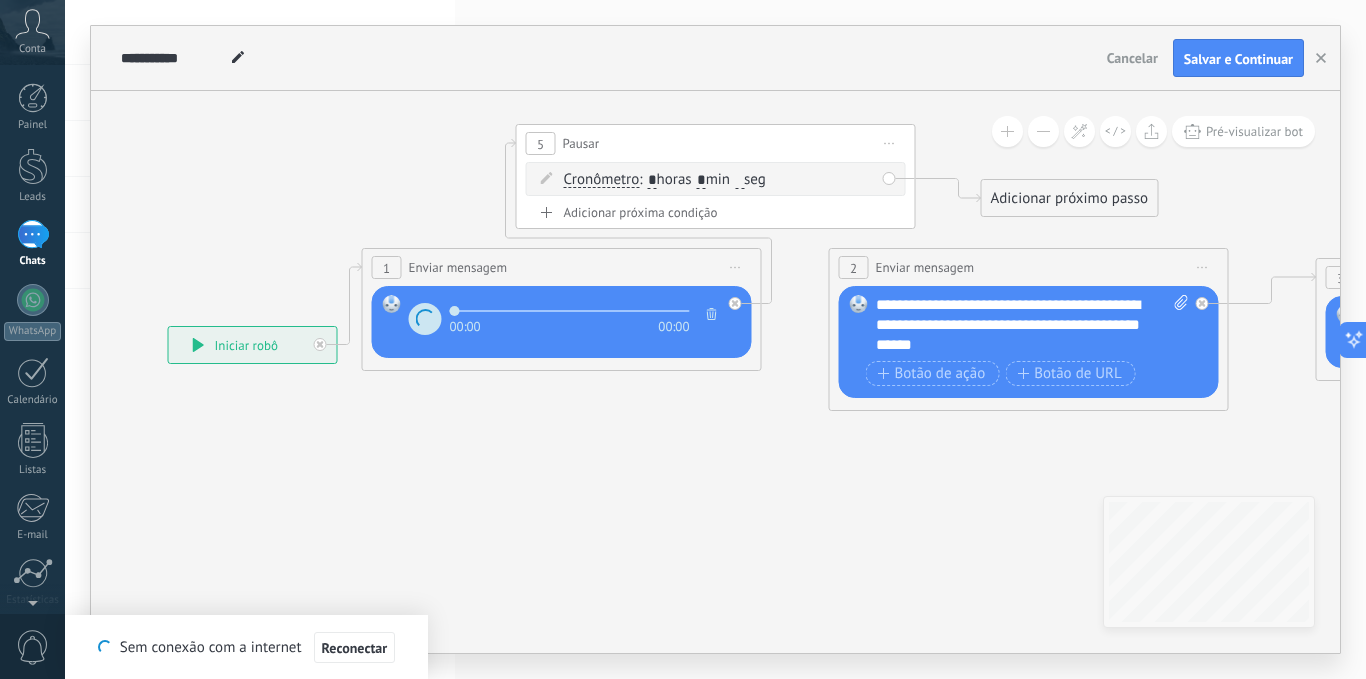 type on "*" 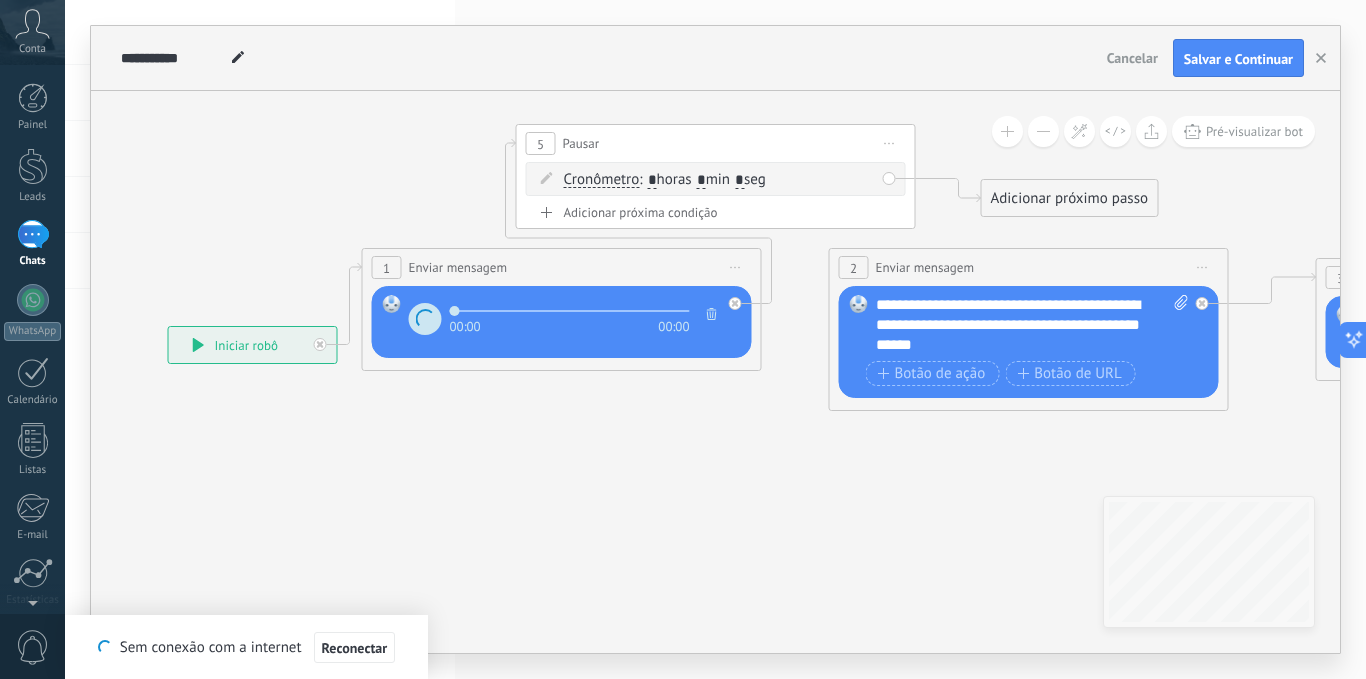 type on "*" 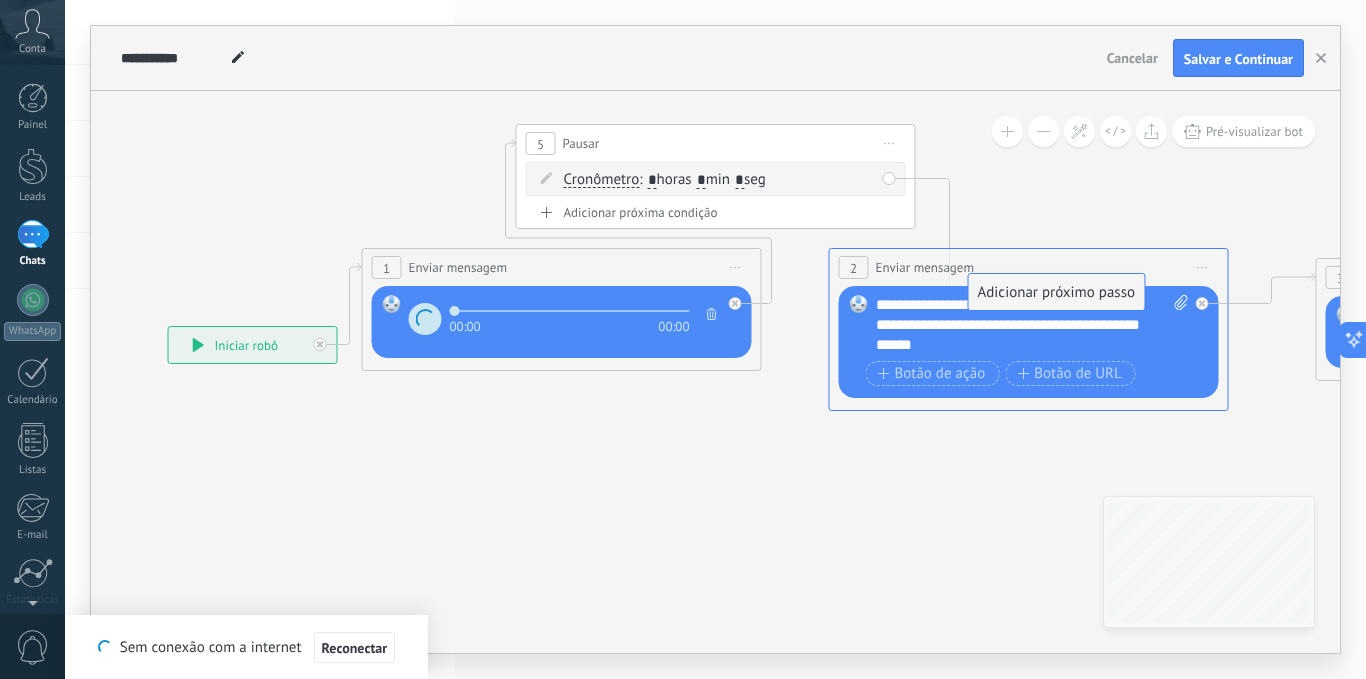 drag, startPoint x: 1052, startPoint y: 194, endPoint x: 1036, endPoint y: 308, distance: 115.11733 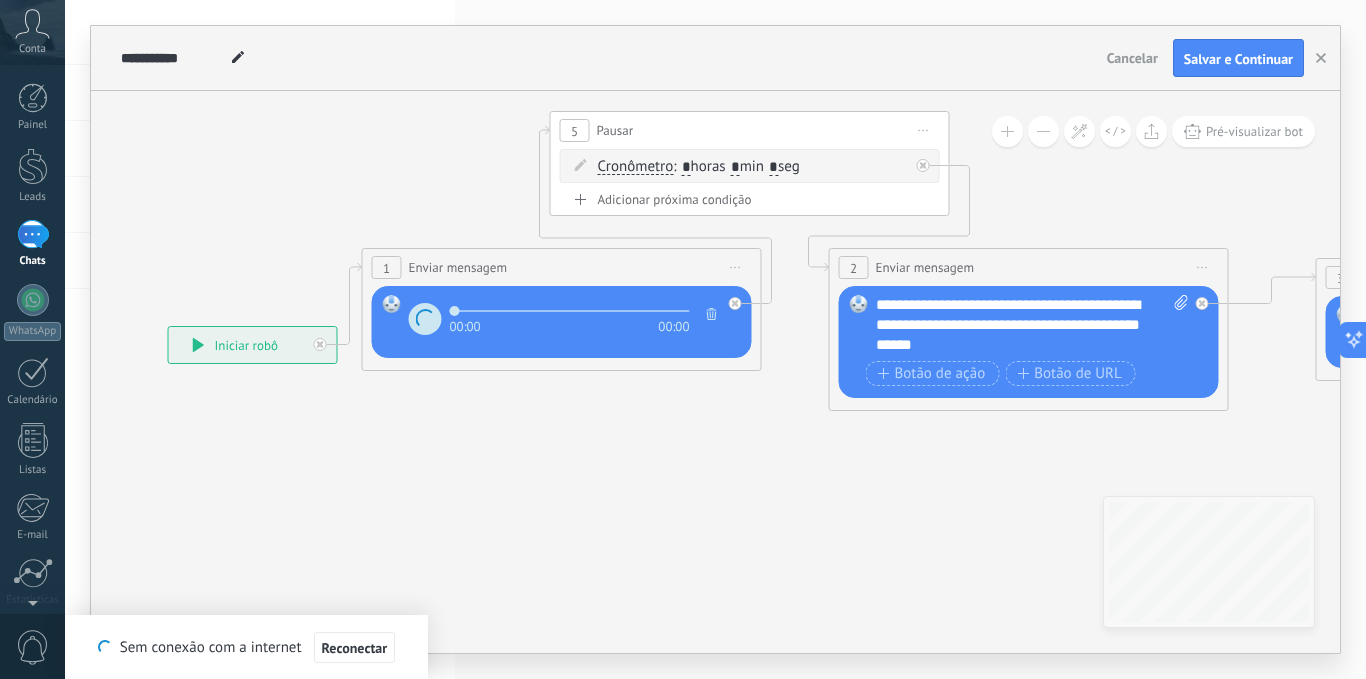 drag, startPoint x: 774, startPoint y: 146, endPoint x: 808, endPoint y: 133, distance: 36.40055 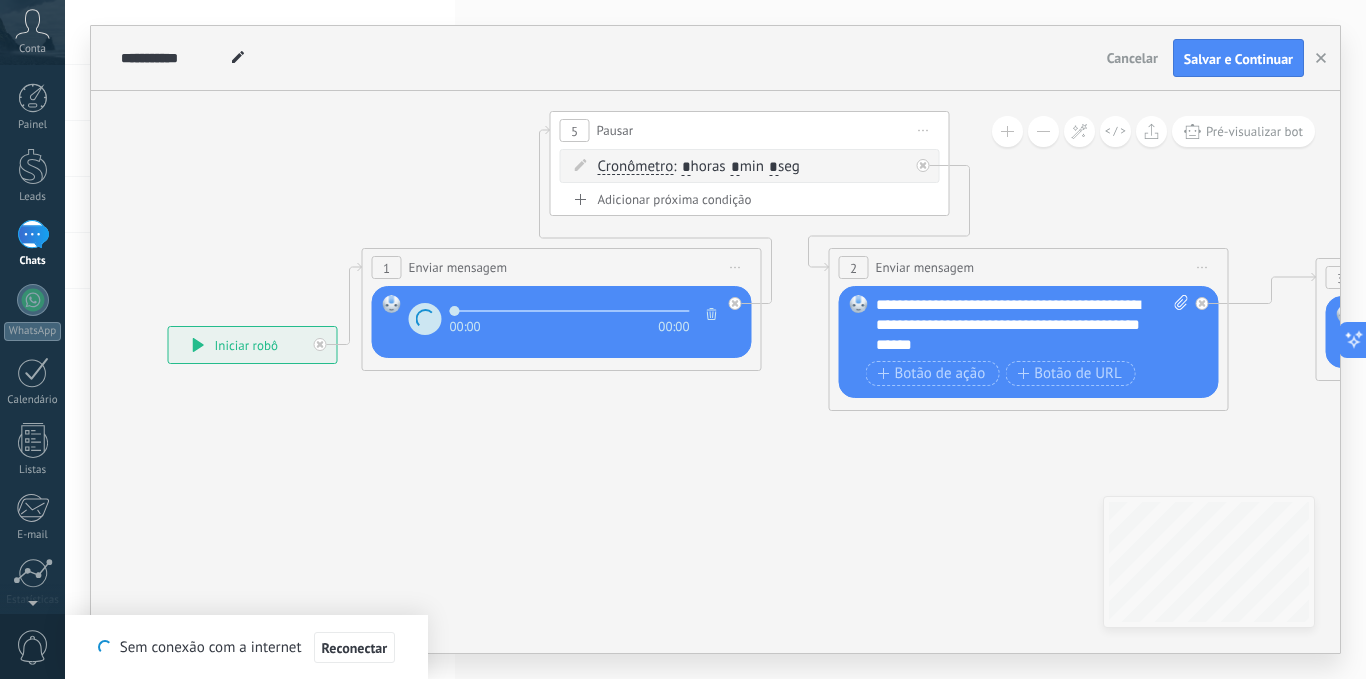 click on "5
Pausar
******
Iniciar pré-visualização aqui
[GEOGRAPHIC_DATA]
Duplicar
Excluir" at bounding box center (750, 130) 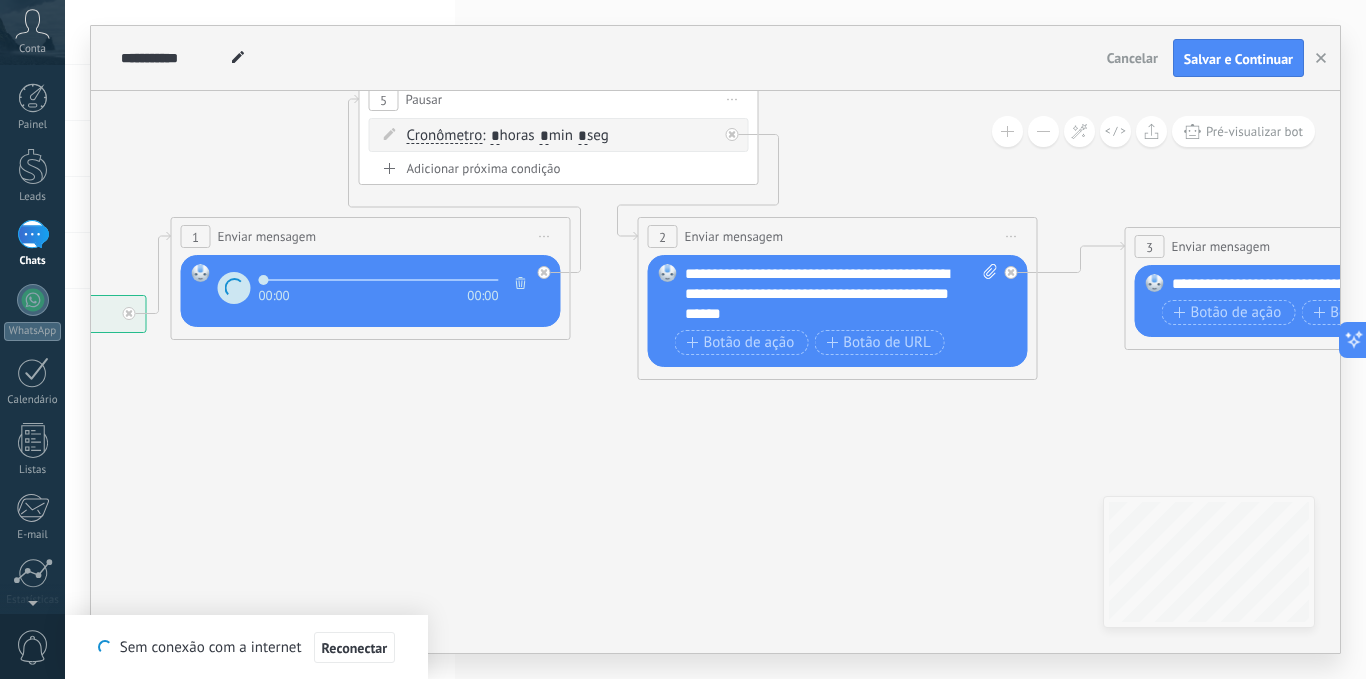 drag, startPoint x: 833, startPoint y: 520, endPoint x: 488, endPoint y: 510, distance: 345.1449 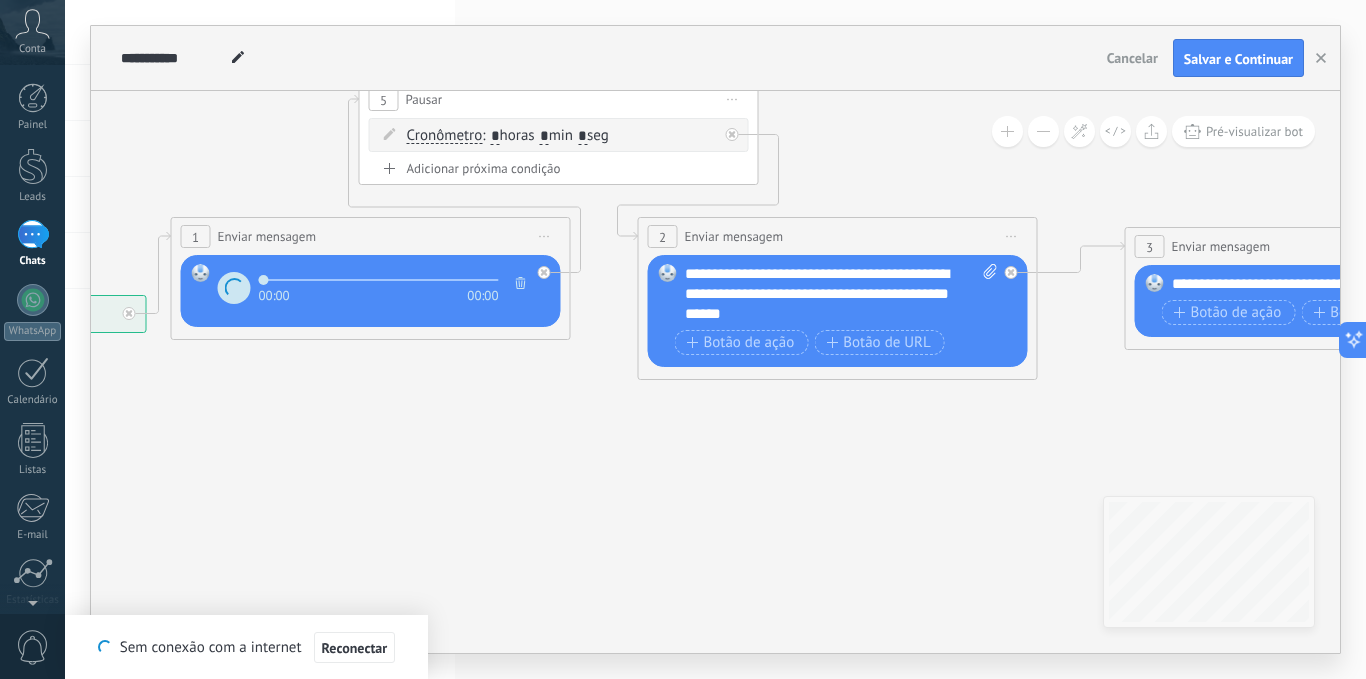 click 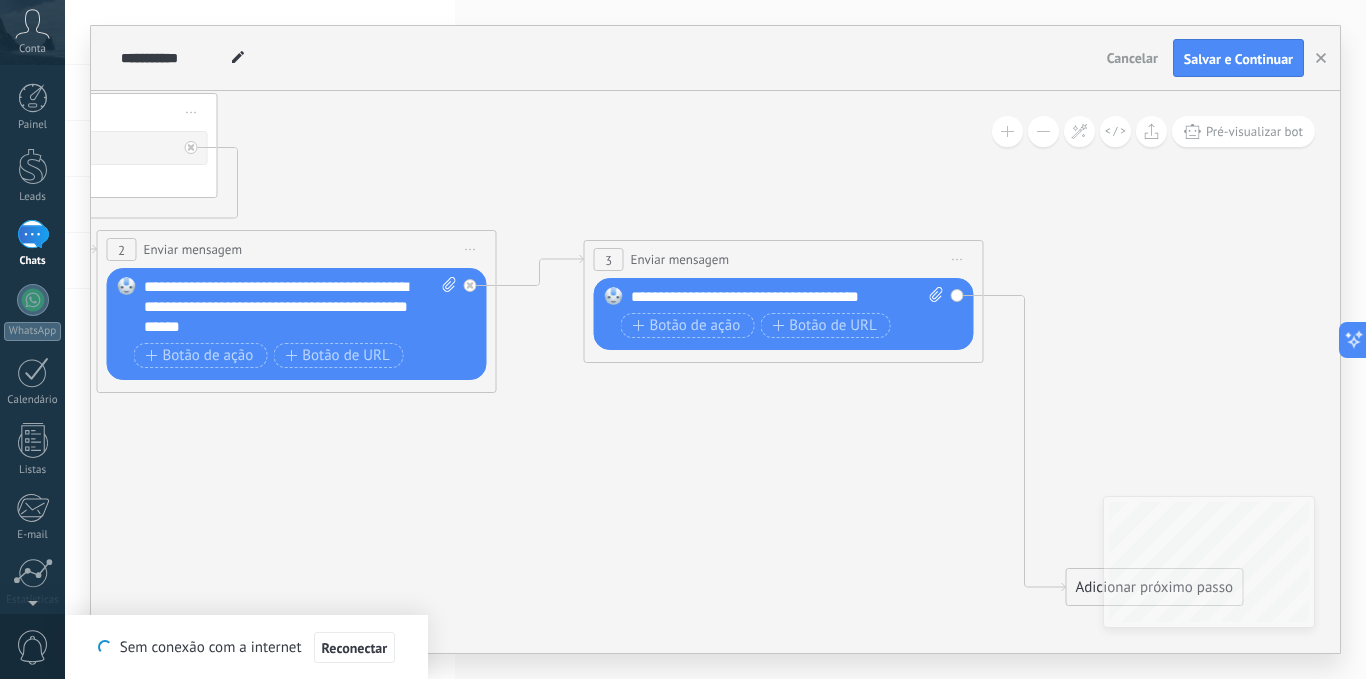 drag, startPoint x: 818, startPoint y: 496, endPoint x: 431, endPoint y: 488, distance: 387.08267 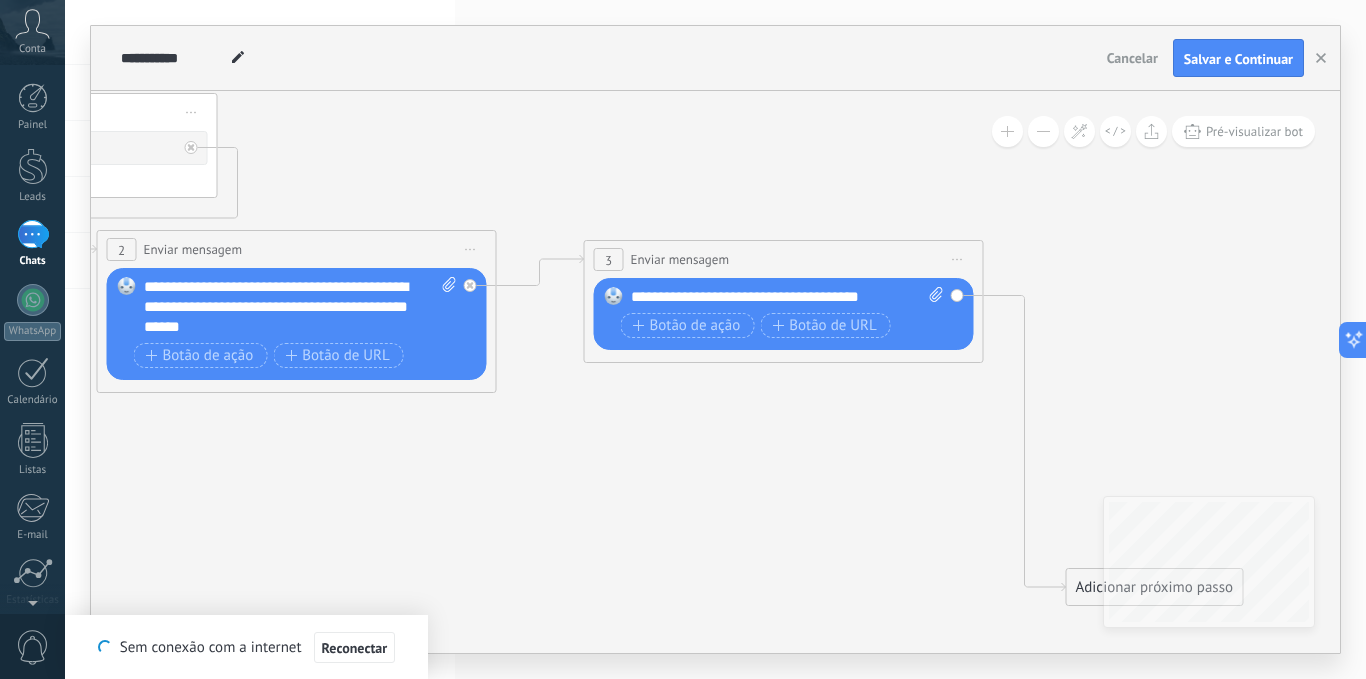 click 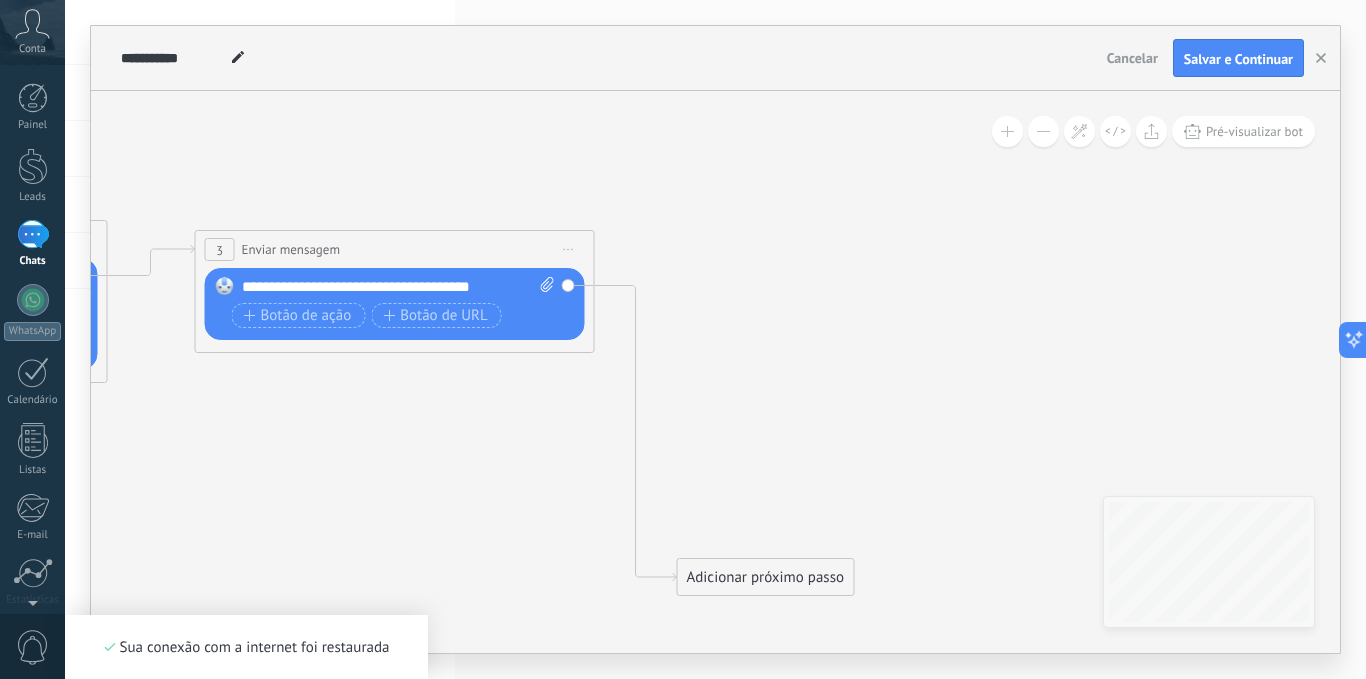 drag, startPoint x: 850, startPoint y: 492, endPoint x: 461, endPoint y: 482, distance: 389.1285 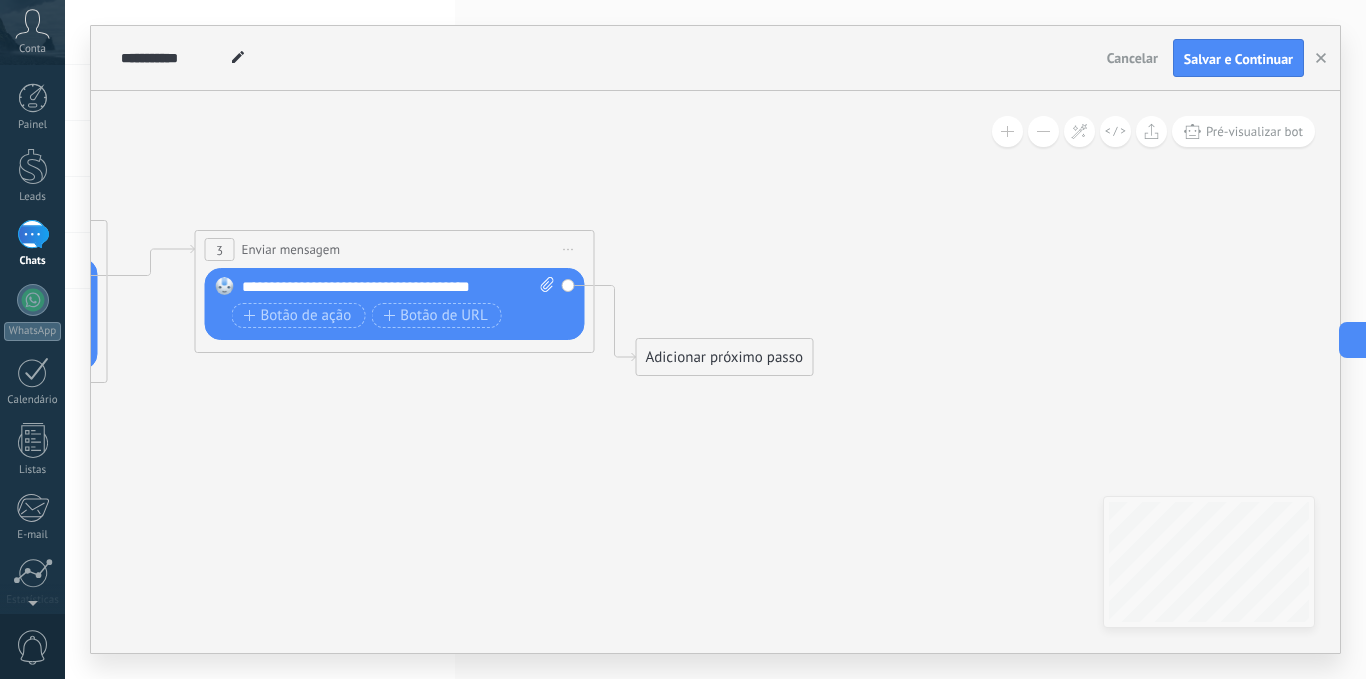 drag, startPoint x: 810, startPoint y: 572, endPoint x: 767, endPoint y: 340, distance: 235.95126 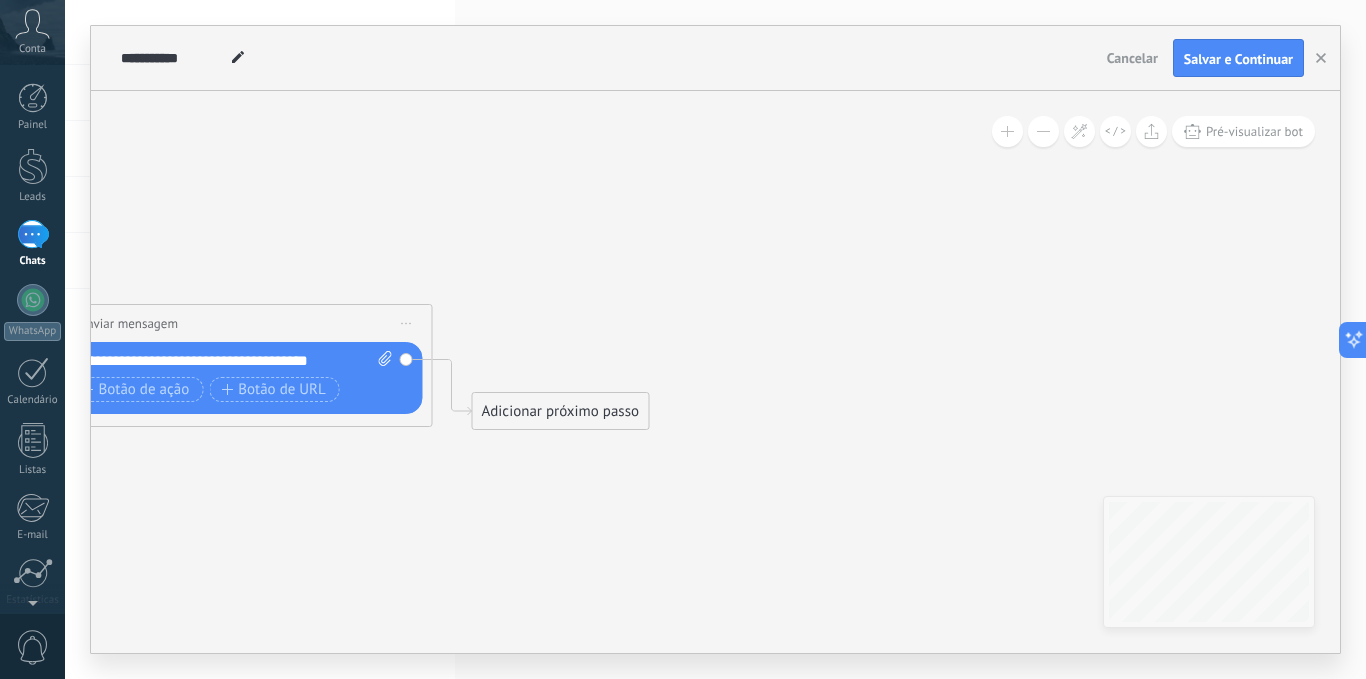 drag, startPoint x: 649, startPoint y: 488, endPoint x: 398, endPoint y: 445, distance: 254.65663 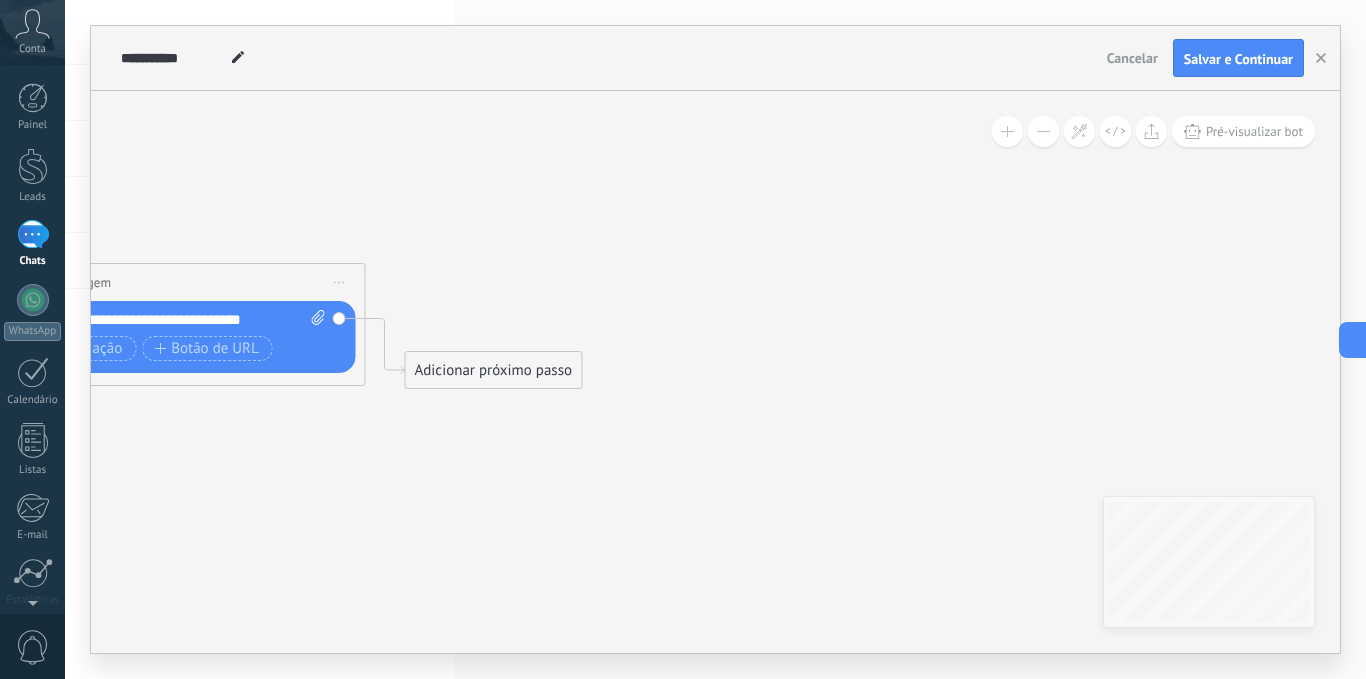 click on "Adicionar próximo passo" at bounding box center [494, 370] 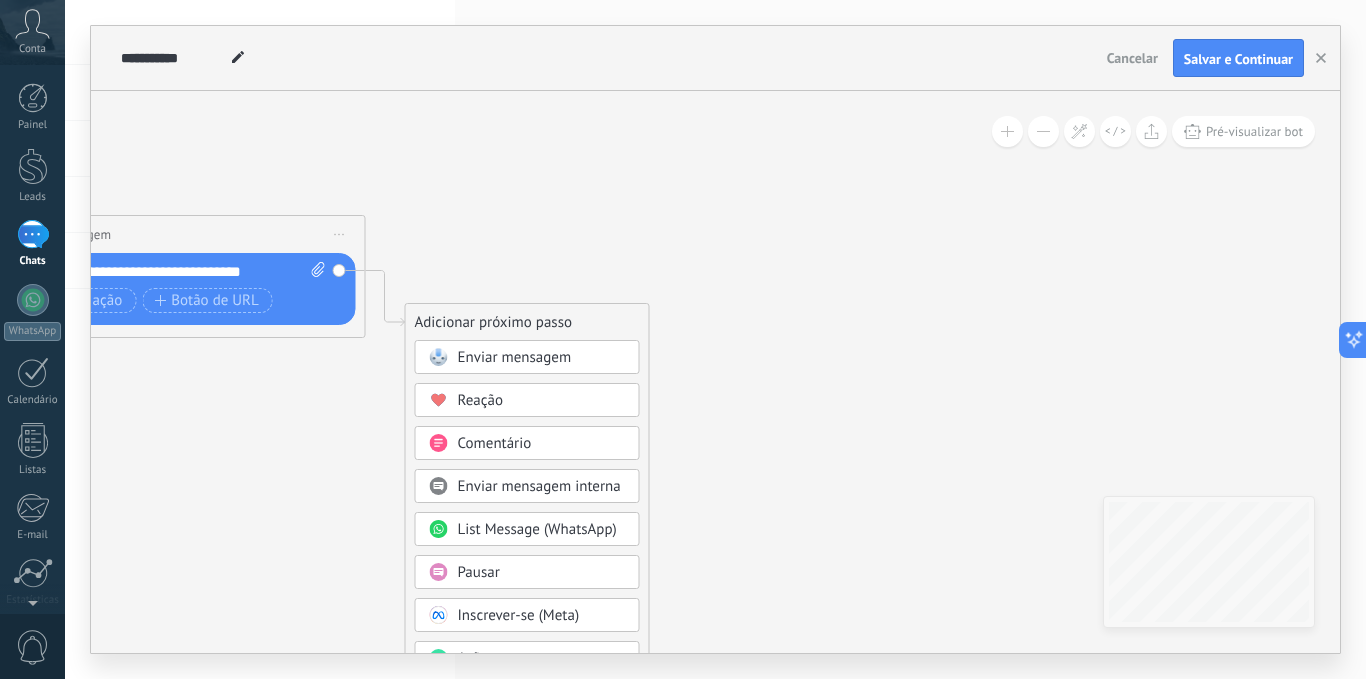 click on "Pausar" at bounding box center (479, 572) 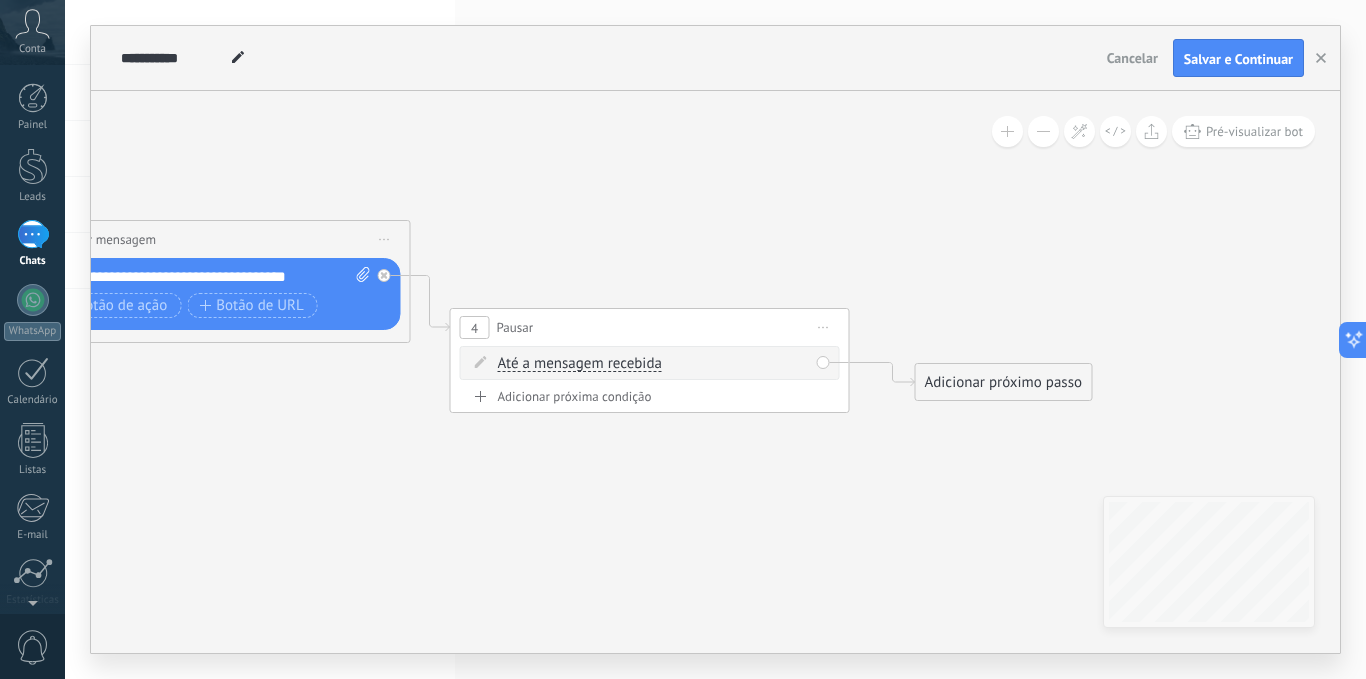 drag, startPoint x: 630, startPoint y: 468, endPoint x: 436, endPoint y: 520, distance: 200.8482 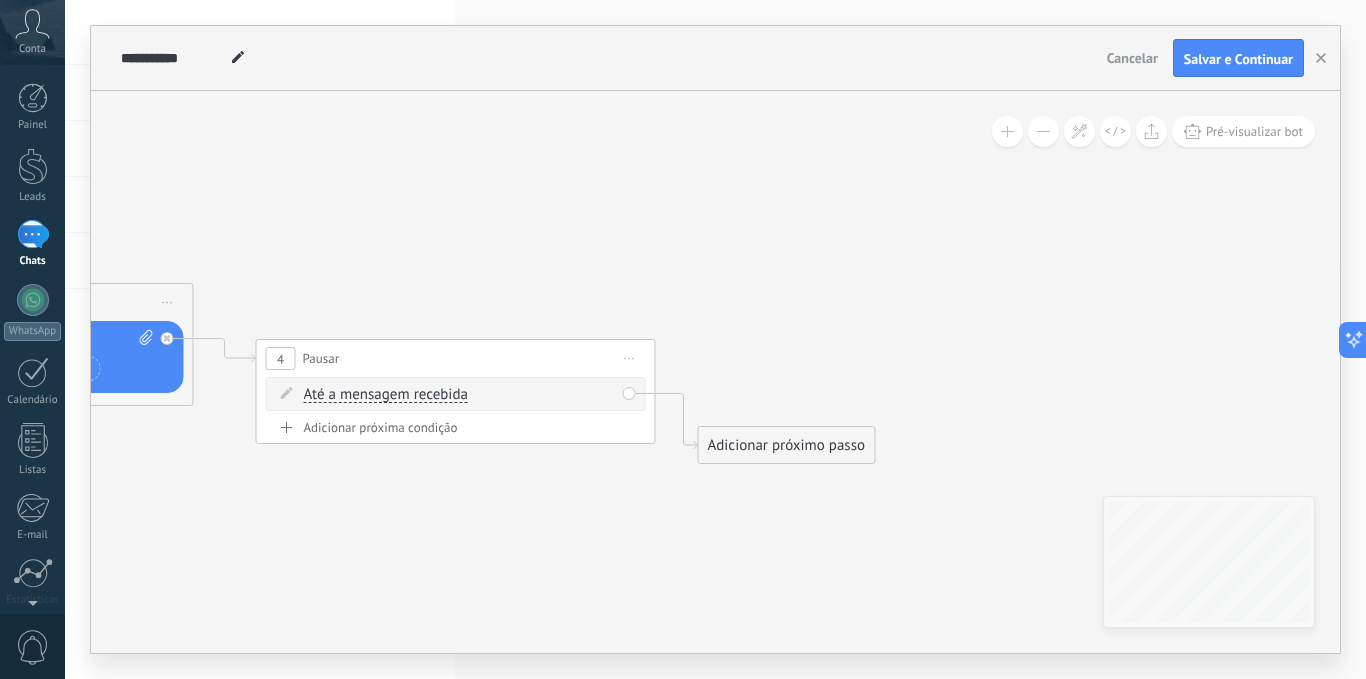 drag, startPoint x: 432, startPoint y: 362, endPoint x: 451, endPoint y: 295, distance: 69.641945 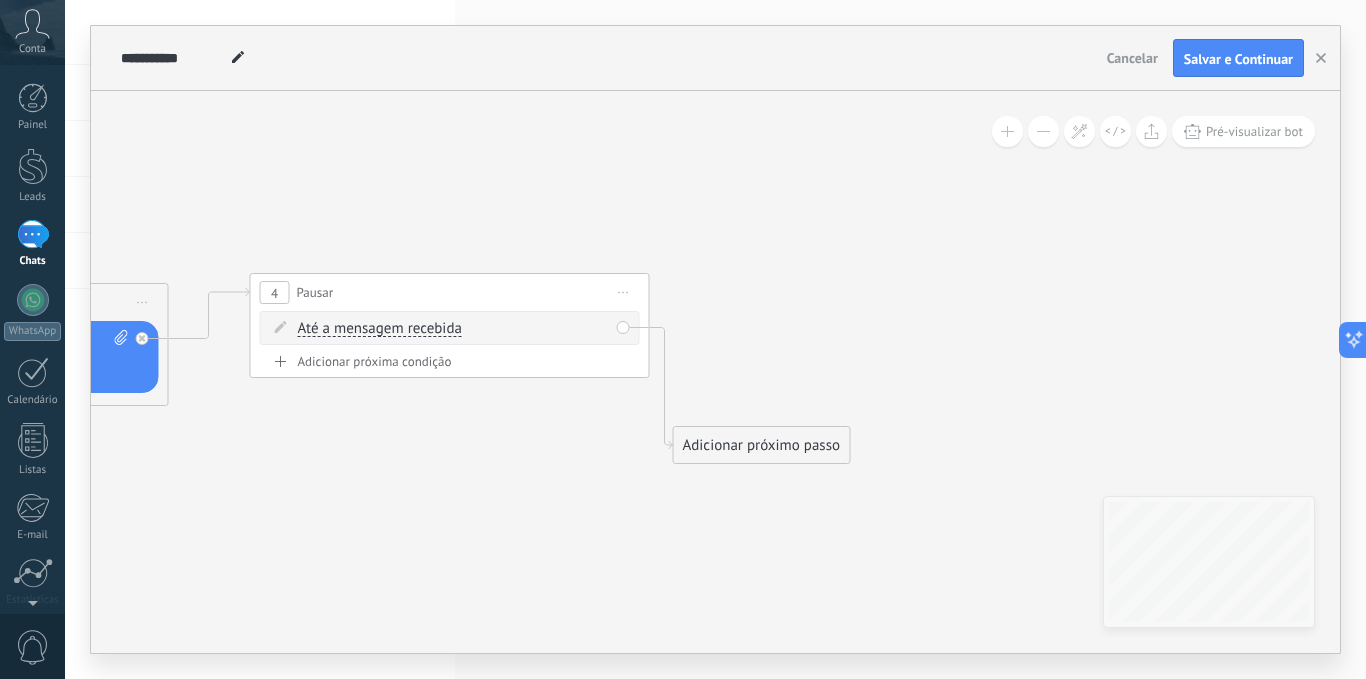 drag, startPoint x: 560, startPoint y: 516, endPoint x: 409, endPoint y: 474, distance: 156.73225 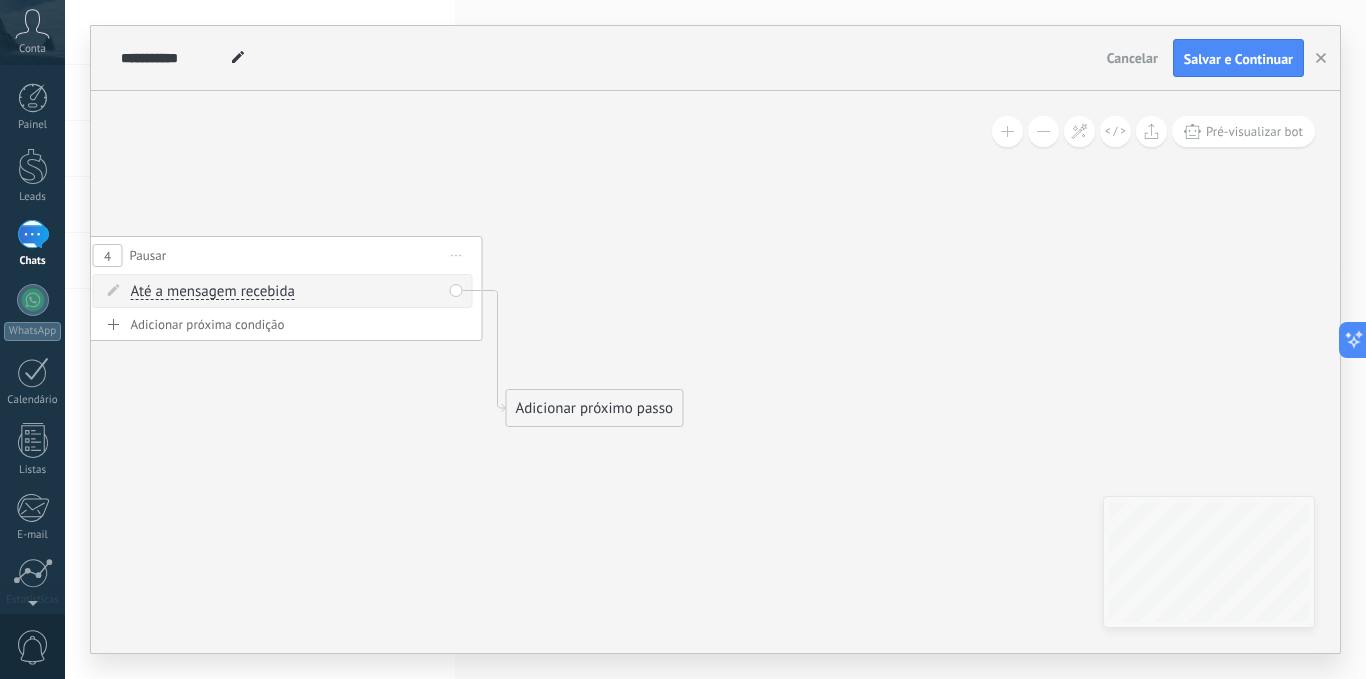 click on "Adicionar próximo passo" at bounding box center (595, 408) 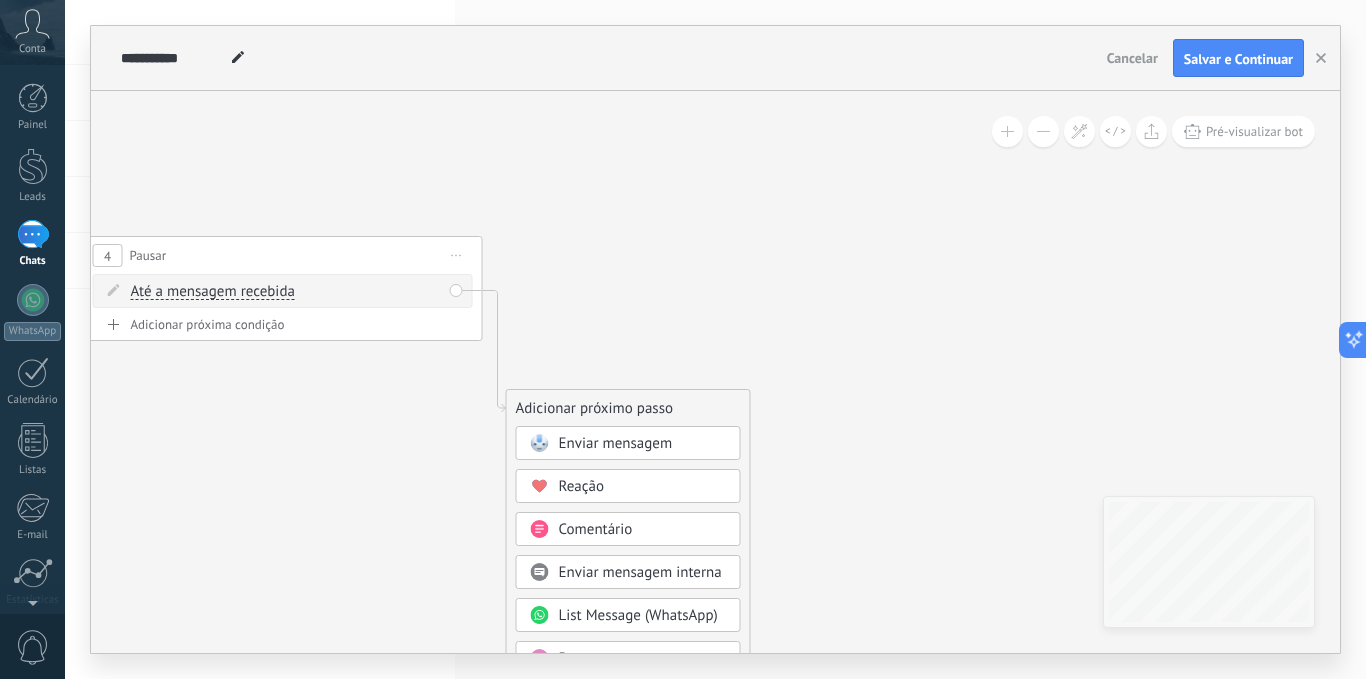 click on "Enviar mensagem" at bounding box center [616, 443] 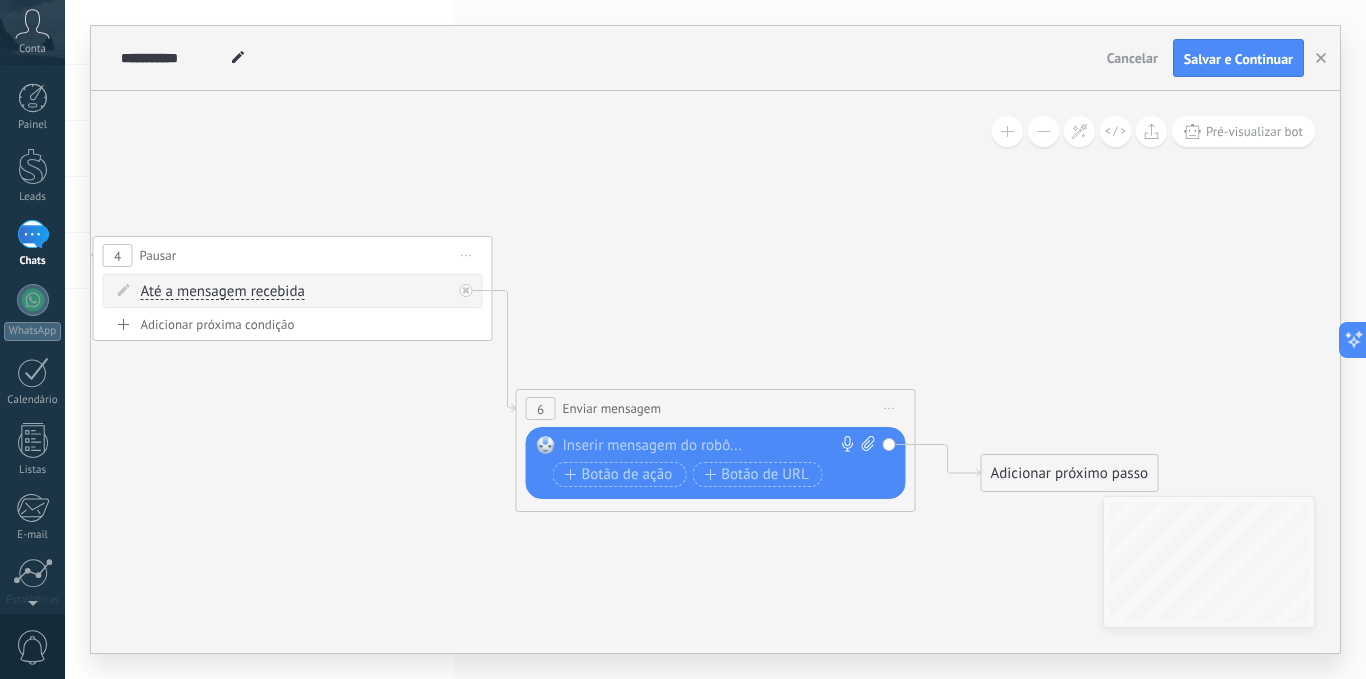 click at bounding box center (711, 446) 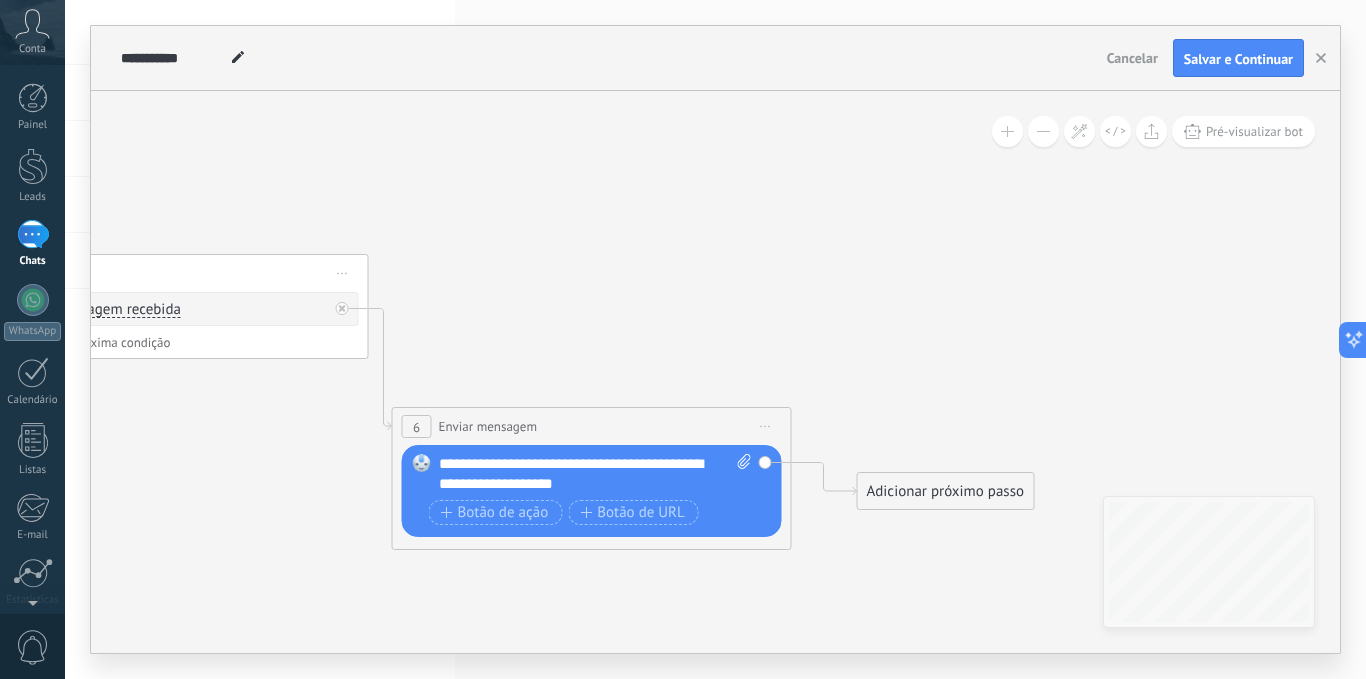 drag, startPoint x: 665, startPoint y: 575, endPoint x: 560, endPoint y: 594, distance: 106.7052 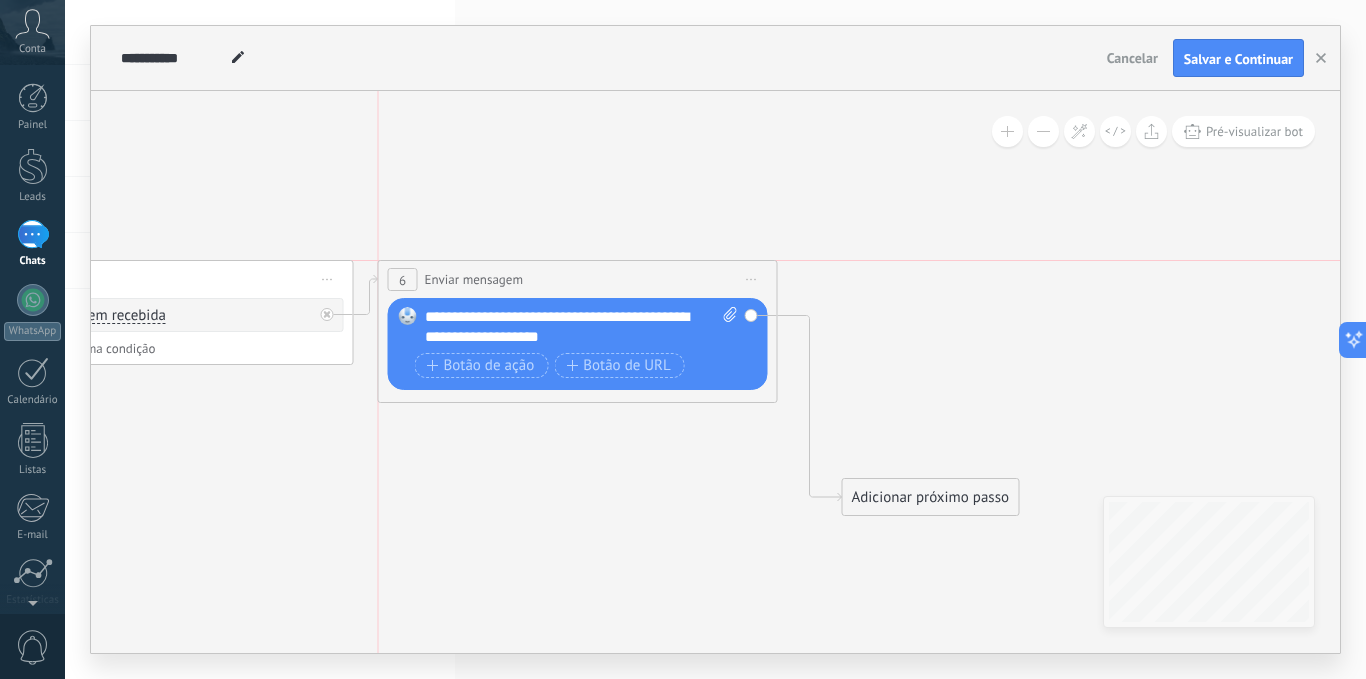 drag, startPoint x: 570, startPoint y: 424, endPoint x: 574, endPoint y: 255, distance: 169.04733 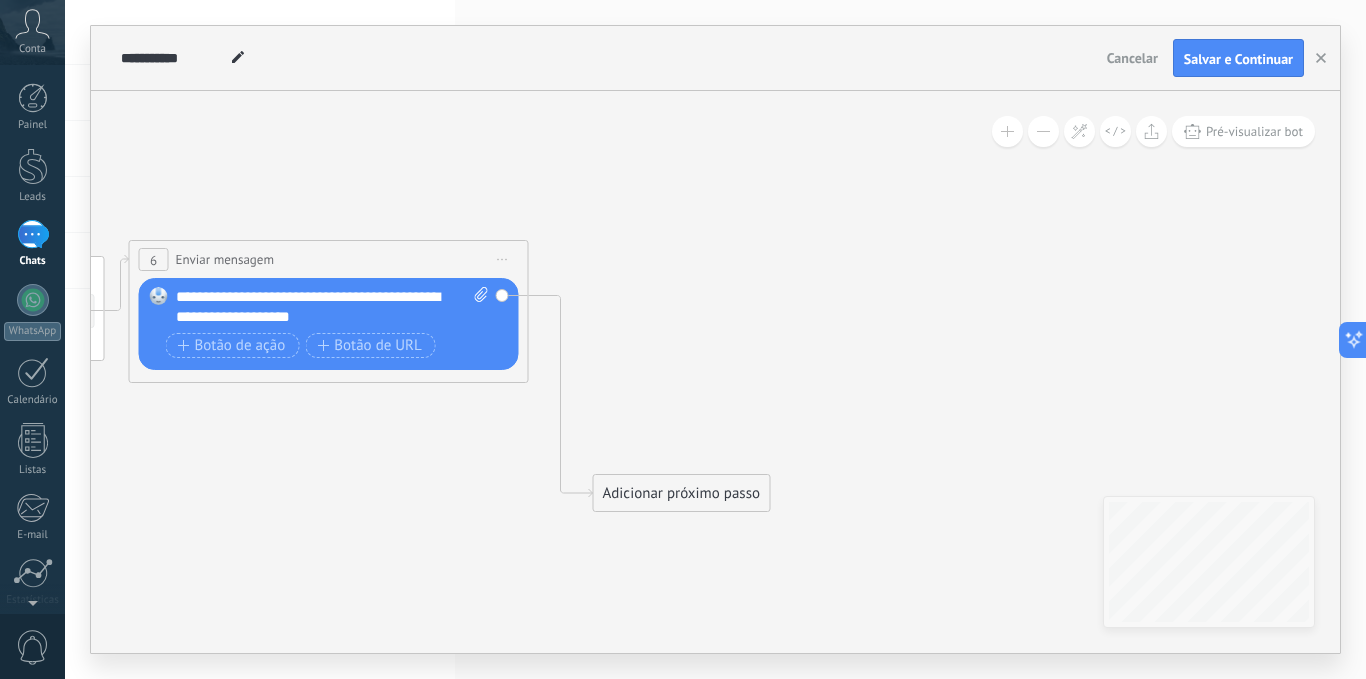 drag, startPoint x: 636, startPoint y: 508, endPoint x: 390, endPoint y: 498, distance: 246.20317 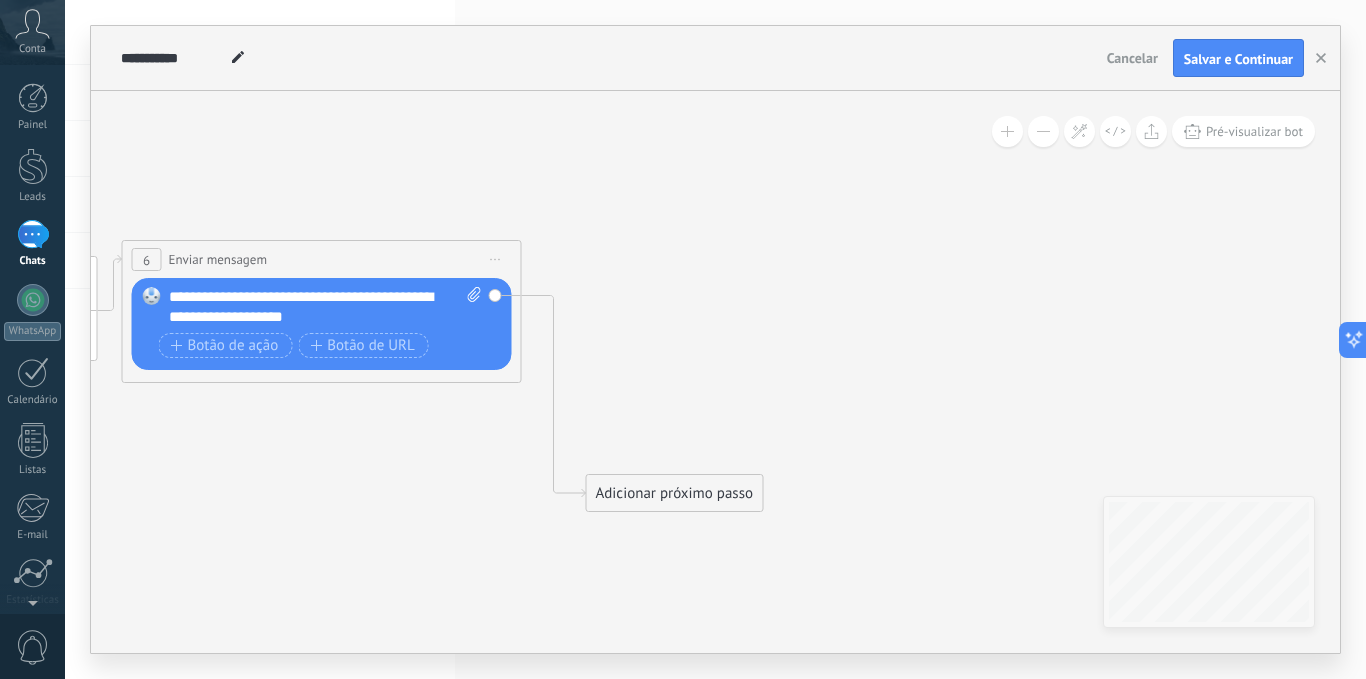 click on "Adicionar próximo passo" at bounding box center [675, 493] 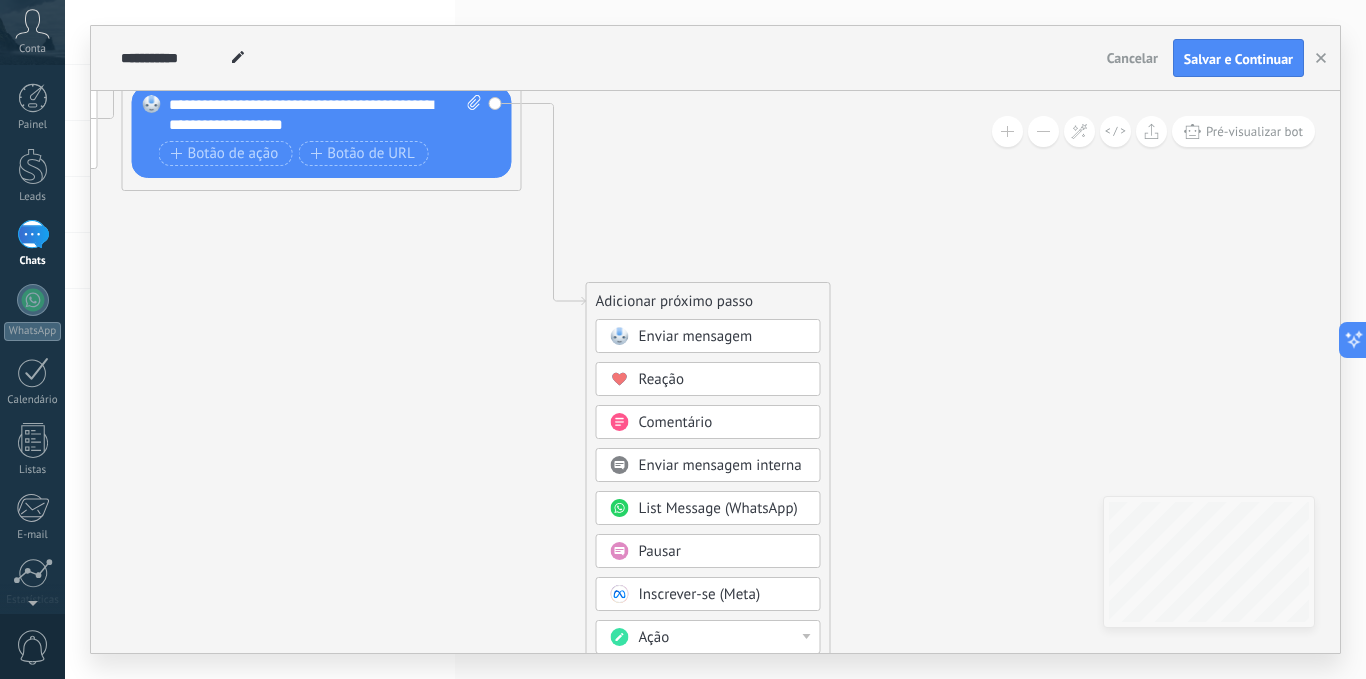 click on "Pausar" at bounding box center (723, 552) 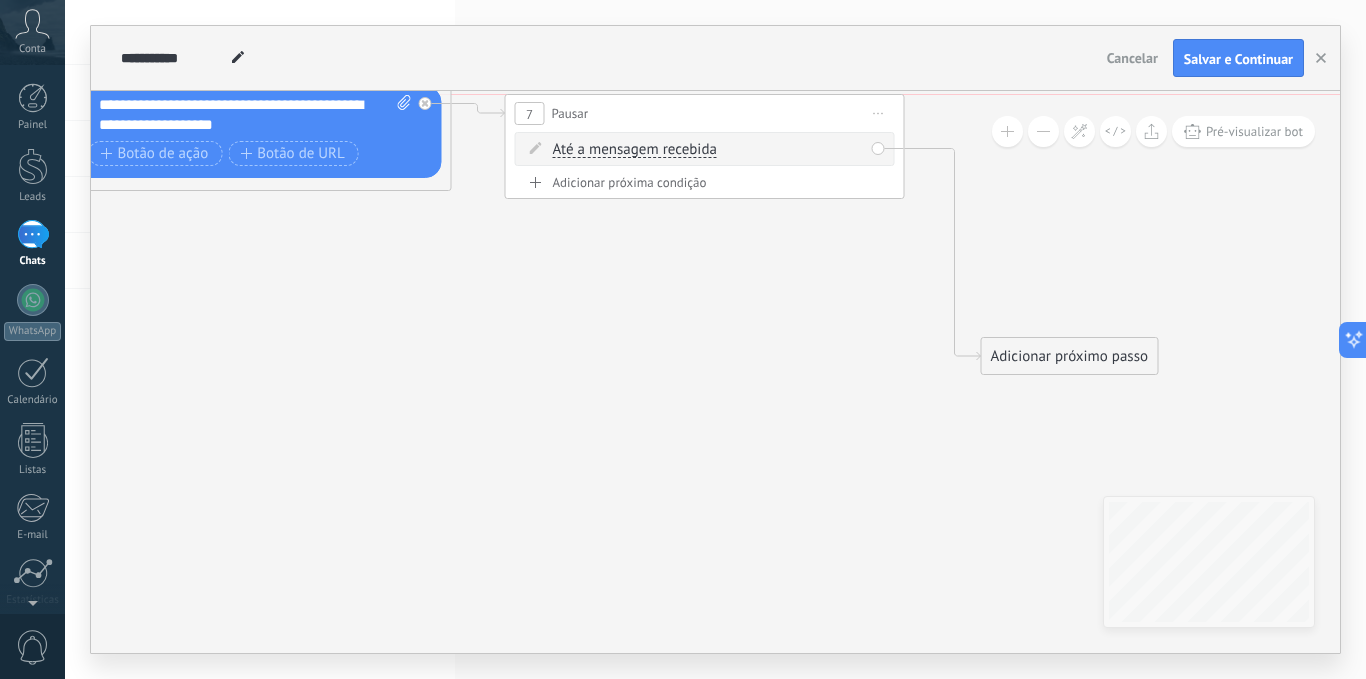 drag, startPoint x: 657, startPoint y: 294, endPoint x: 679, endPoint y: 176, distance: 120.033325 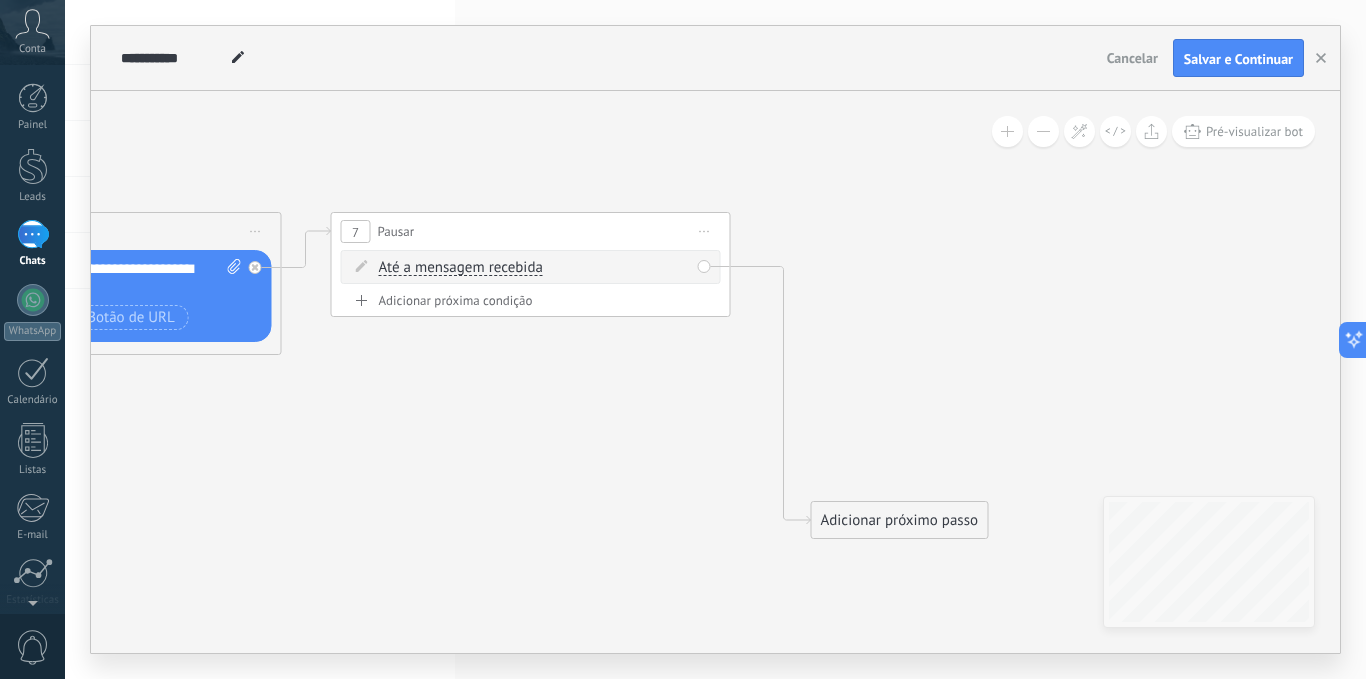 drag, startPoint x: 693, startPoint y: 328, endPoint x: 693, endPoint y: 497, distance: 169 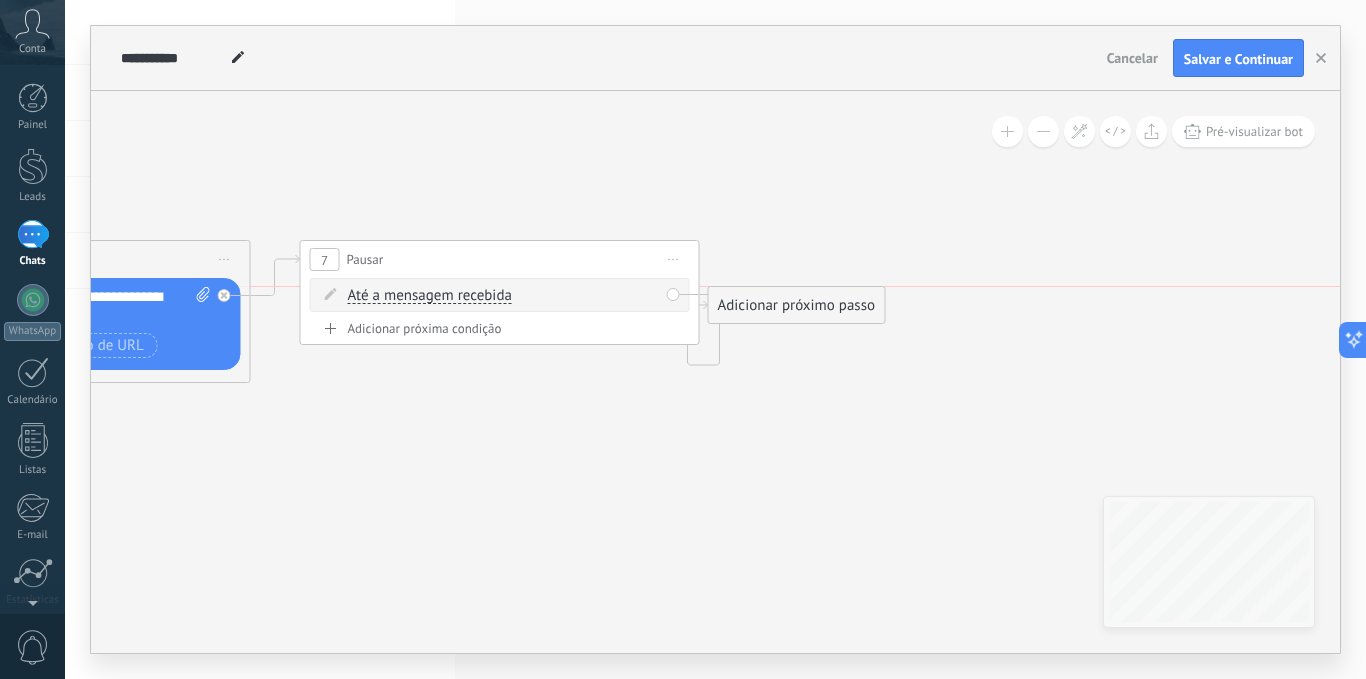 drag, startPoint x: 918, startPoint y: 552, endPoint x: 846, endPoint y: 309, distance: 253.4423 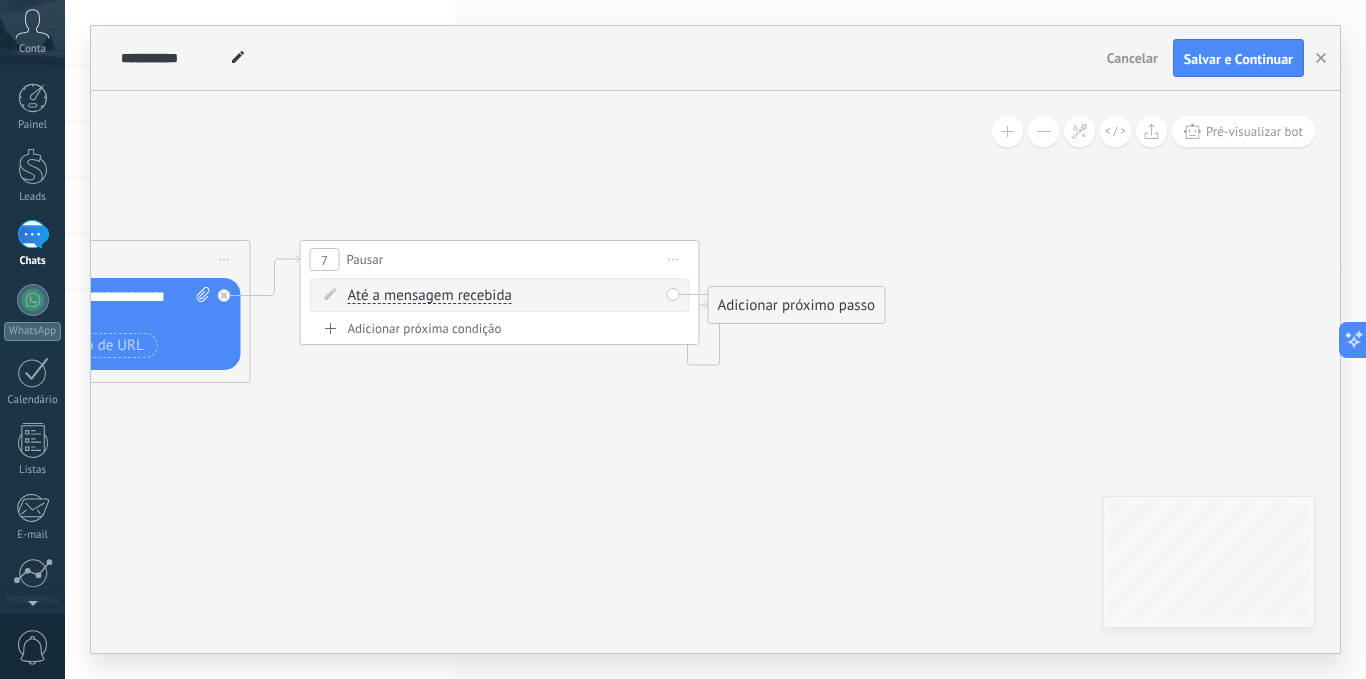 click on "Adicionar próximo passo" at bounding box center [797, 305] 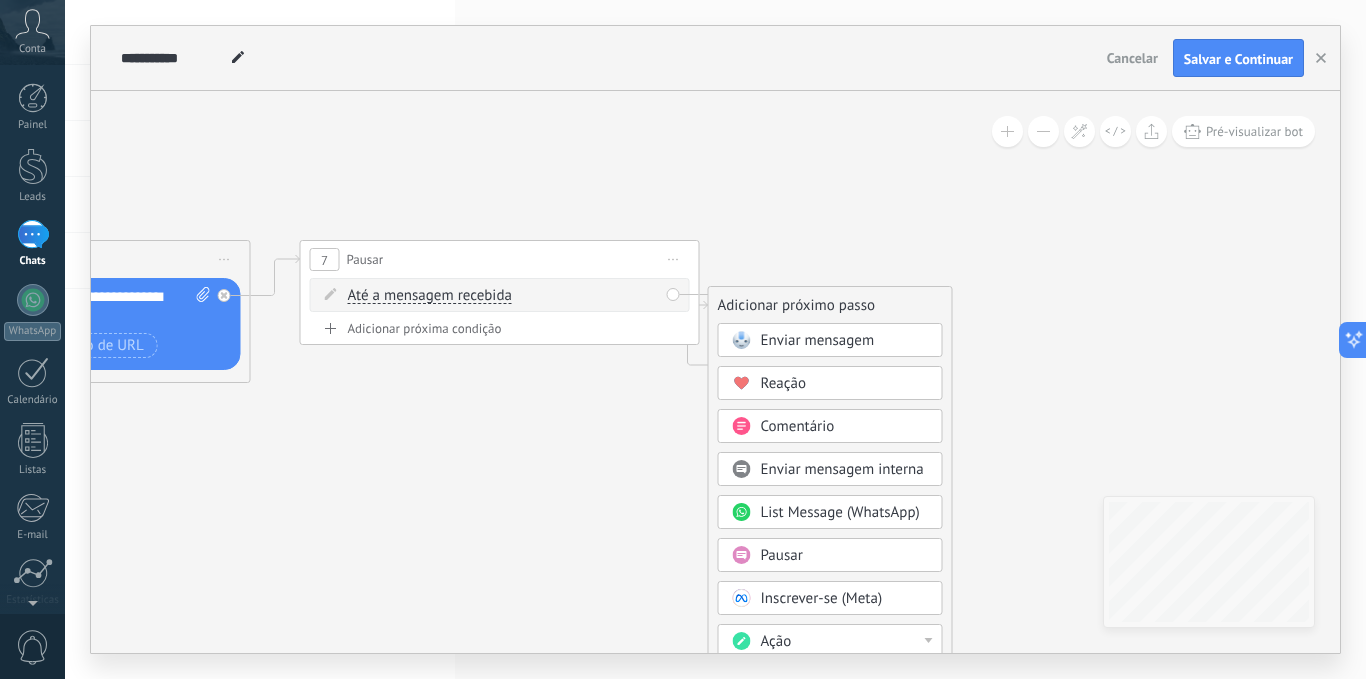 click on "Enviar mensagem" at bounding box center (818, 340) 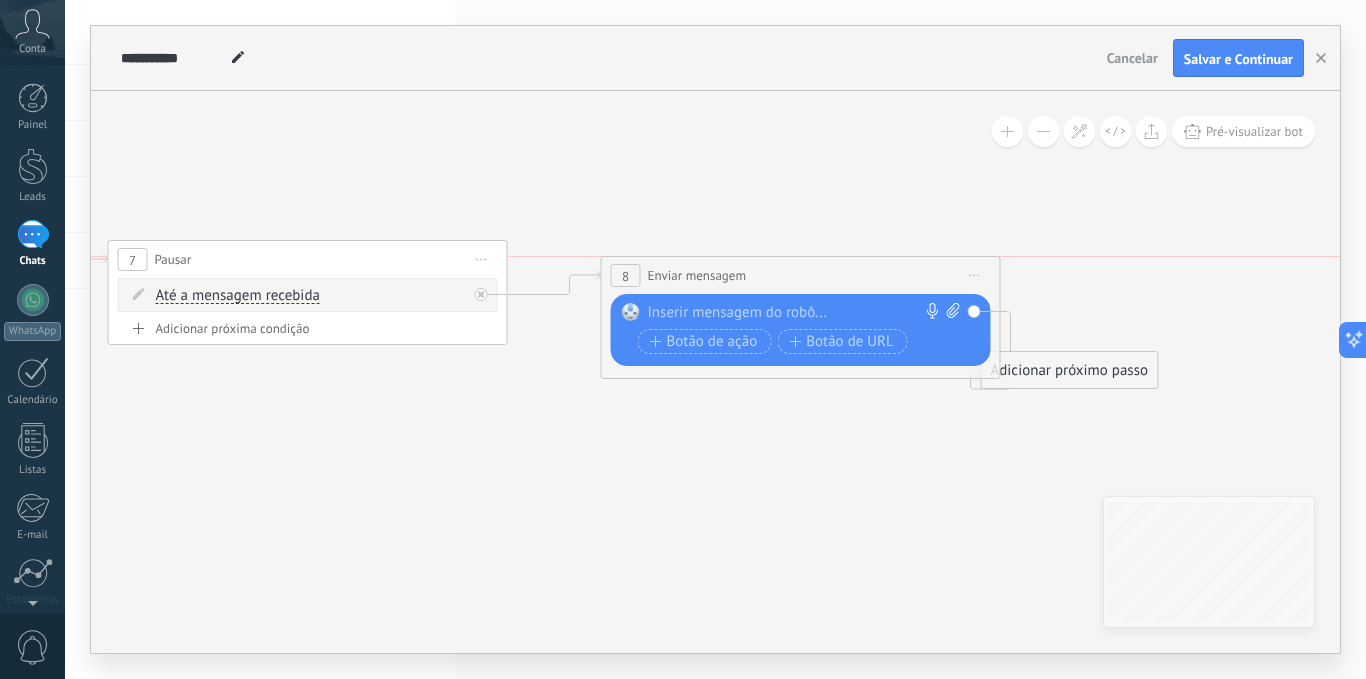 drag, startPoint x: 763, startPoint y: 285, endPoint x: 823, endPoint y: 263, distance: 63.90618 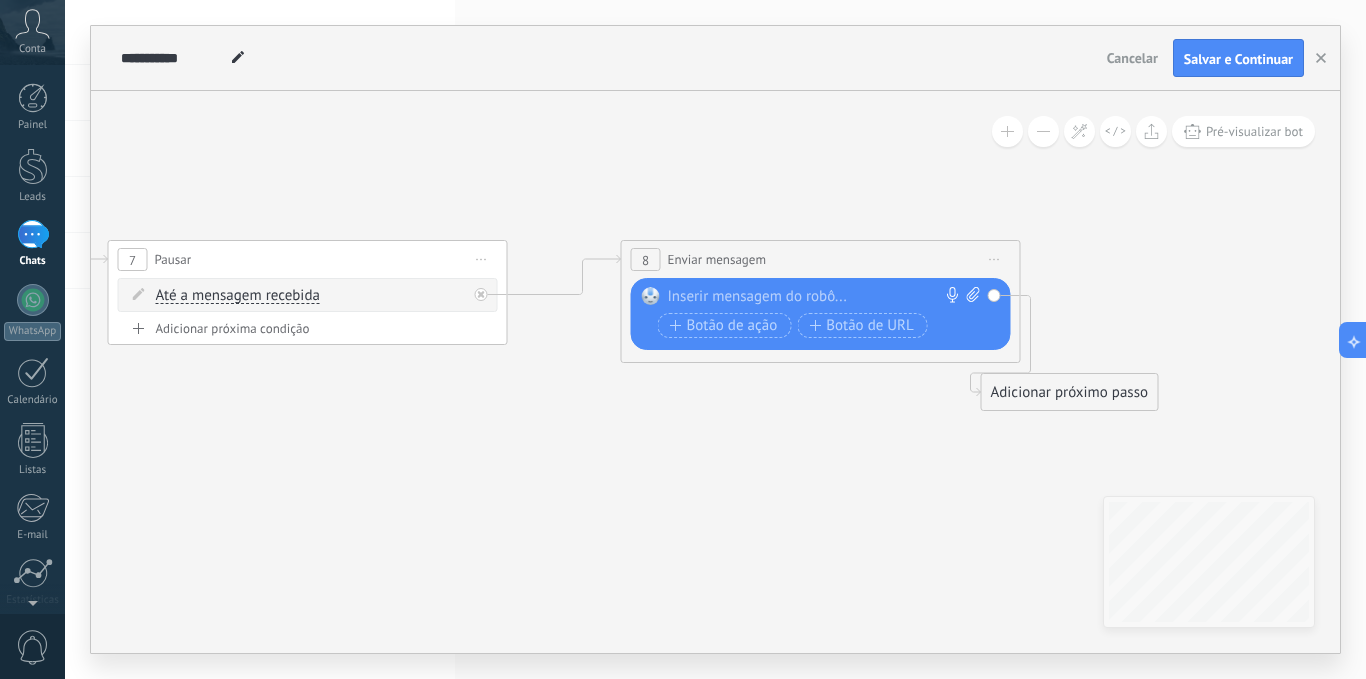 click at bounding box center (816, 297) 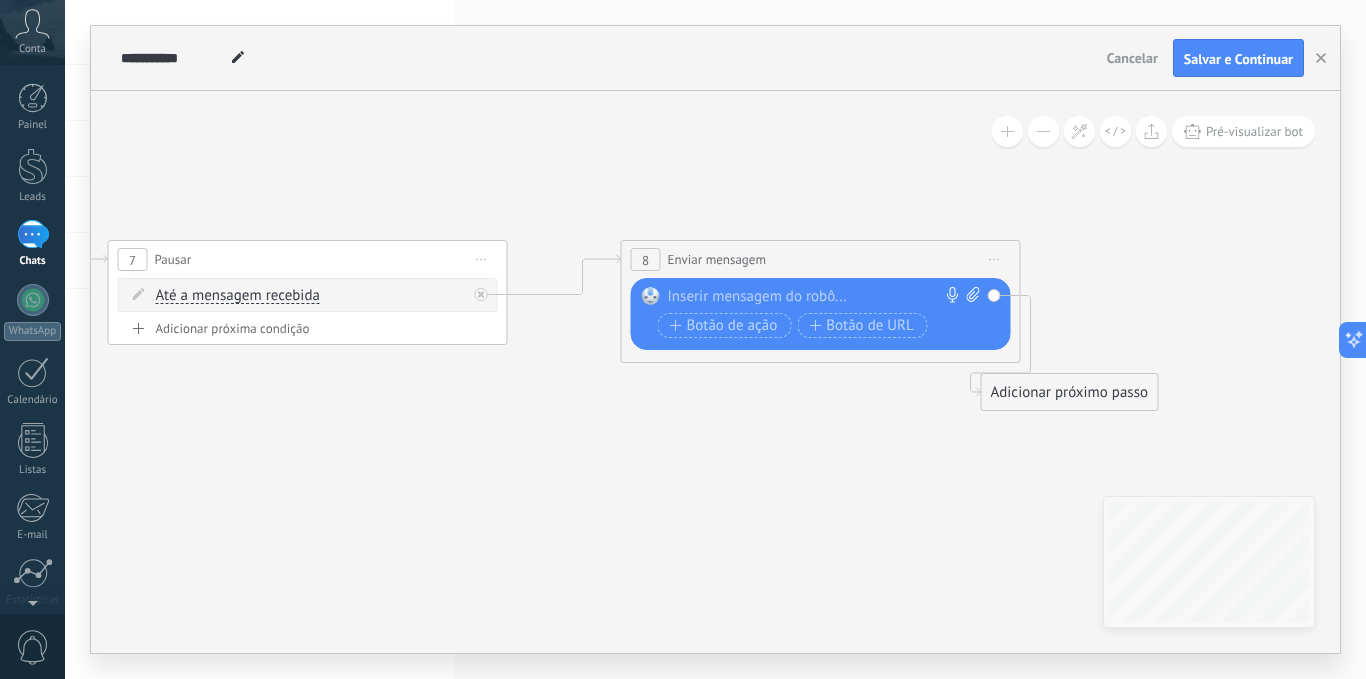 paste 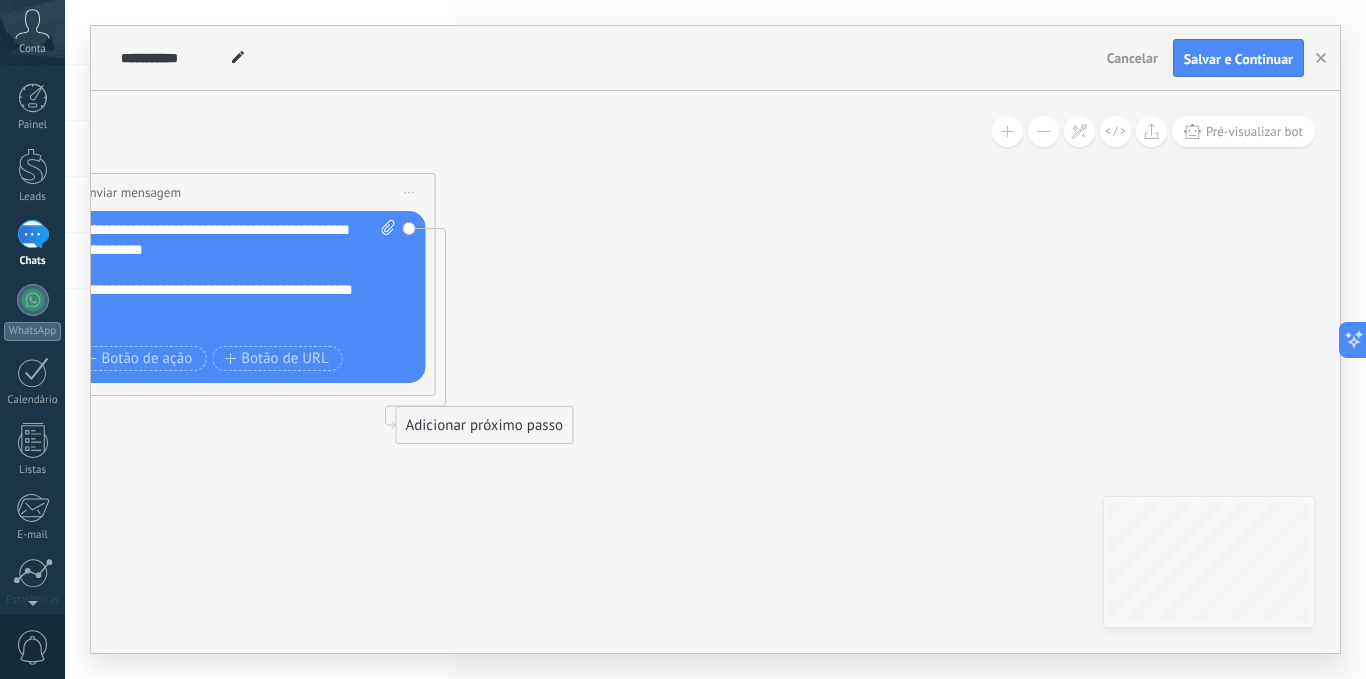 drag, startPoint x: 811, startPoint y: 558, endPoint x: 248, endPoint y: 491, distance: 566.97266 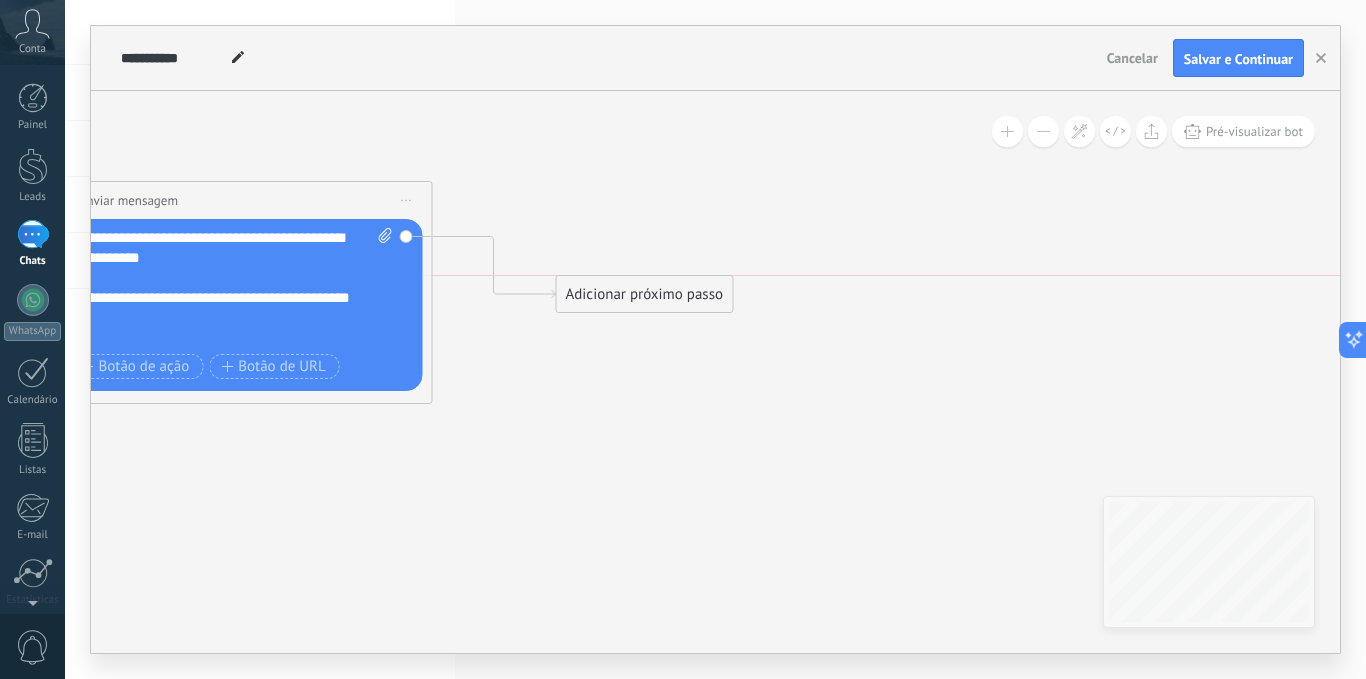 drag, startPoint x: 479, startPoint y: 433, endPoint x: 642, endPoint y: 287, distance: 218.82642 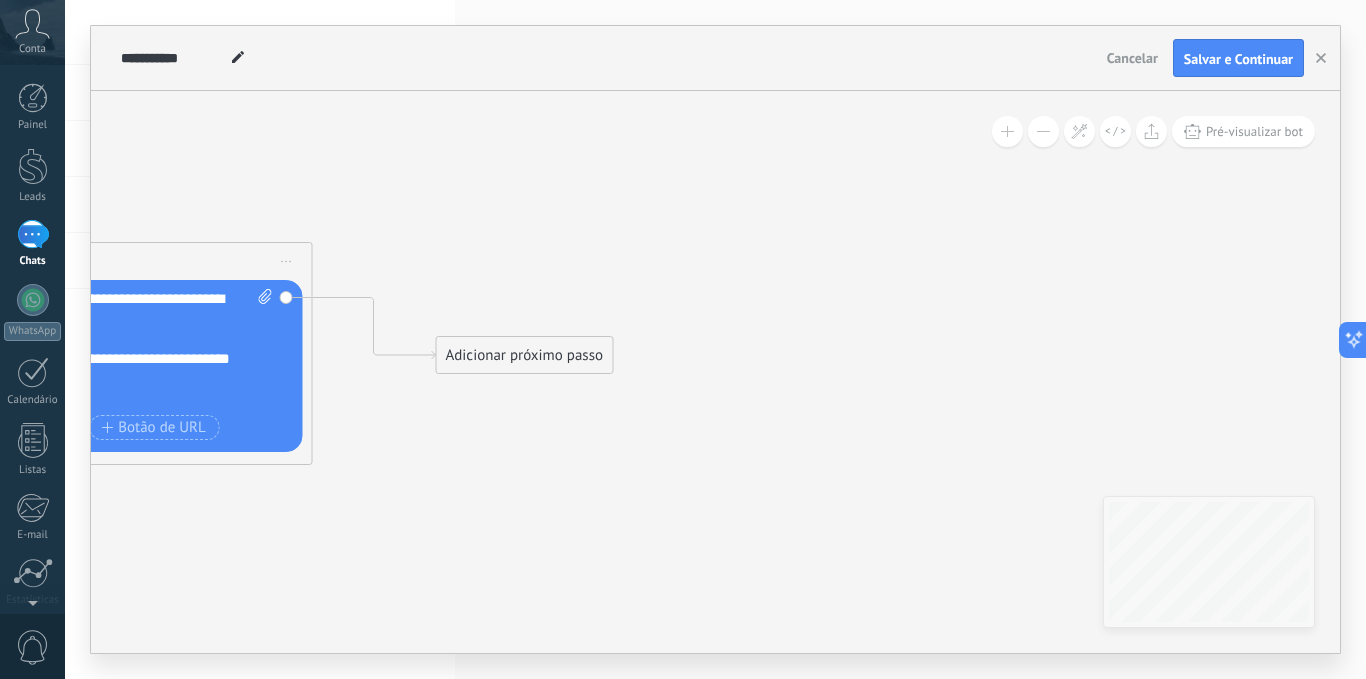 drag, startPoint x: 572, startPoint y: 466, endPoint x: 510, endPoint y: 473, distance: 62.39391 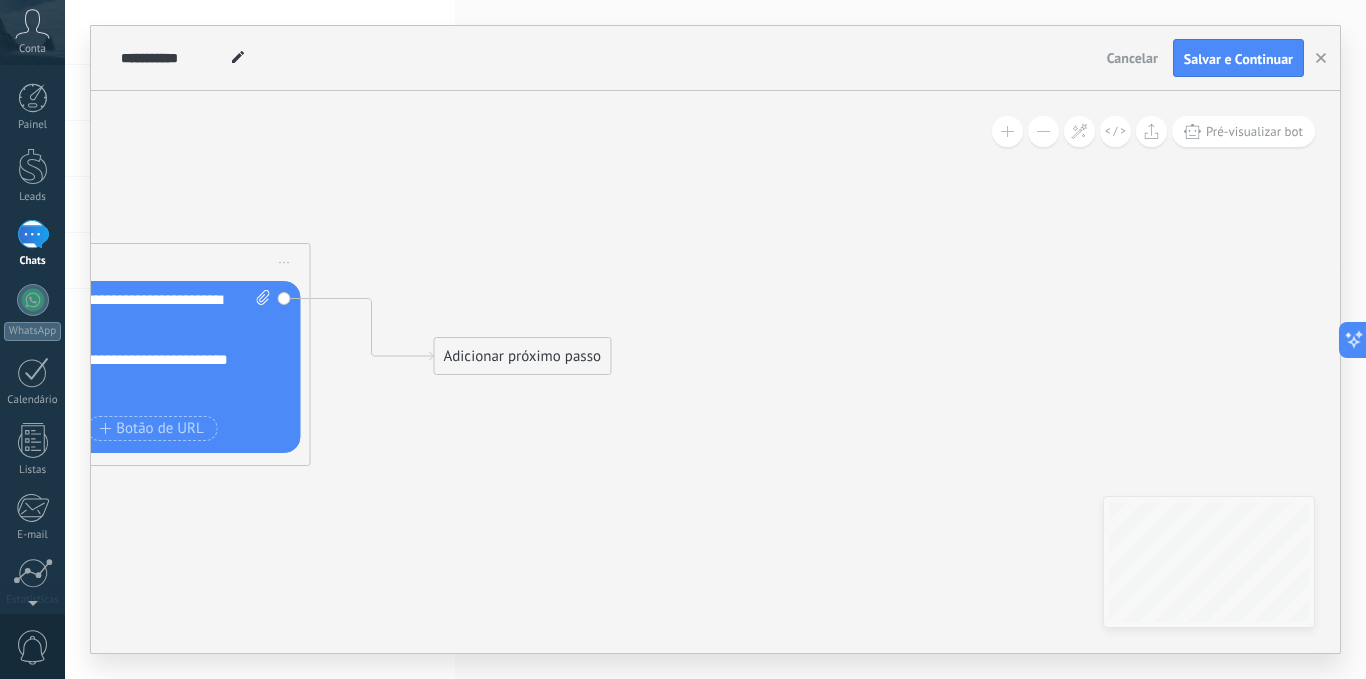 click on "Adicionar próximo passo" at bounding box center [523, 356] 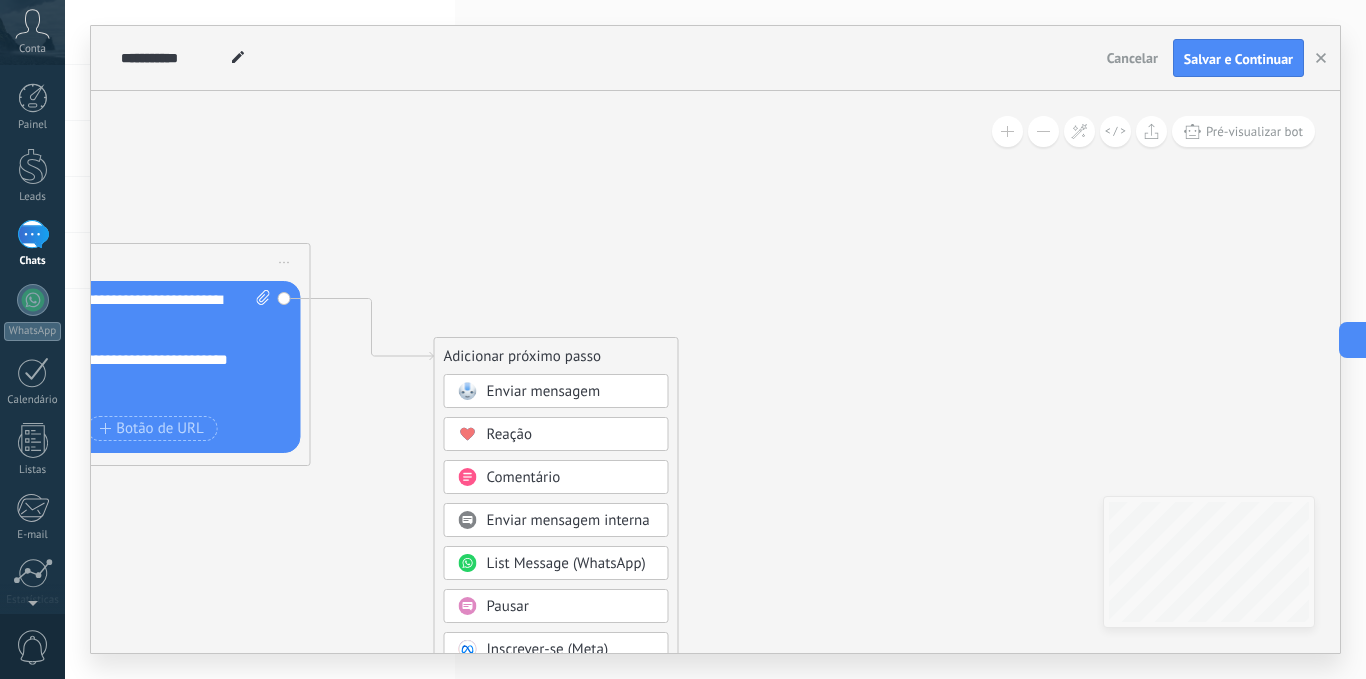 click on "Pausar" at bounding box center (508, 606) 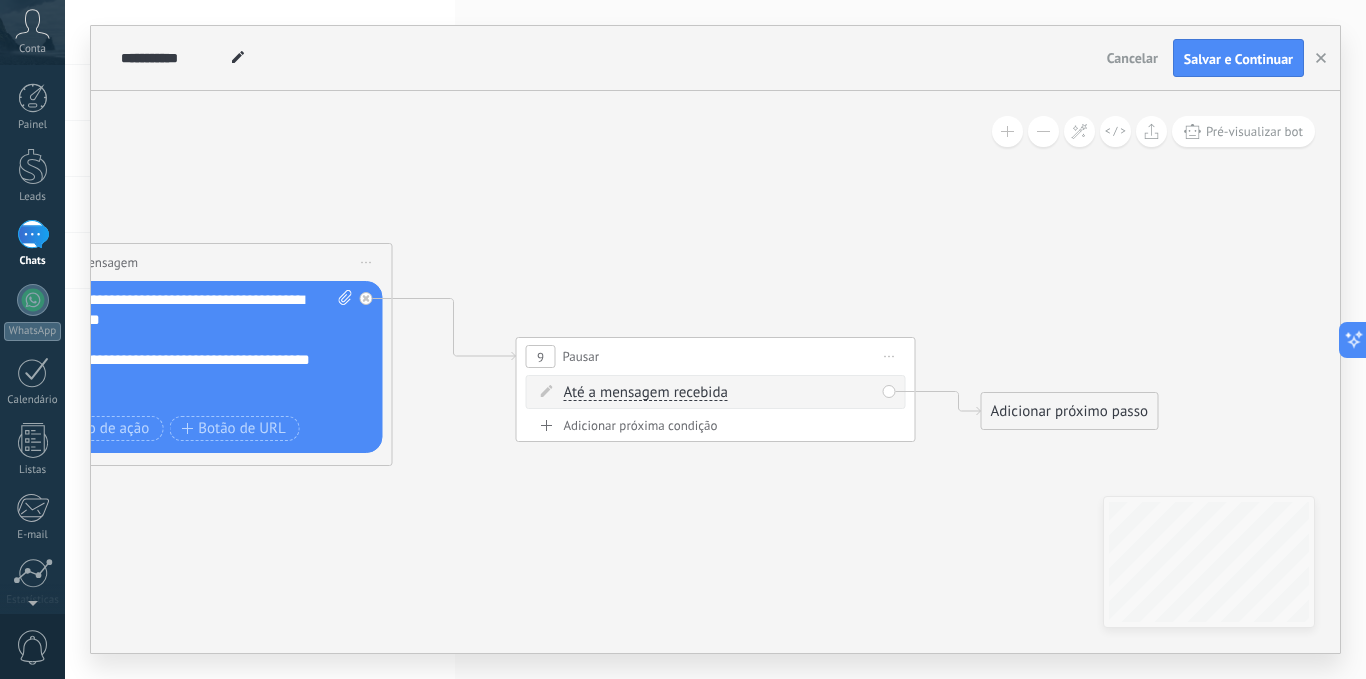 click on "Até a mensagem recebida" at bounding box center [646, 393] 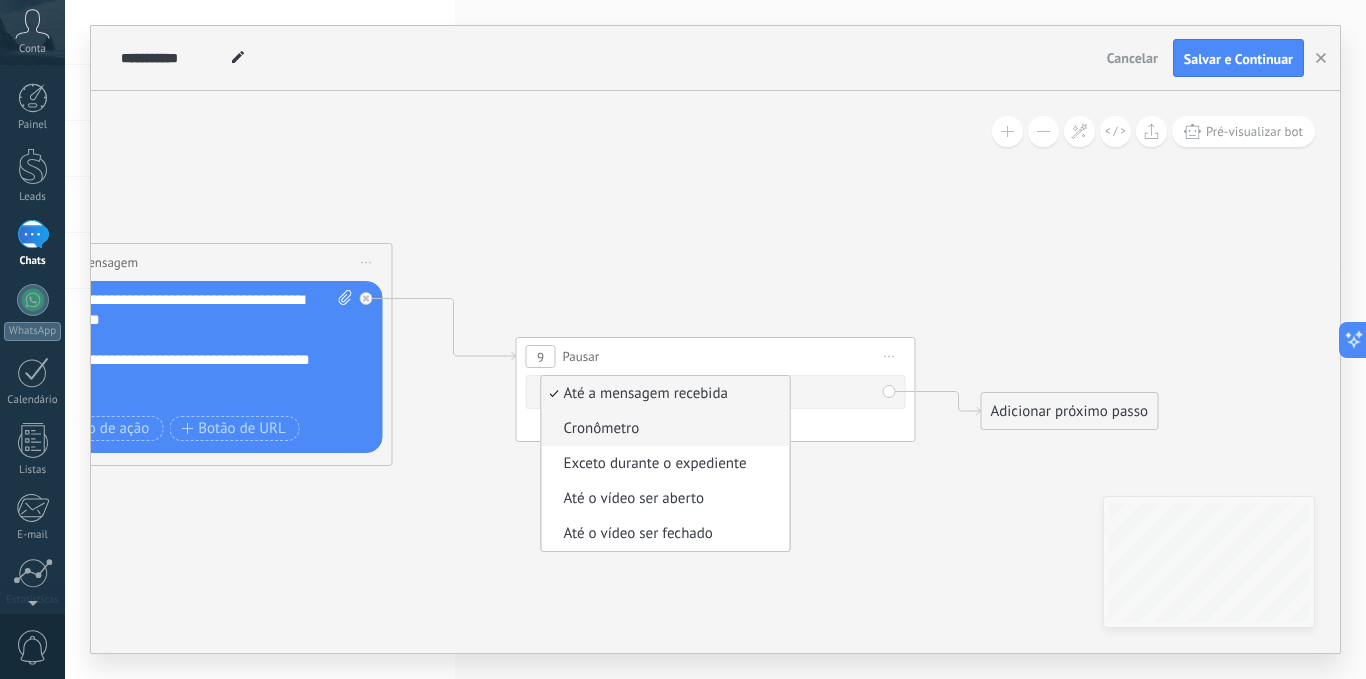 click on "Cronômetro" at bounding box center (663, 429) 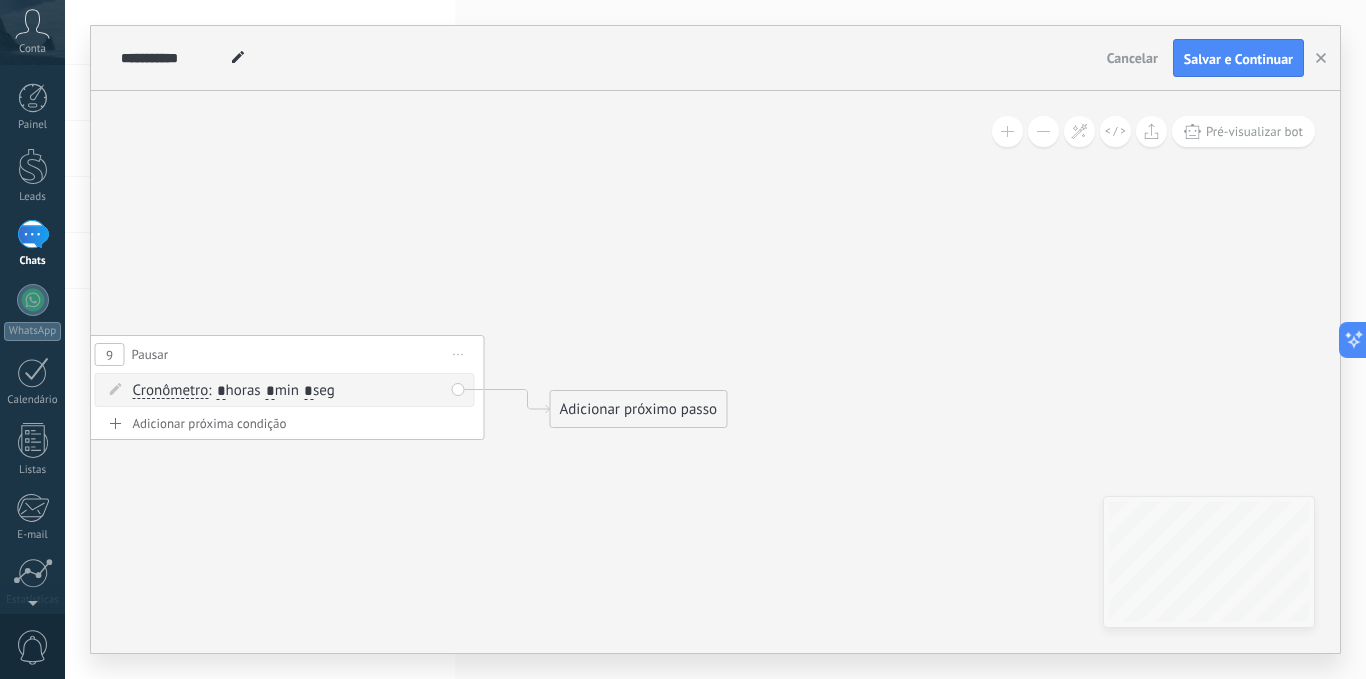 drag, startPoint x: 859, startPoint y: 547, endPoint x: 358, endPoint y: 506, distance: 502.67484 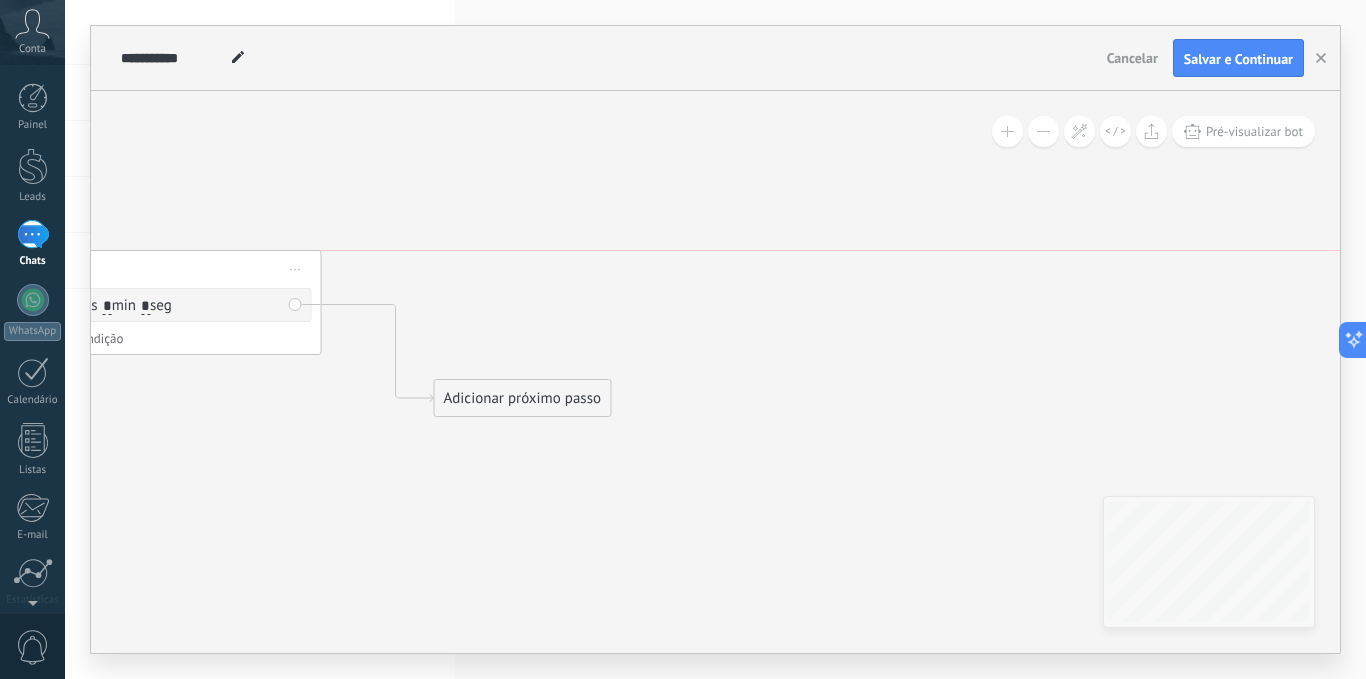drag, startPoint x: 291, startPoint y: 347, endPoint x: 246, endPoint y: 317, distance: 54.08327 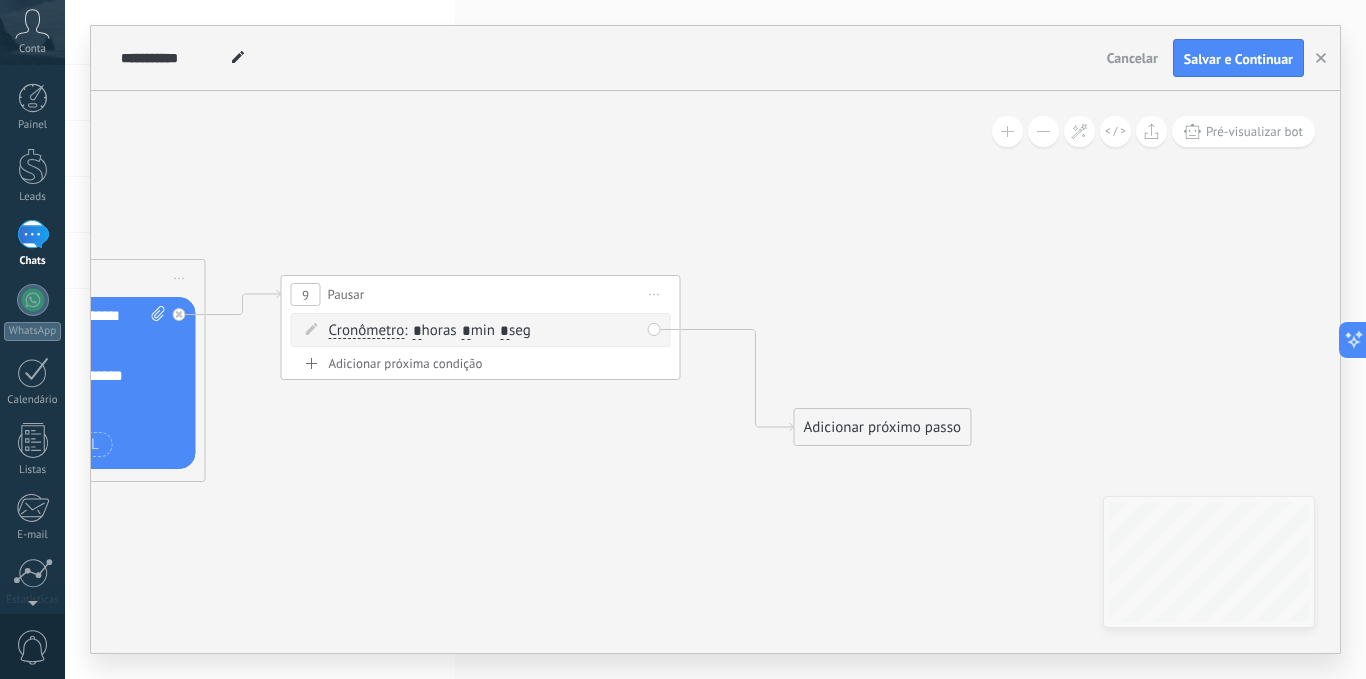 drag, startPoint x: 256, startPoint y: 432, endPoint x: 616, endPoint y: 461, distance: 361.16617 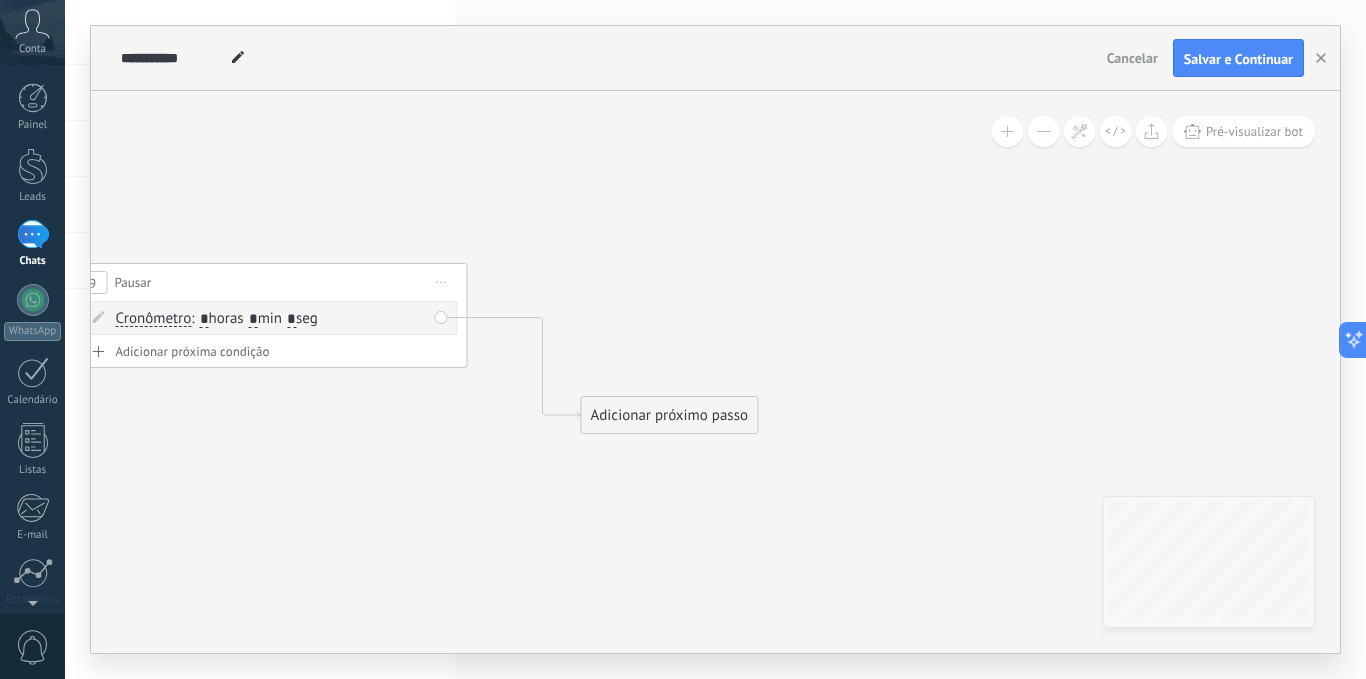 drag, startPoint x: 642, startPoint y: 474, endPoint x: 481, endPoint y: 469, distance: 161.07762 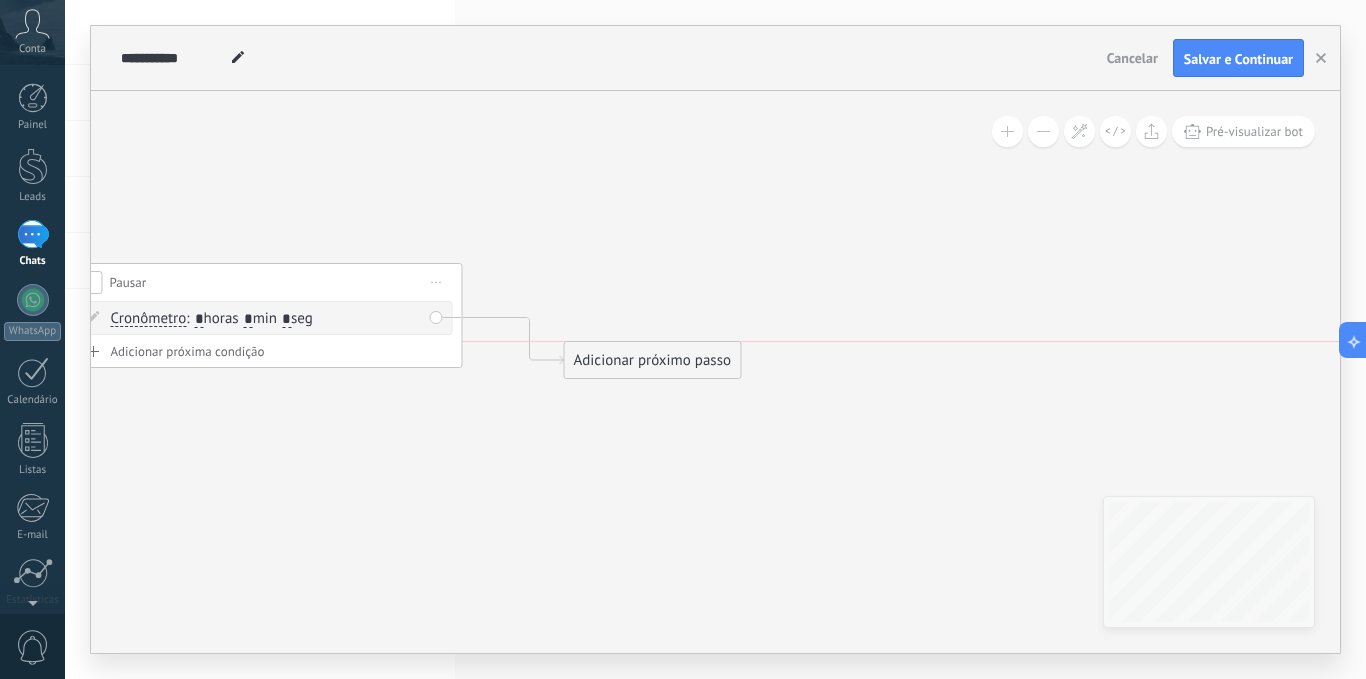 drag, startPoint x: 651, startPoint y: 422, endPoint x: 623, endPoint y: 327, distance: 99.0404 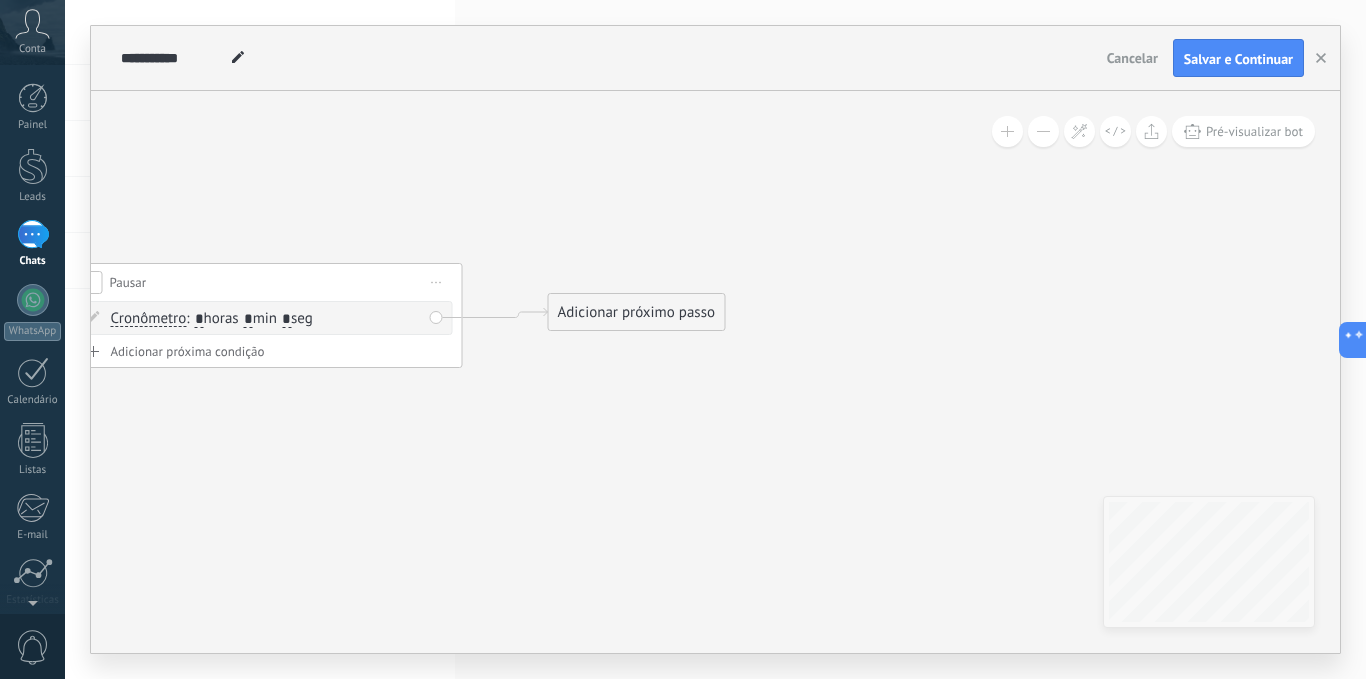 click on "Adicionar próximo passo" at bounding box center [637, 312] 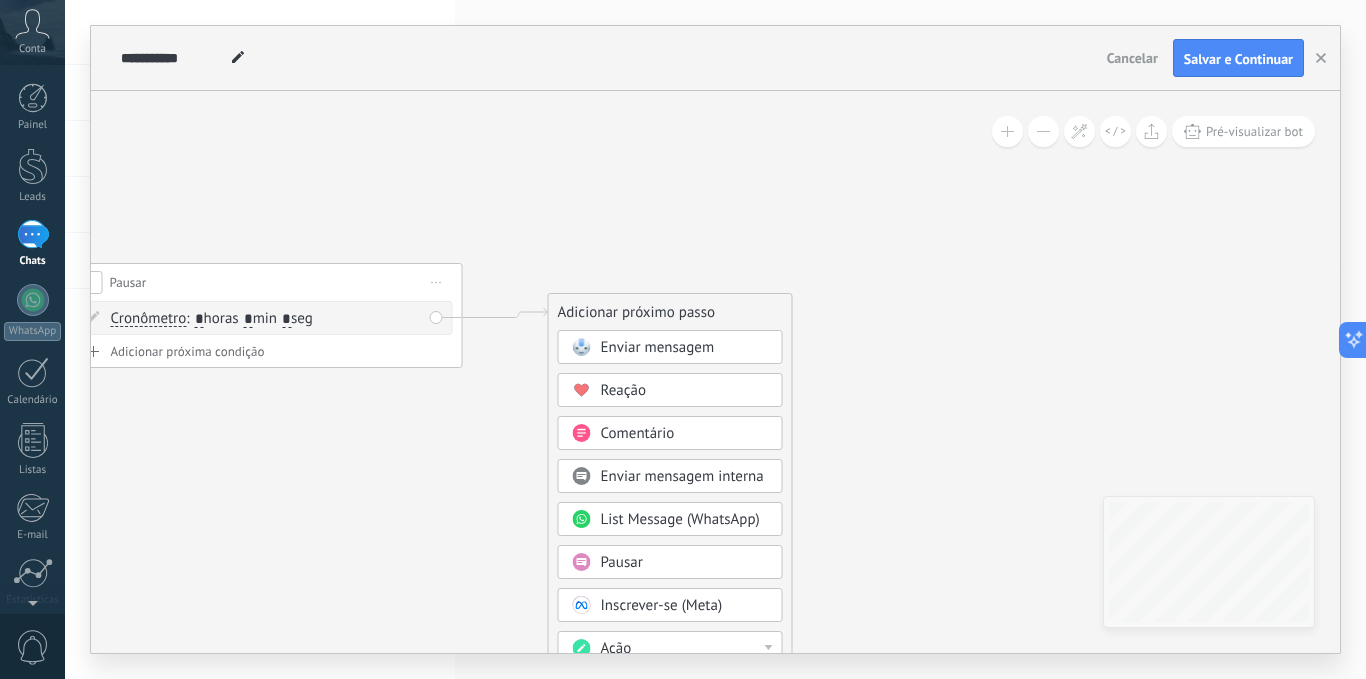 click on "Enviar mensagem" at bounding box center (658, 347) 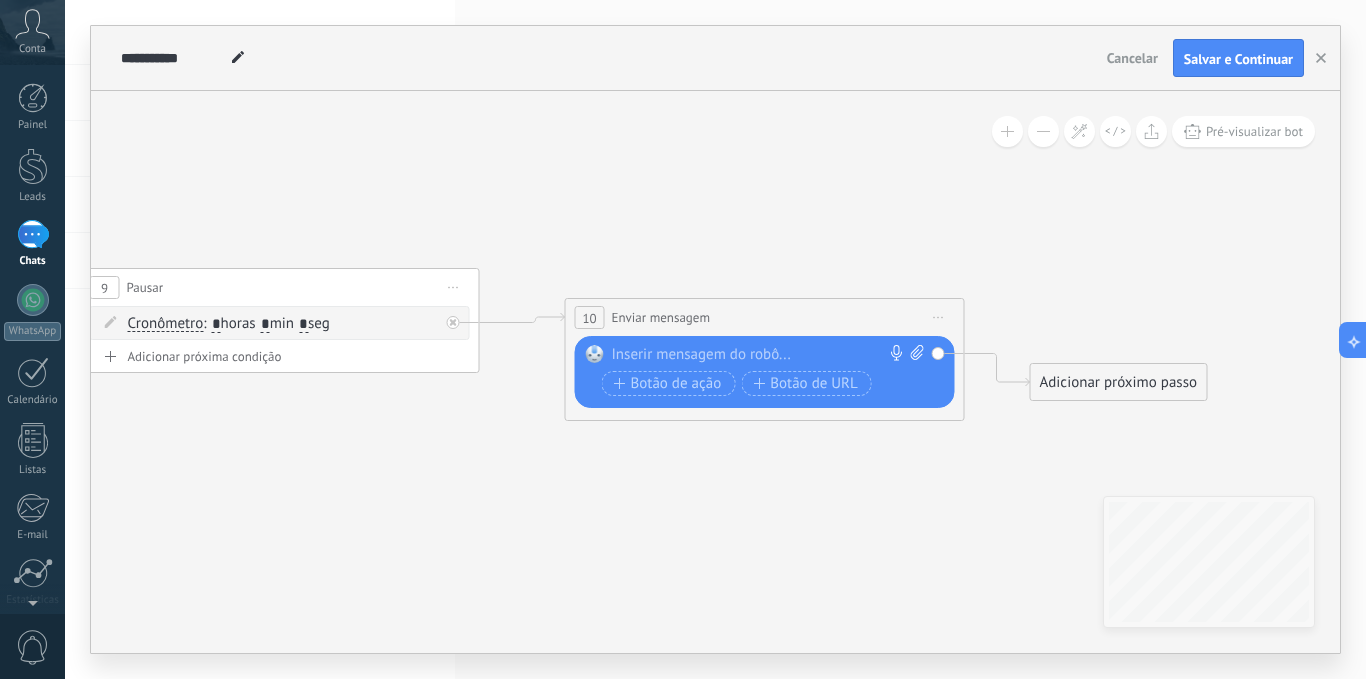 drag, startPoint x: 330, startPoint y: 431, endPoint x: 433, endPoint y: 414, distance: 104.393486 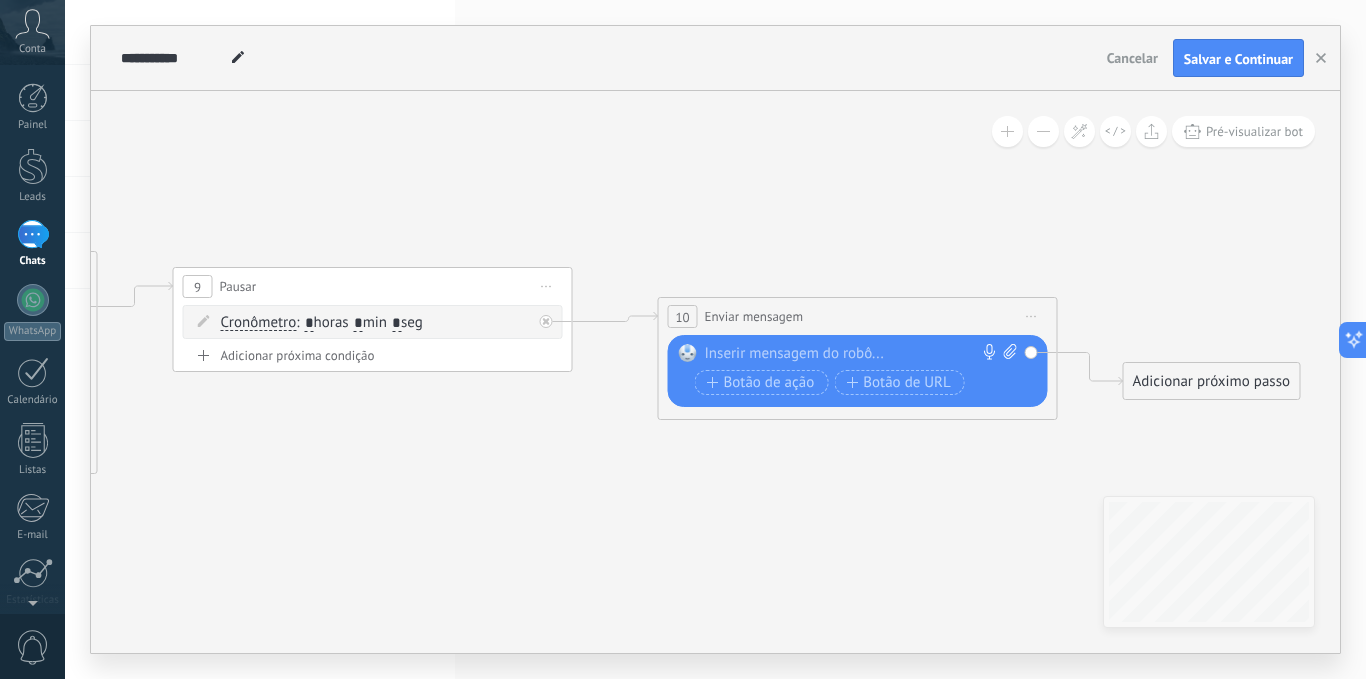 click on "Cronômetro" at bounding box center (259, 323) 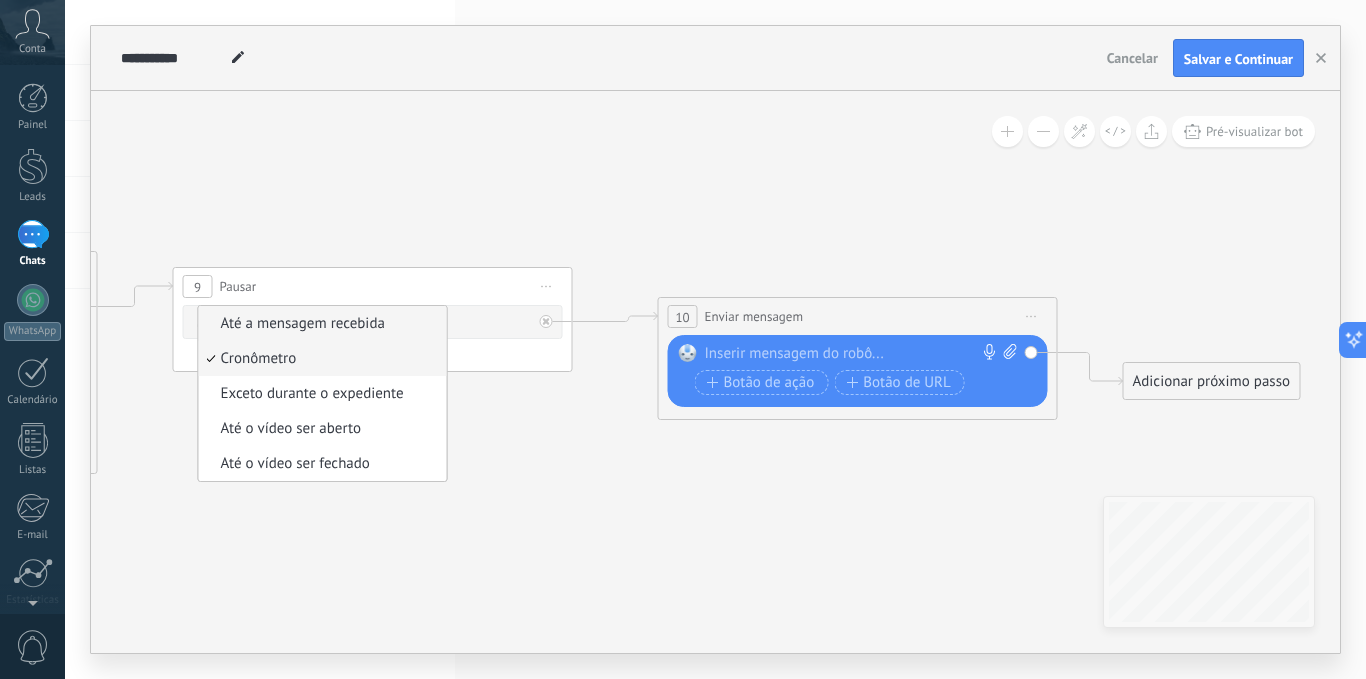 click on "Até a mensagem recebida" at bounding box center (320, 324) 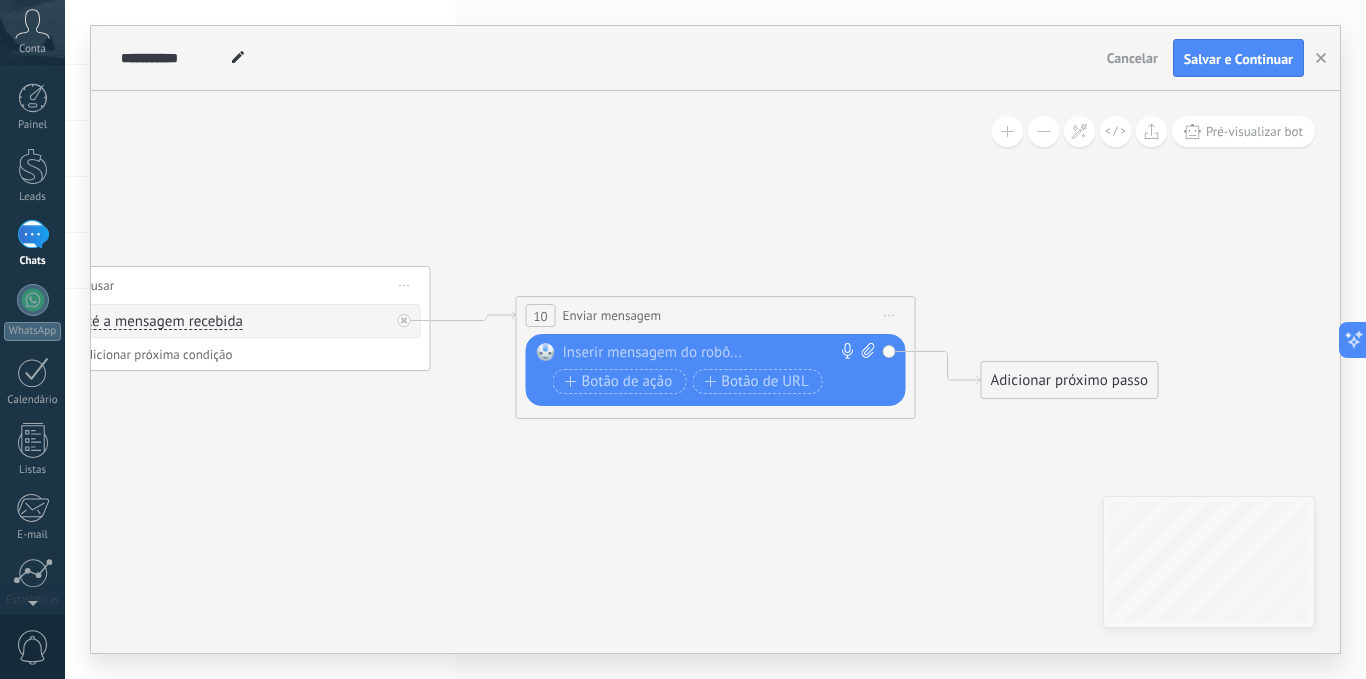 drag, startPoint x: 610, startPoint y: 456, endPoint x: 521, endPoint y: 389, distance: 111.40018 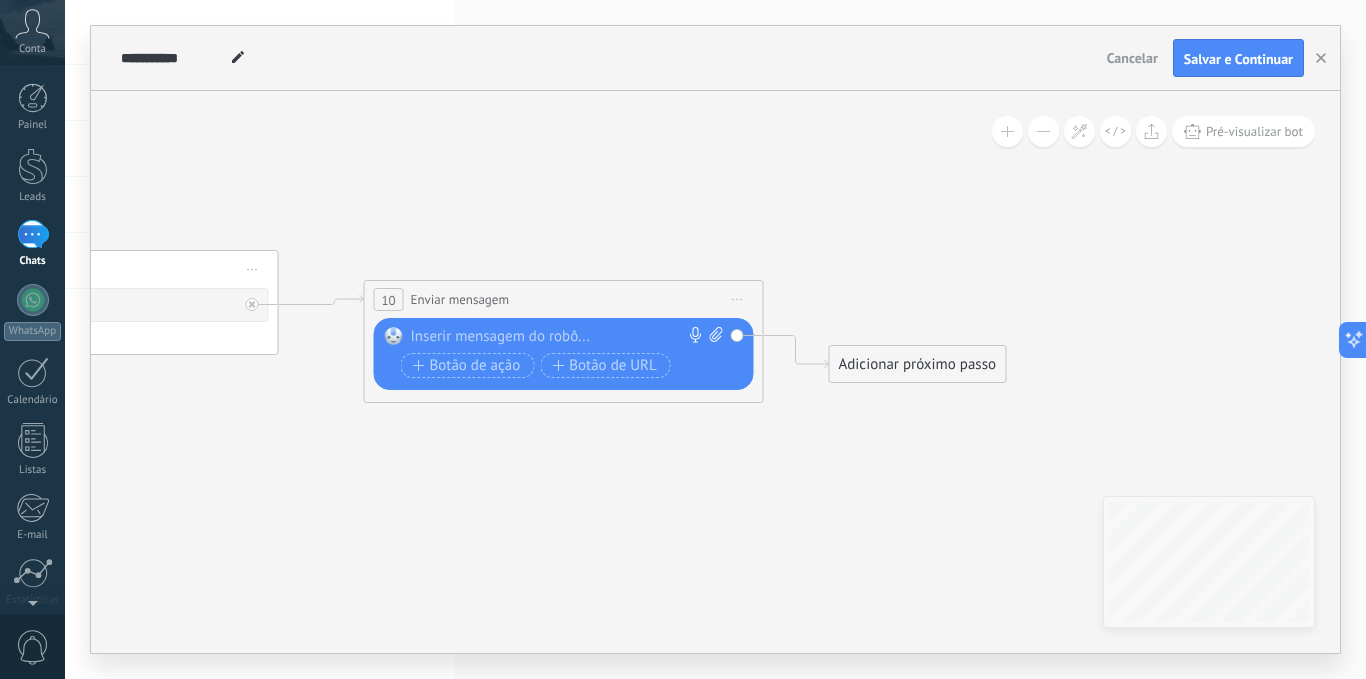 click 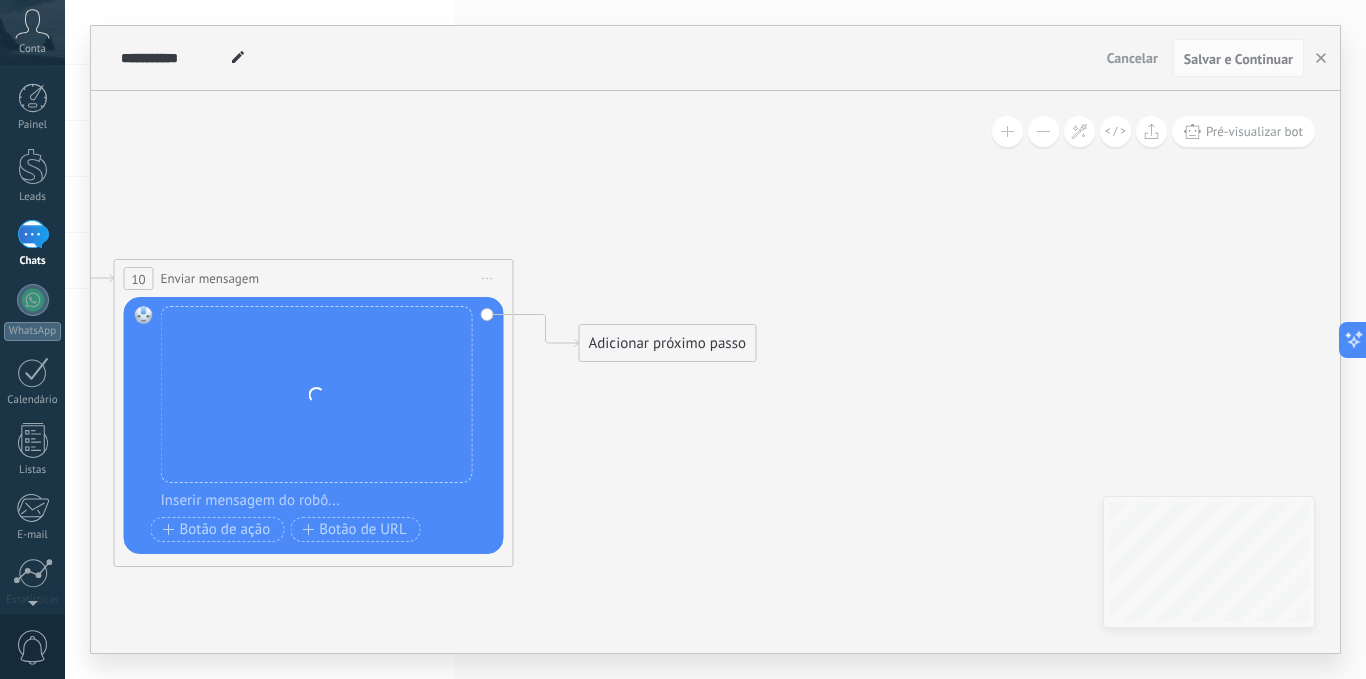 drag, startPoint x: 800, startPoint y: 506, endPoint x: 499, endPoint y: 438, distance: 308.58548 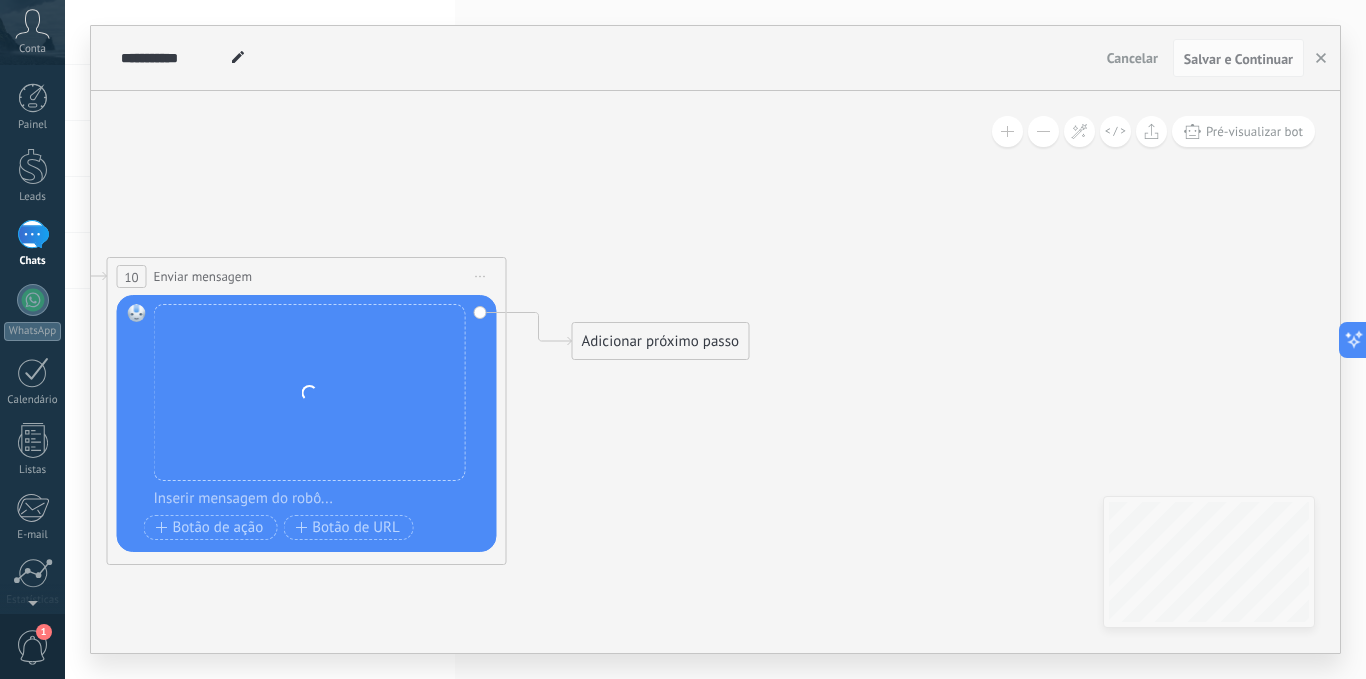 click on "Adicionar próximo passo" at bounding box center [661, 341] 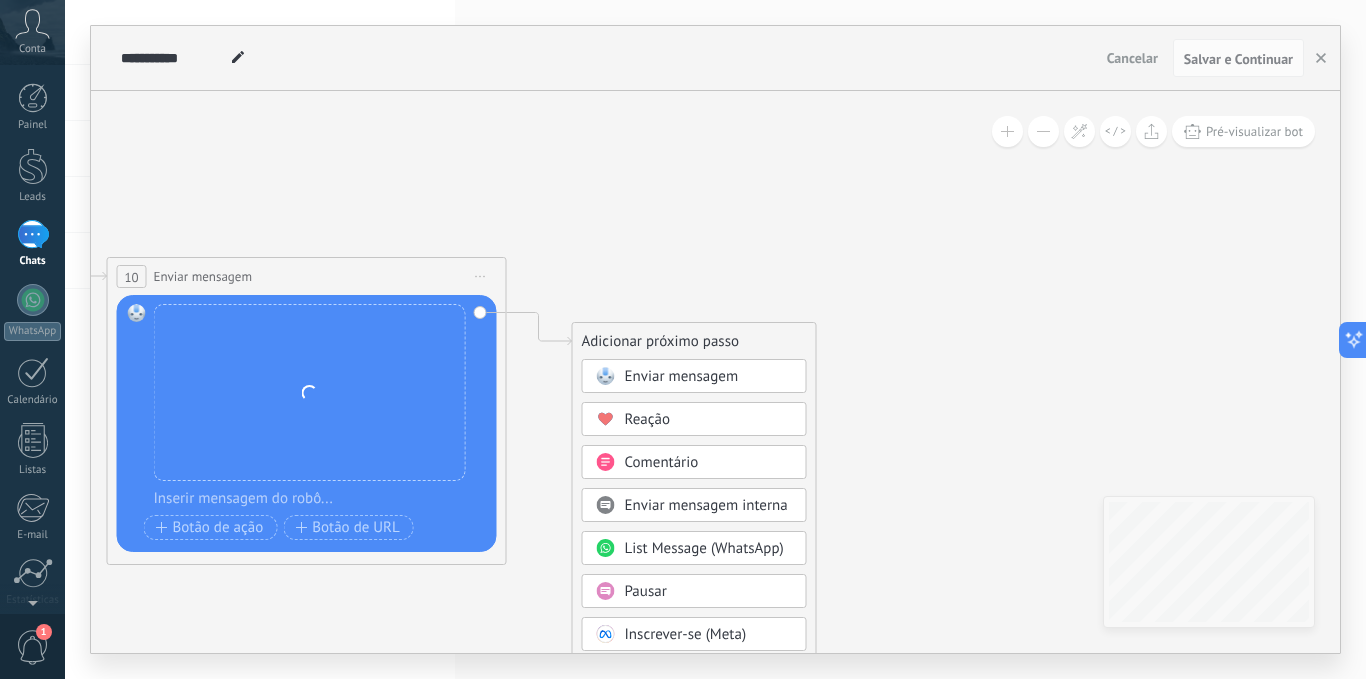 click on "Enviar mensagem" at bounding box center [682, 376] 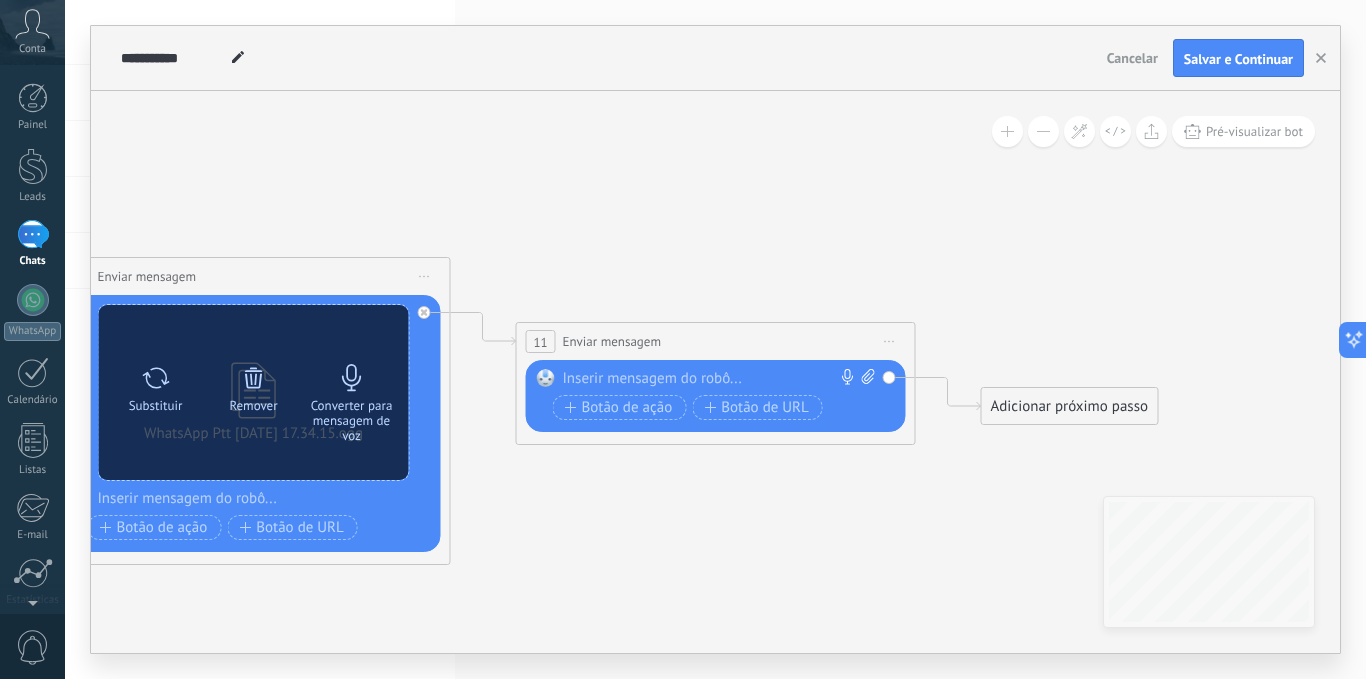 click 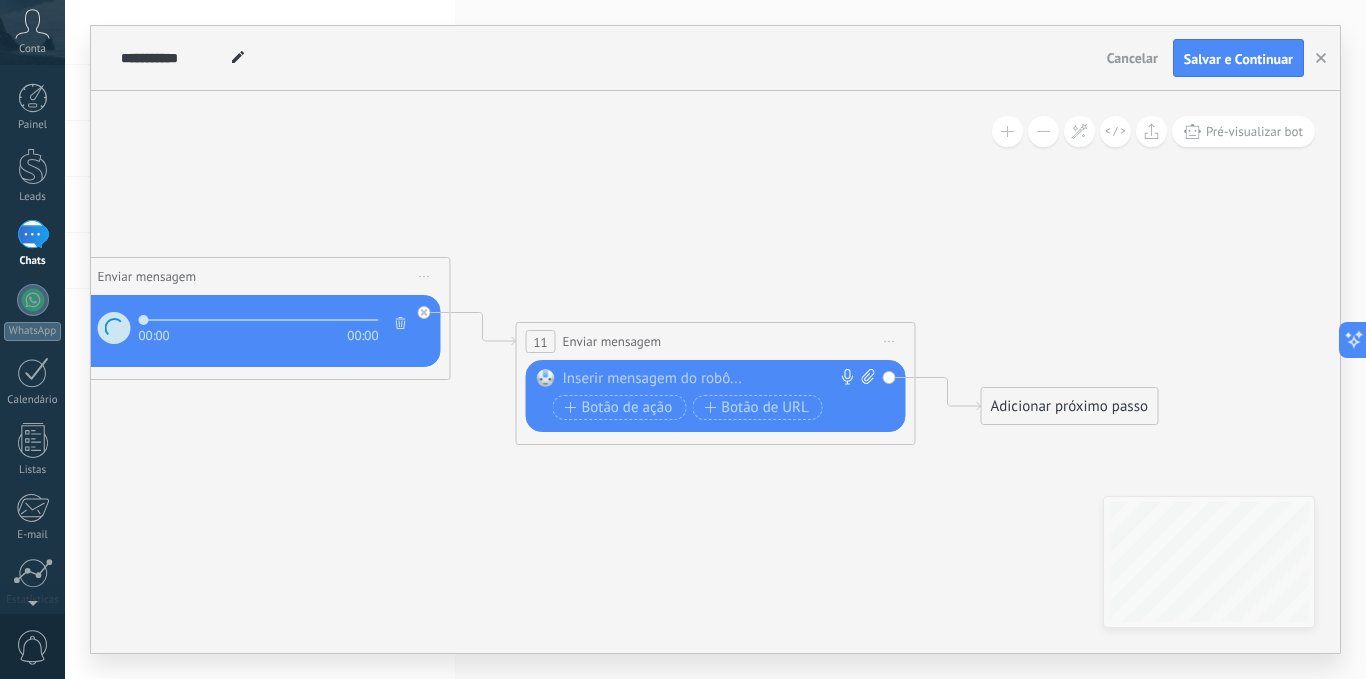 click 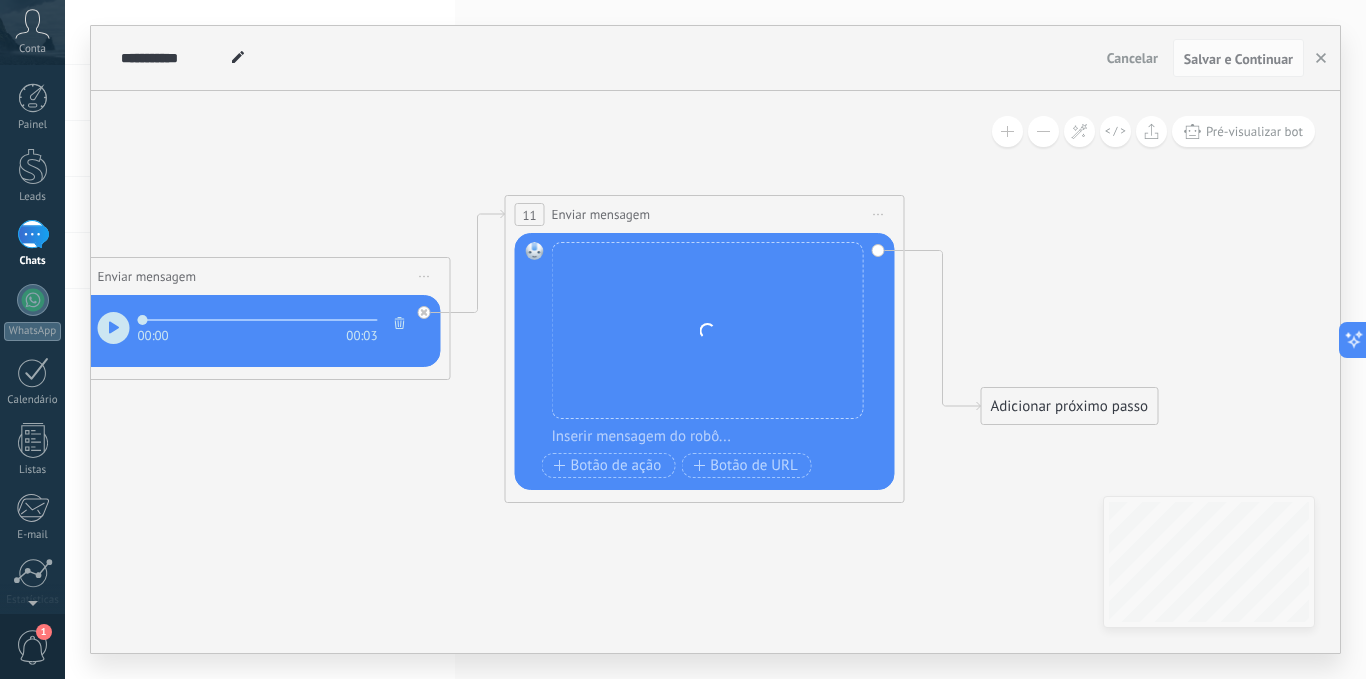 drag, startPoint x: 701, startPoint y: 340, endPoint x: 690, endPoint y: 213, distance: 127.47549 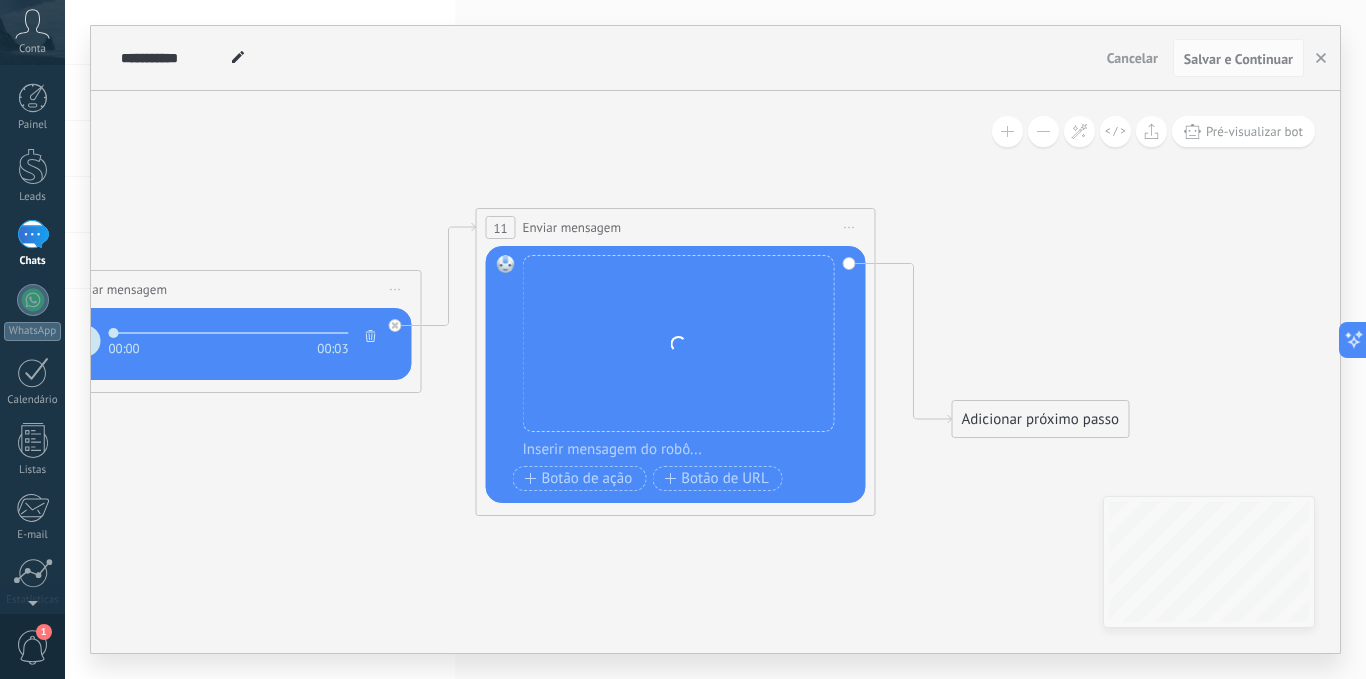 drag, startPoint x: 1045, startPoint y: 505, endPoint x: 761, endPoint y: 515, distance: 284.176 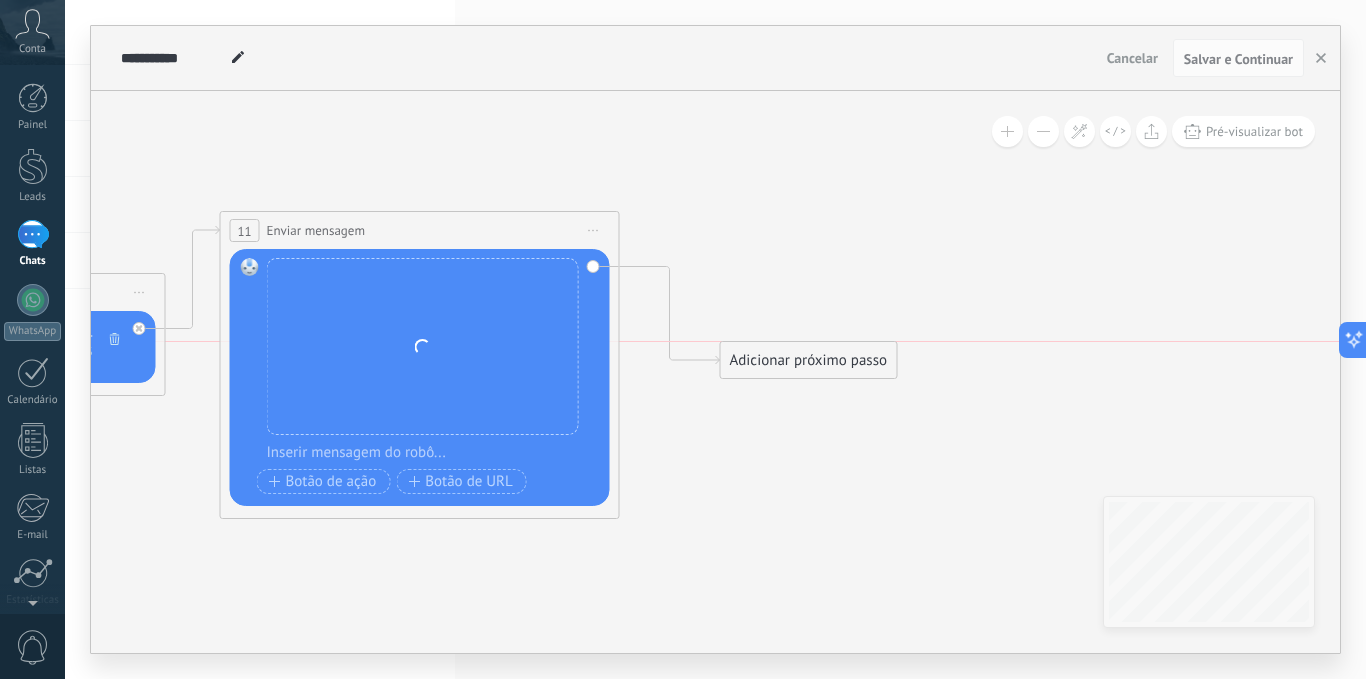drag, startPoint x: 844, startPoint y: 379, endPoint x: 859, endPoint y: 346, distance: 36.249138 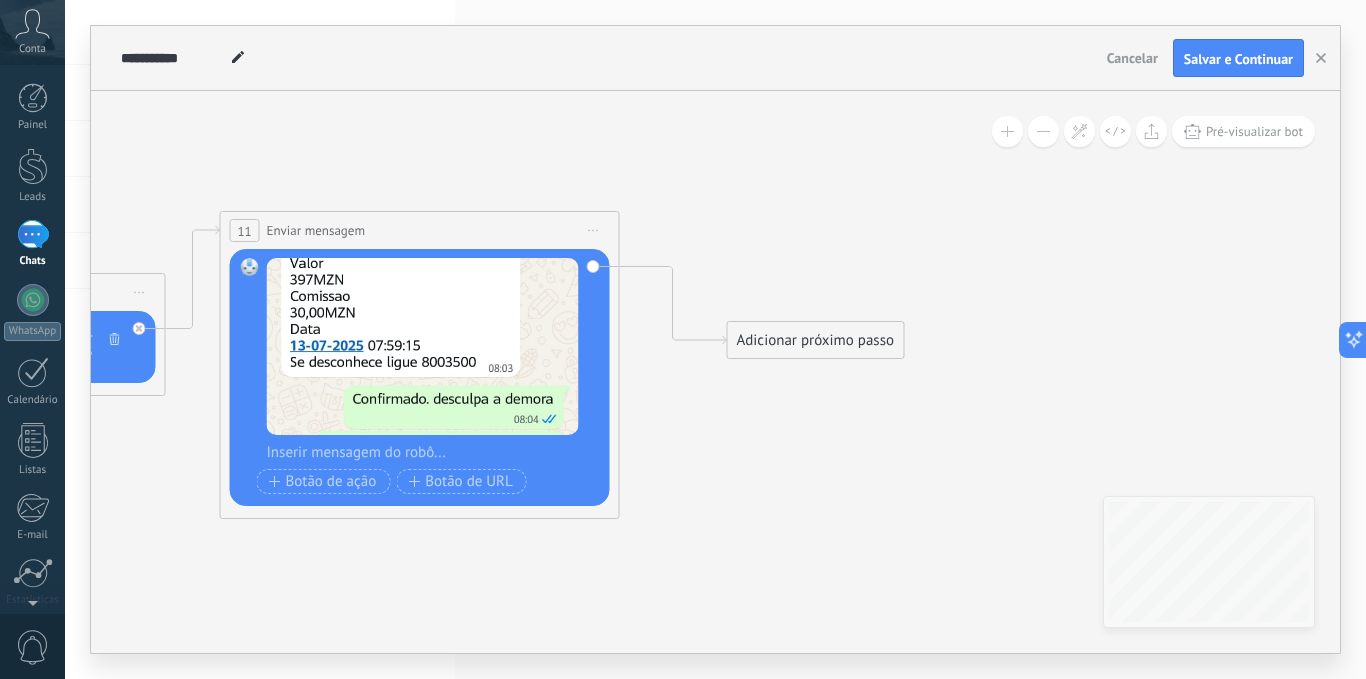 click on "Adicionar próximo passo" at bounding box center [816, 340] 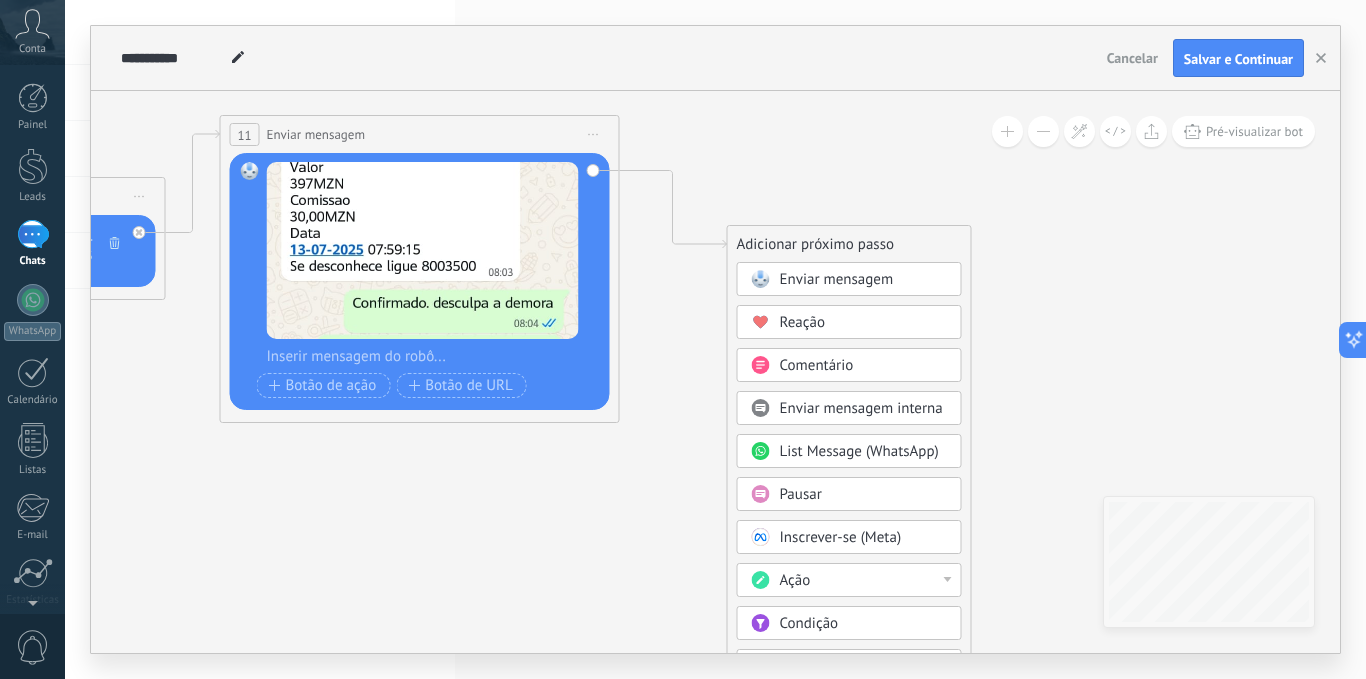 click on "Substituir
Remover
Converter para mensagem de voz
Arraste a imagem aqui para anexá-la.
Adicionar imagem
Upload
Arraste e solte
Arquivo não encontrado
Inserir mensagem do robô..." at bounding box center (423, 282) 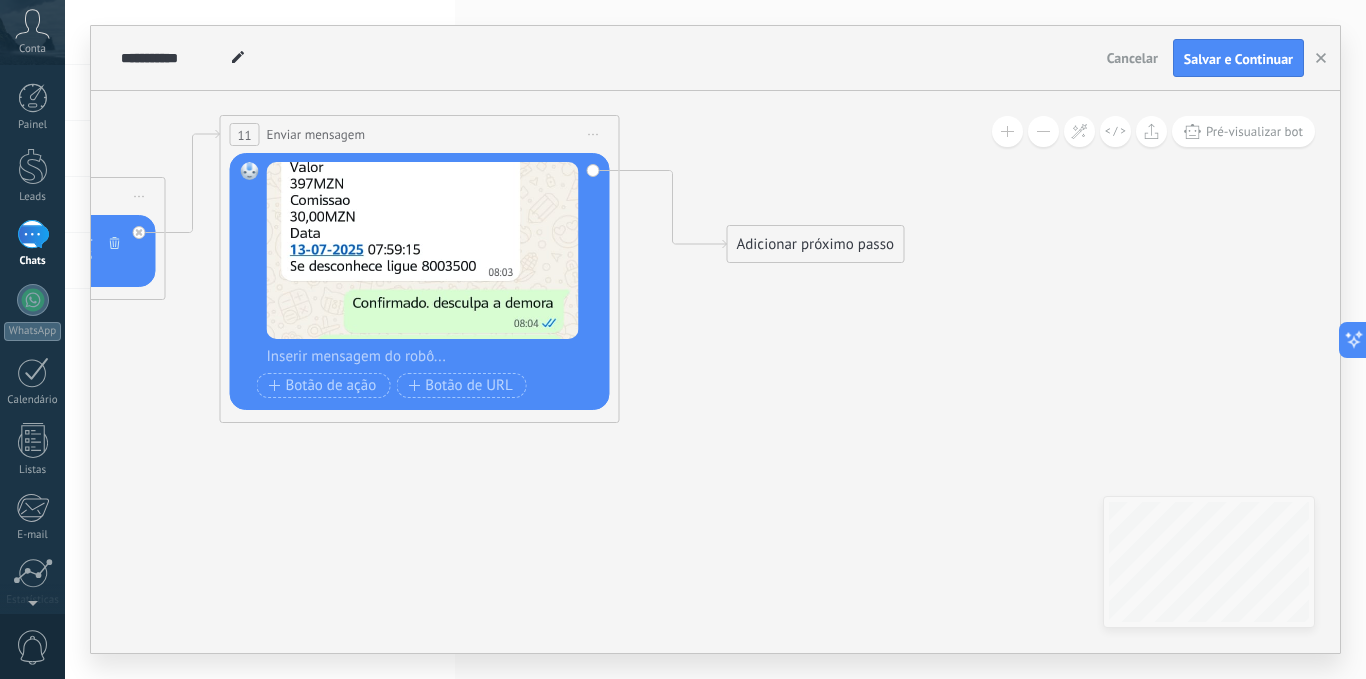click at bounding box center (433, 357) 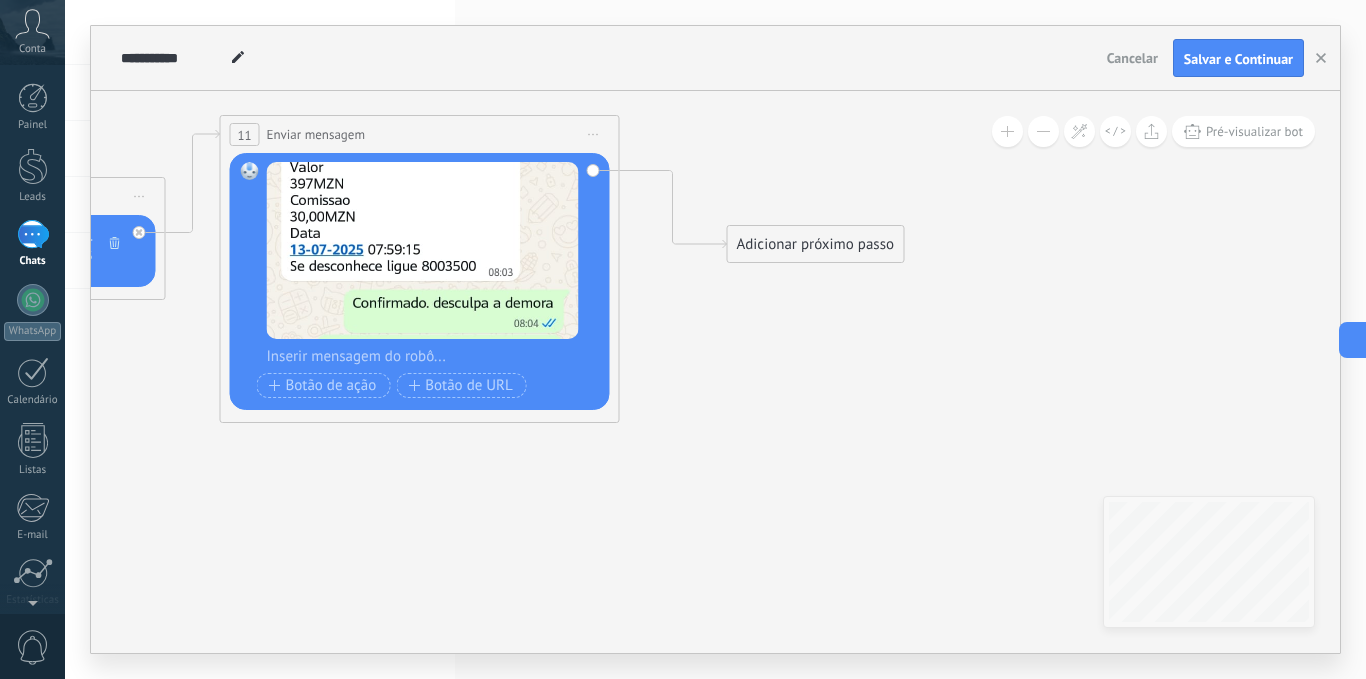 click at bounding box center [433, 357] 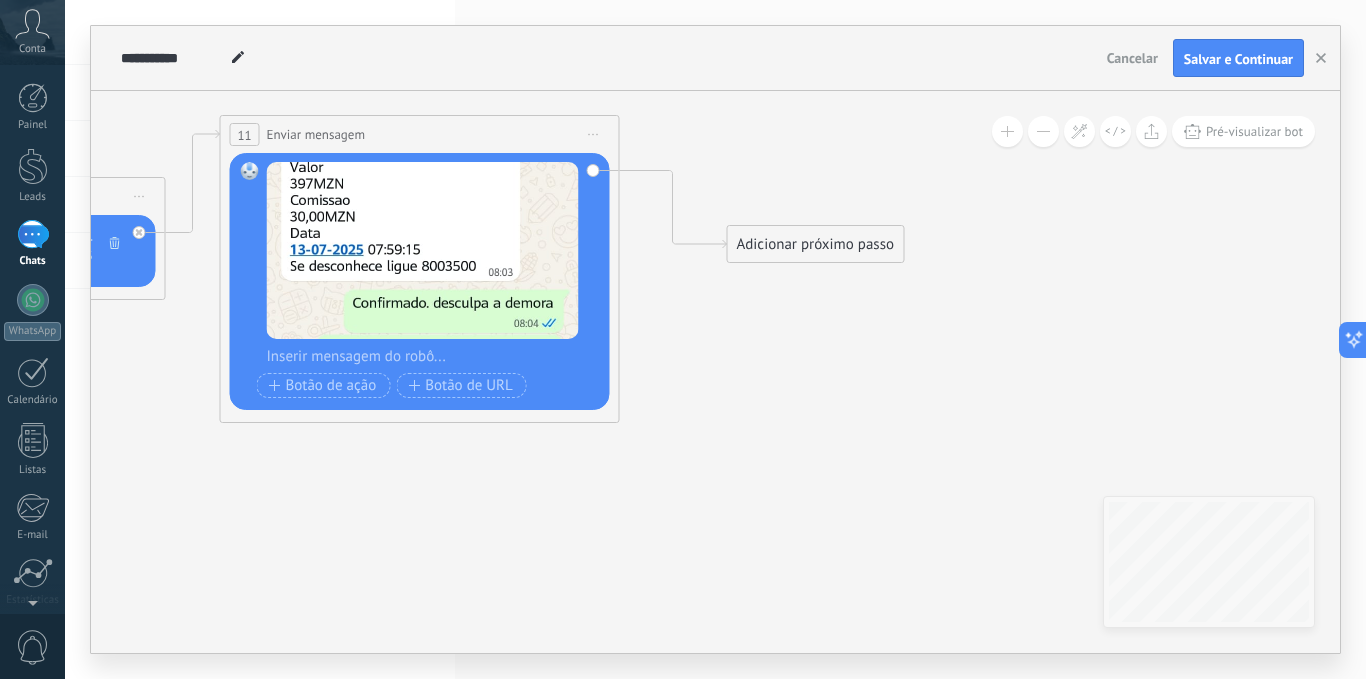 paste 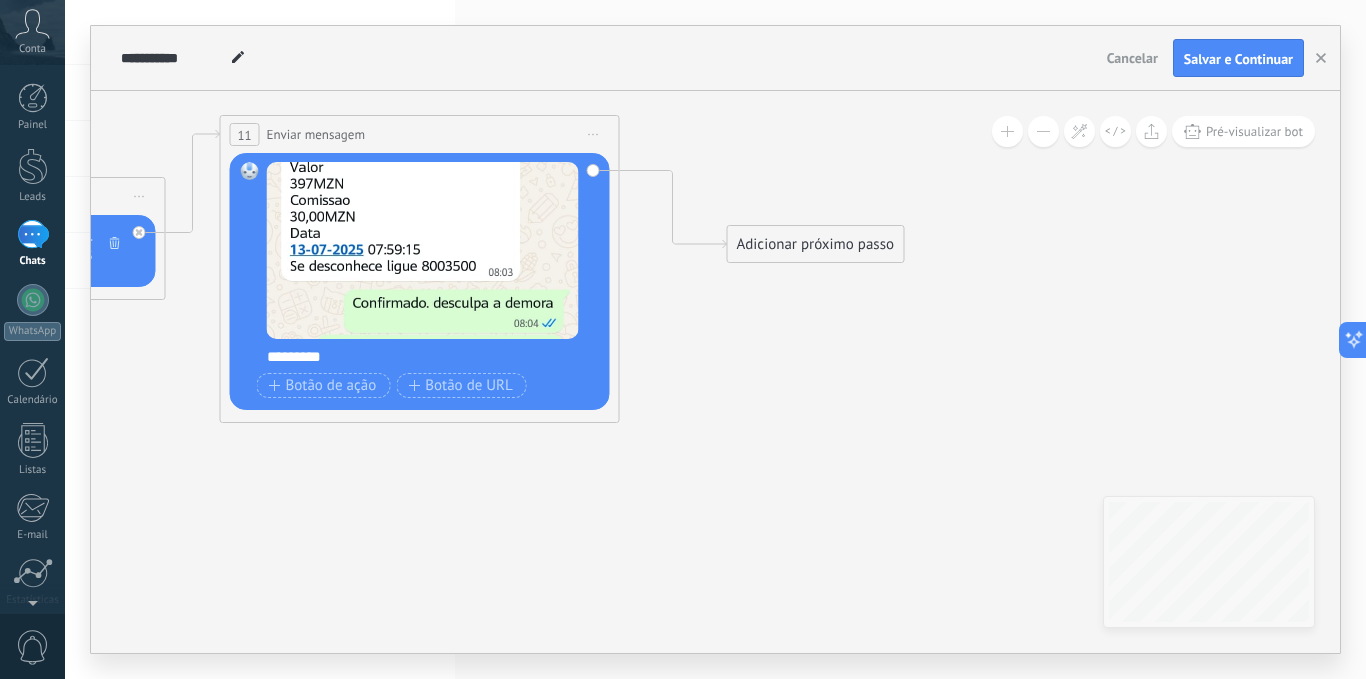 click on "Adicionar próximo passo" at bounding box center [816, 244] 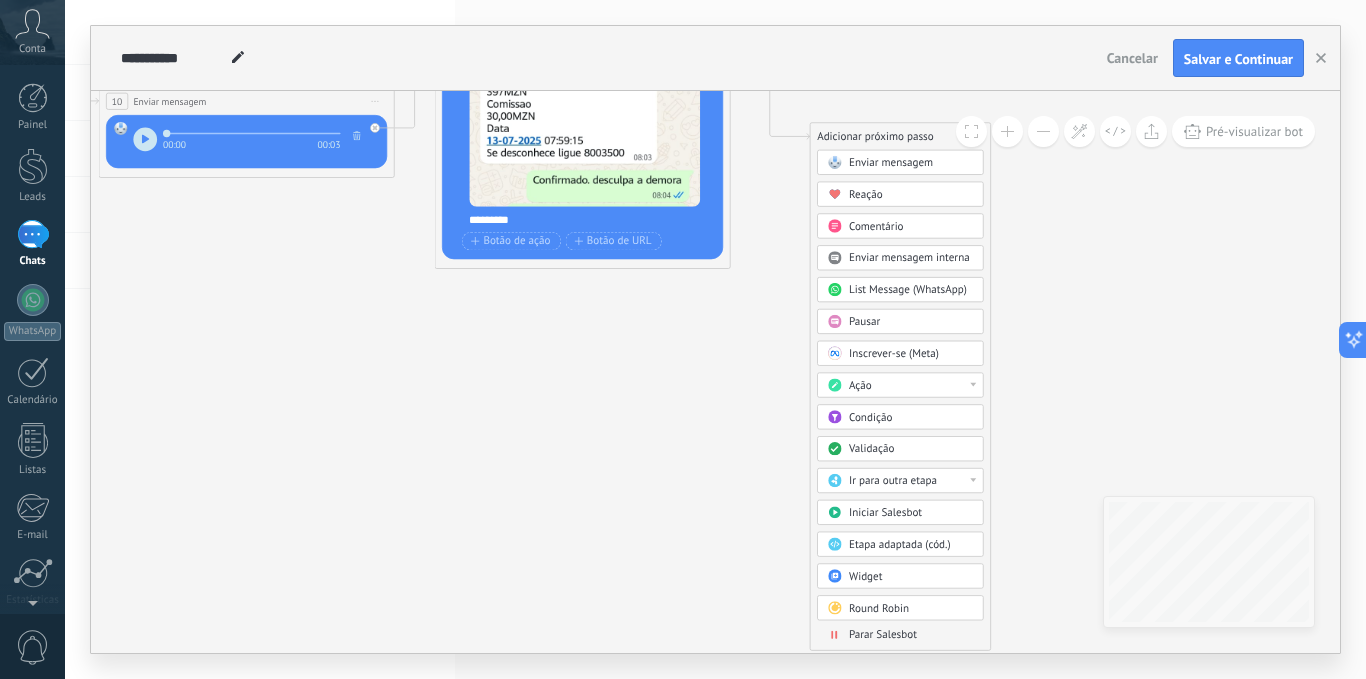 click on "Parar Salesbot" at bounding box center (883, 635) 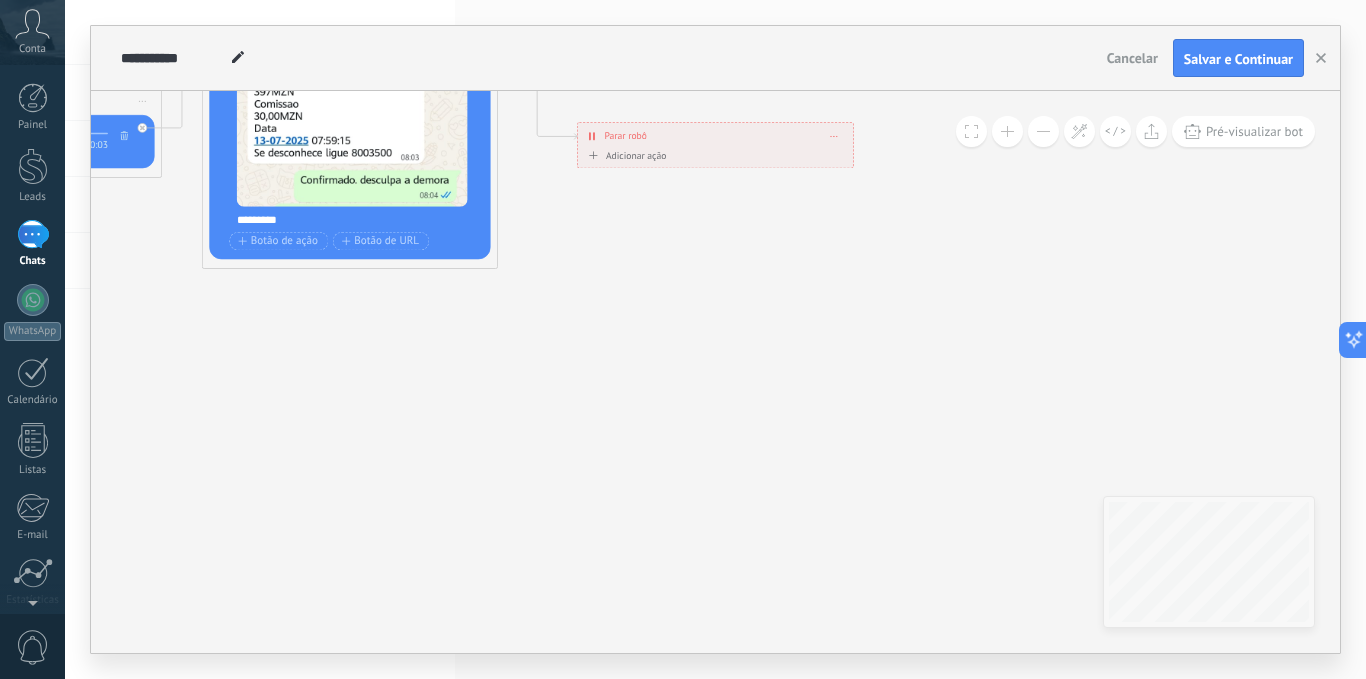 drag, startPoint x: 713, startPoint y: 418, endPoint x: 920, endPoint y: 521, distance: 231.20985 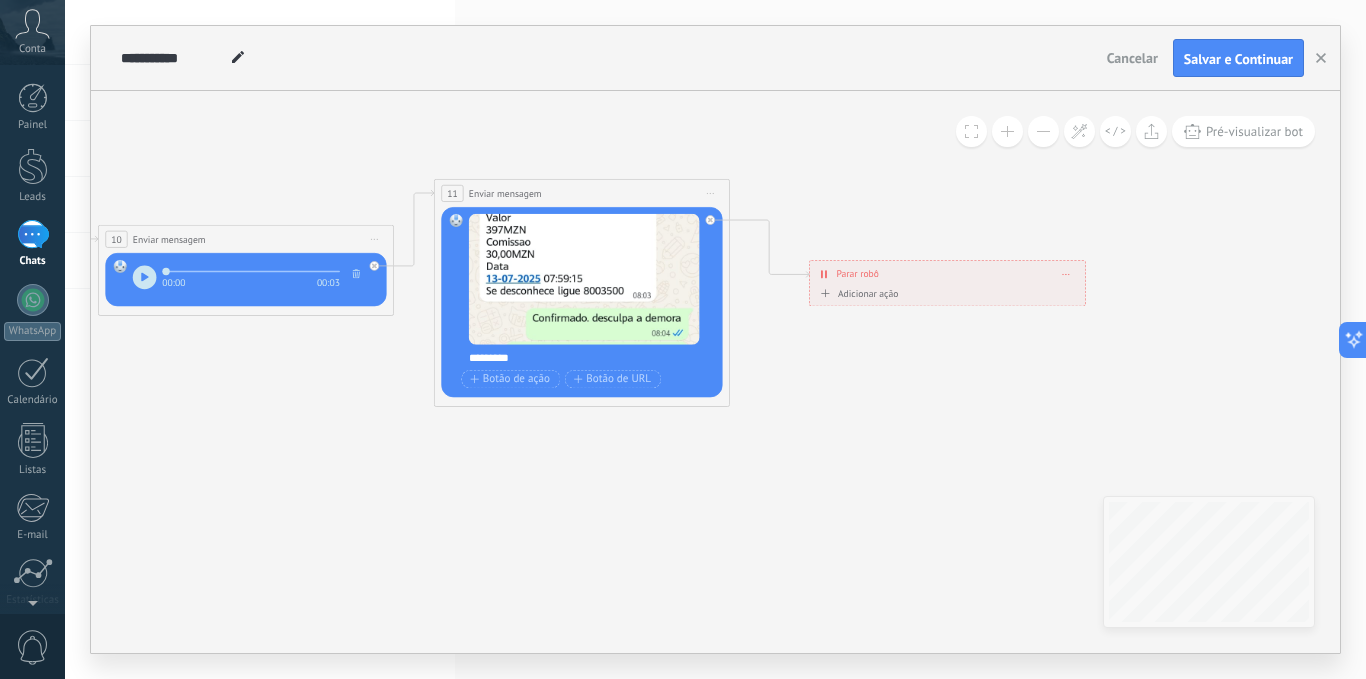 drag, startPoint x: 699, startPoint y: 475, endPoint x: 943, endPoint y: 418, distance: 250.56935 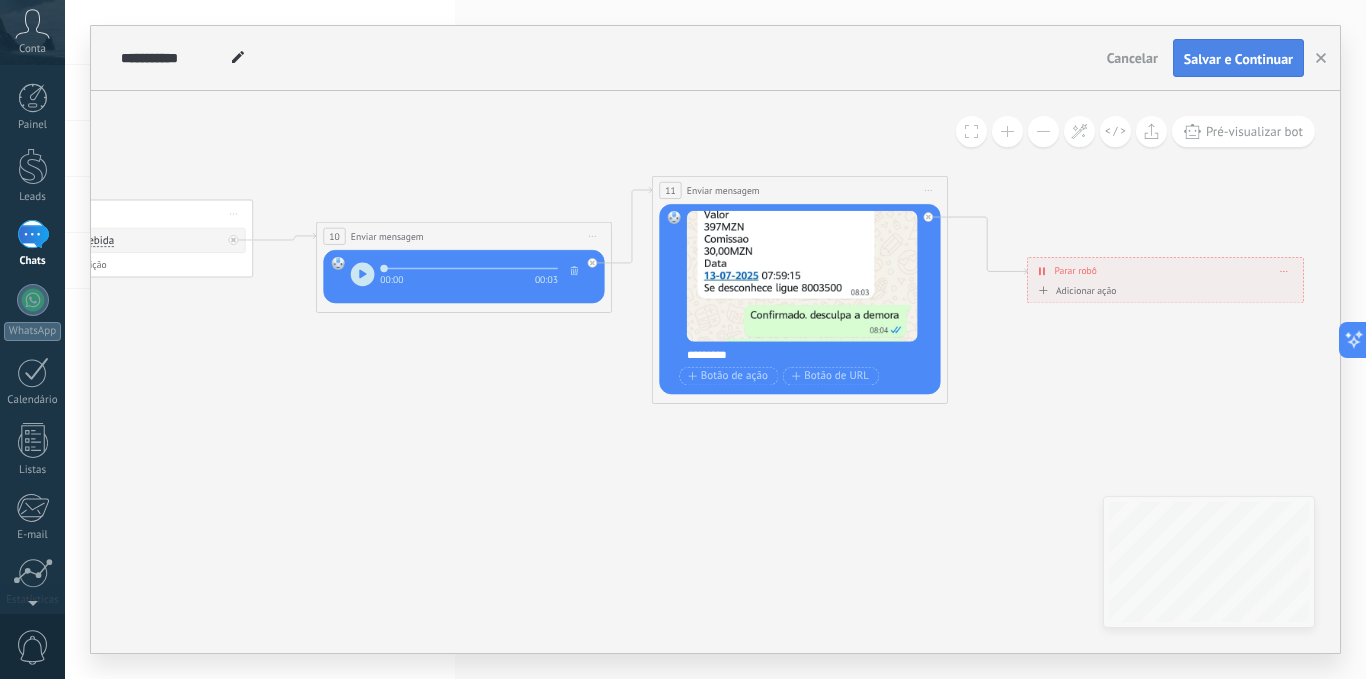 click on "Salvar e Continuar" at bounding box center (1238, 59) 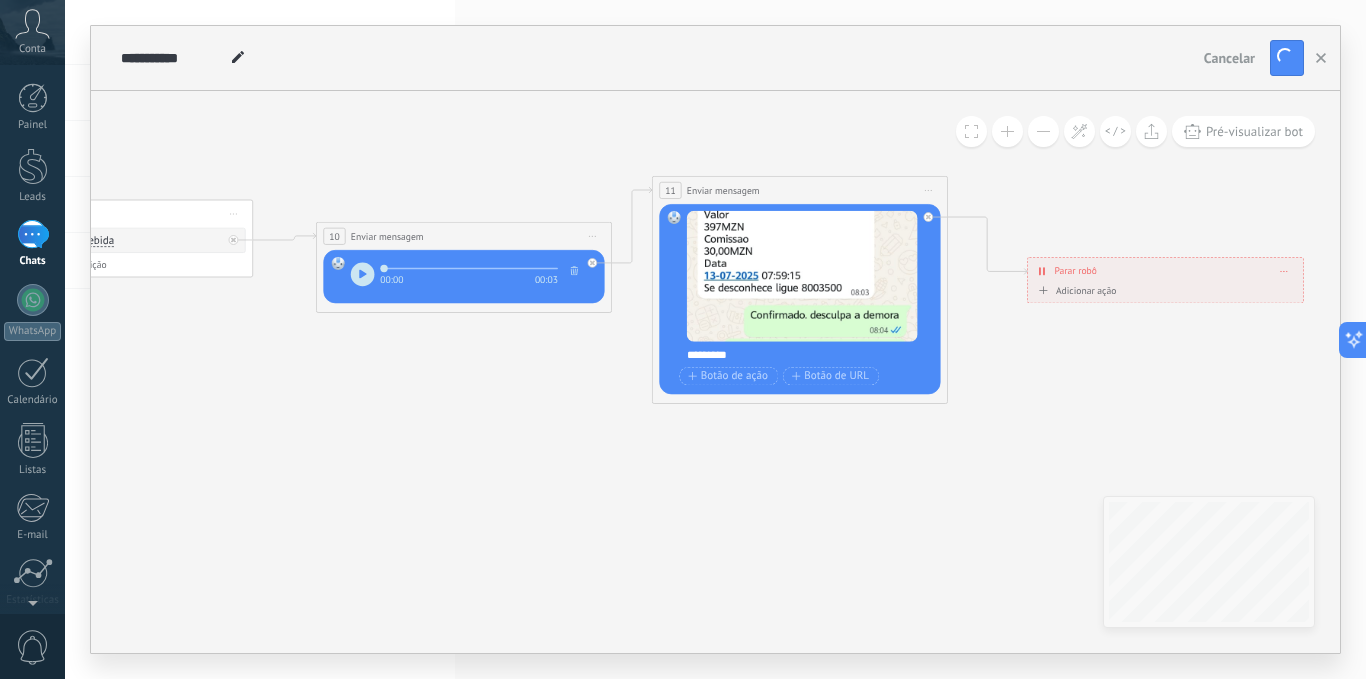click at bounding box center (363, 275) 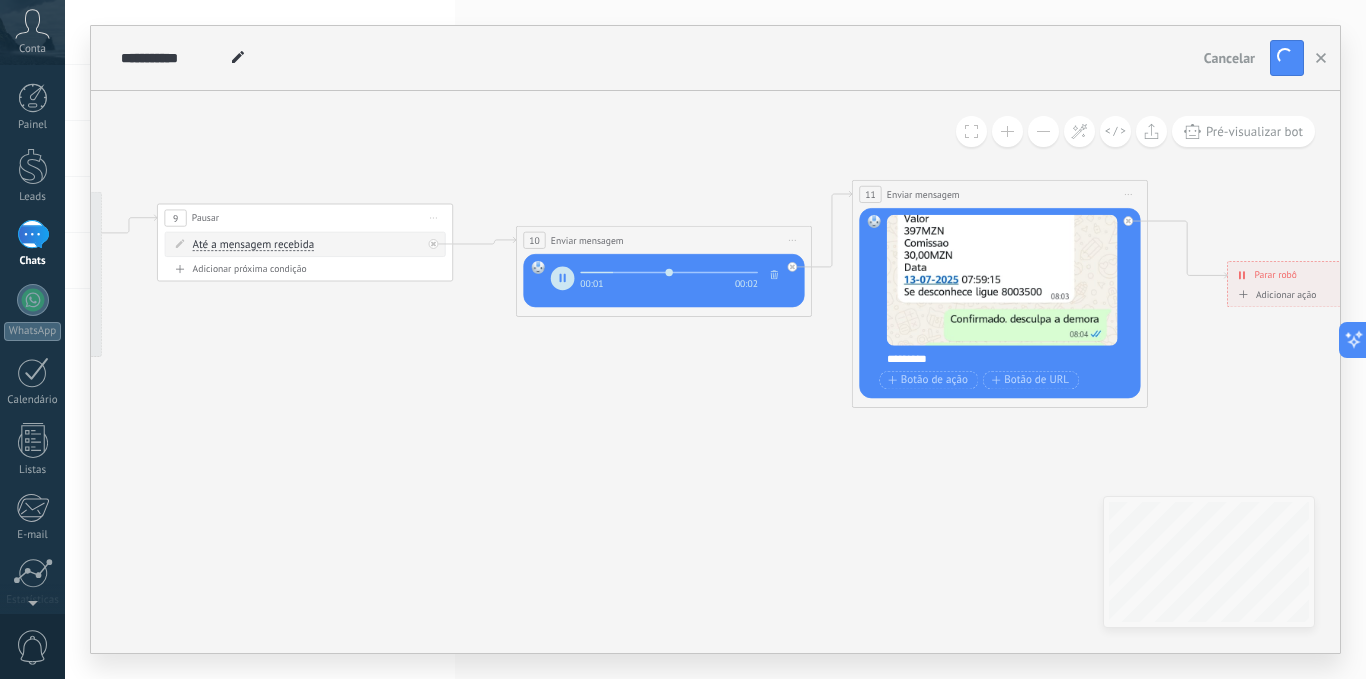 type on "***" 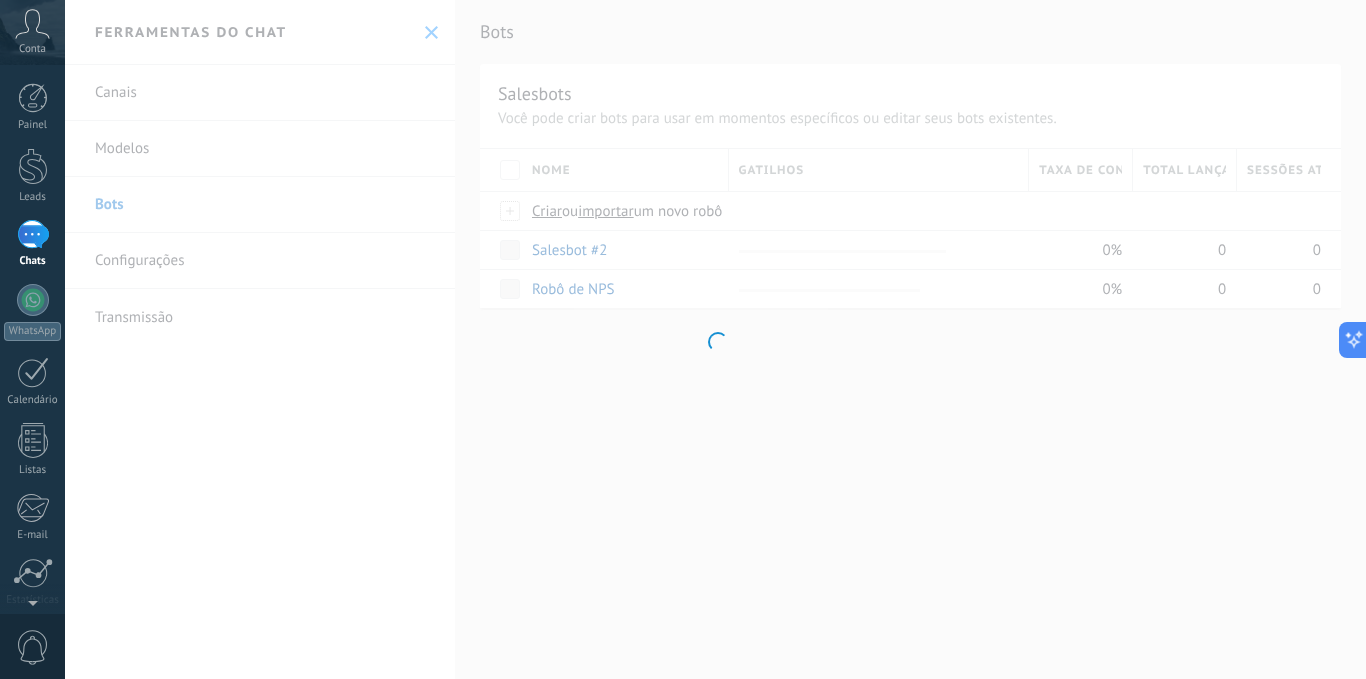 drag, startPoint x: 489, startPoint y: 411, endPoint x: 536, endPoint y: 471, distance: 76.2168 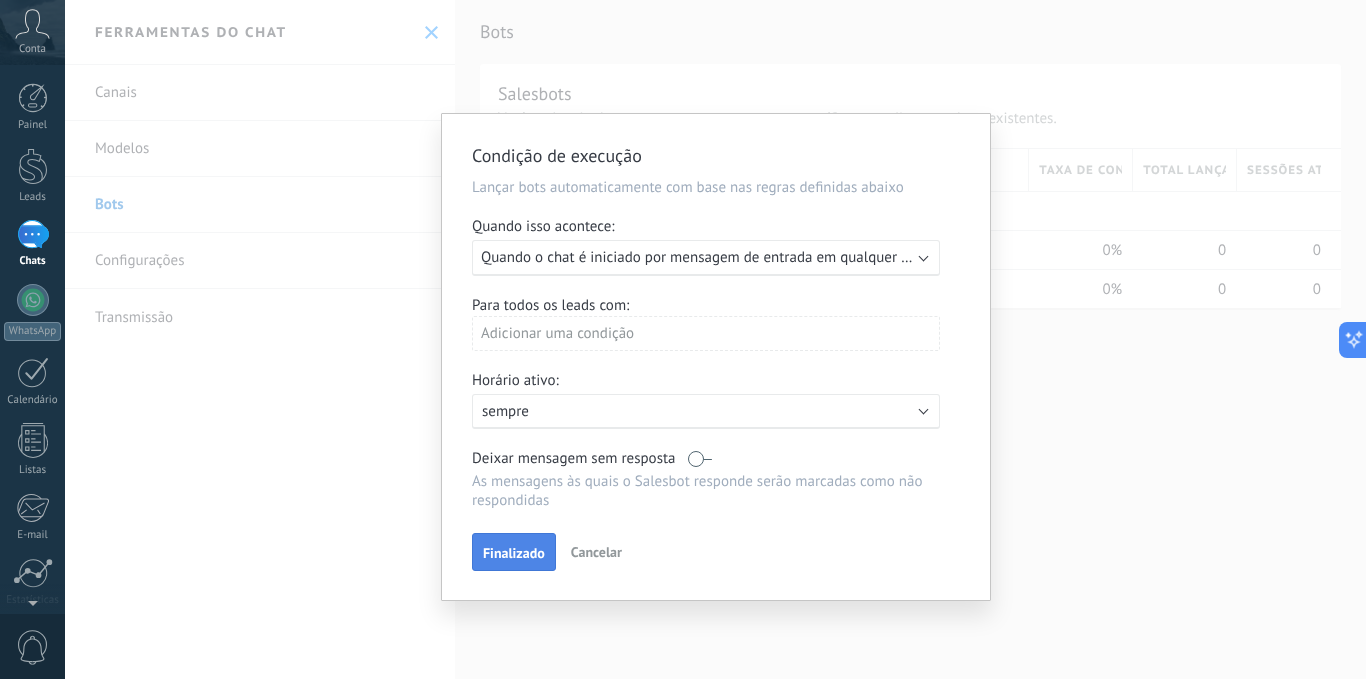 click on "Finalizado" at bounding box center [514, 553] 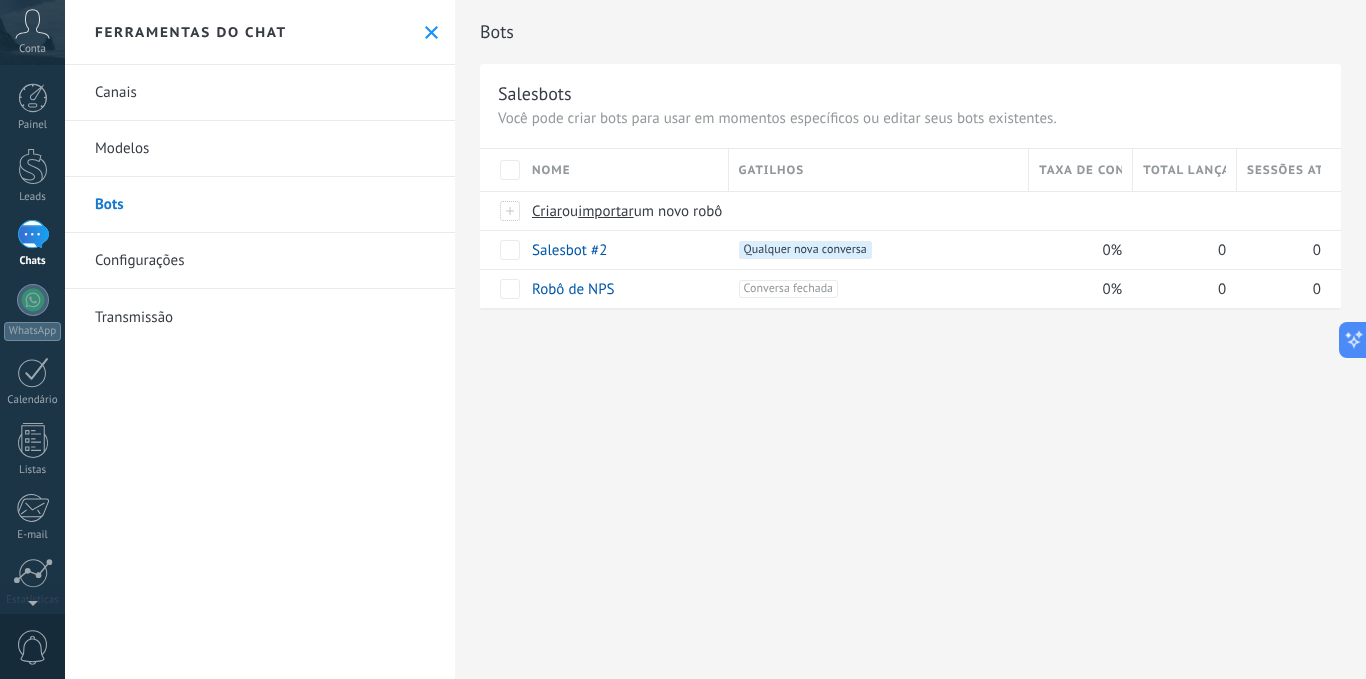 click on "Canais" at bounding box center (260, 93) 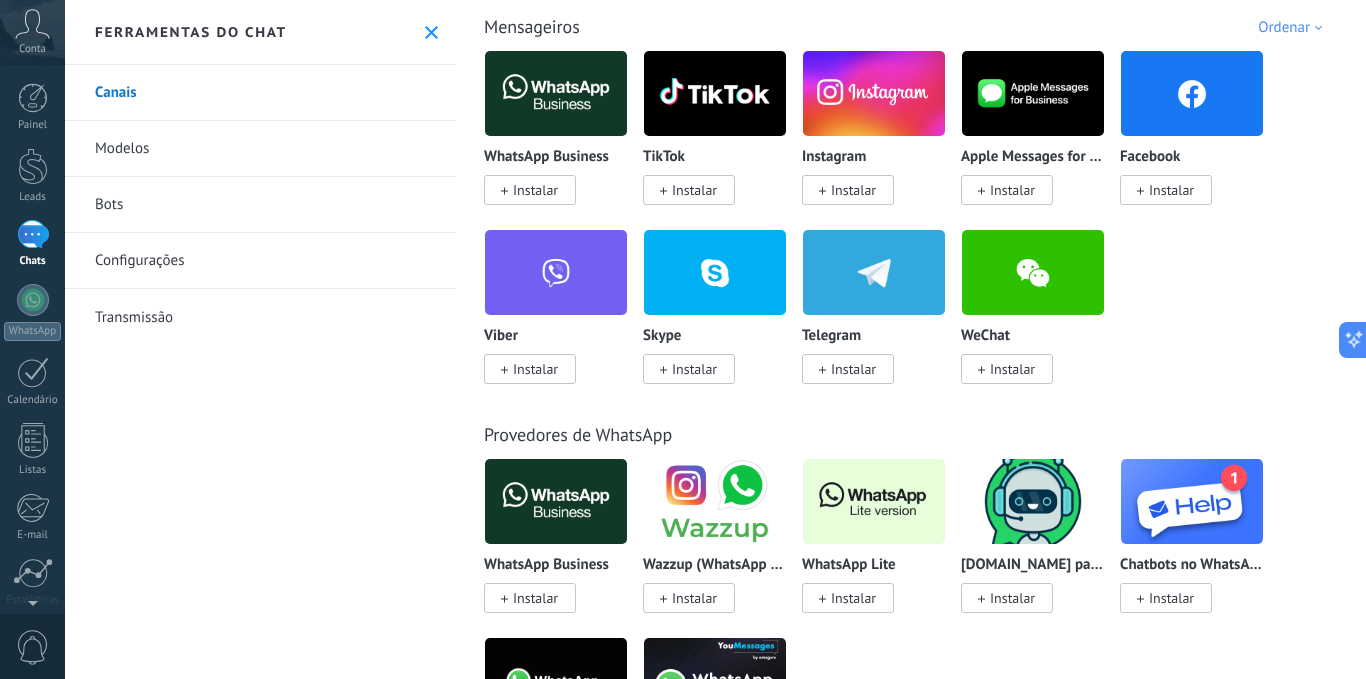 scroll, scrollTop: 400, scrollLeft: 0, axis: vertical 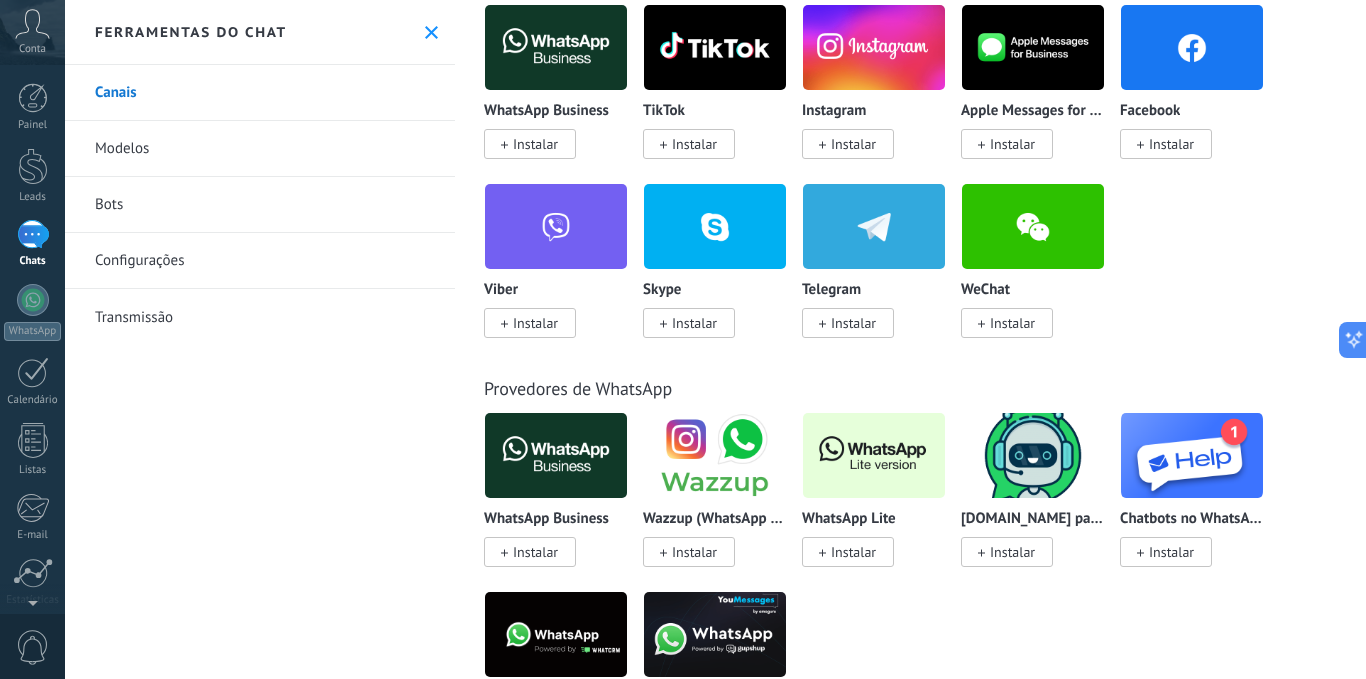 click on "Instalar" at bounding box center [853, 552] 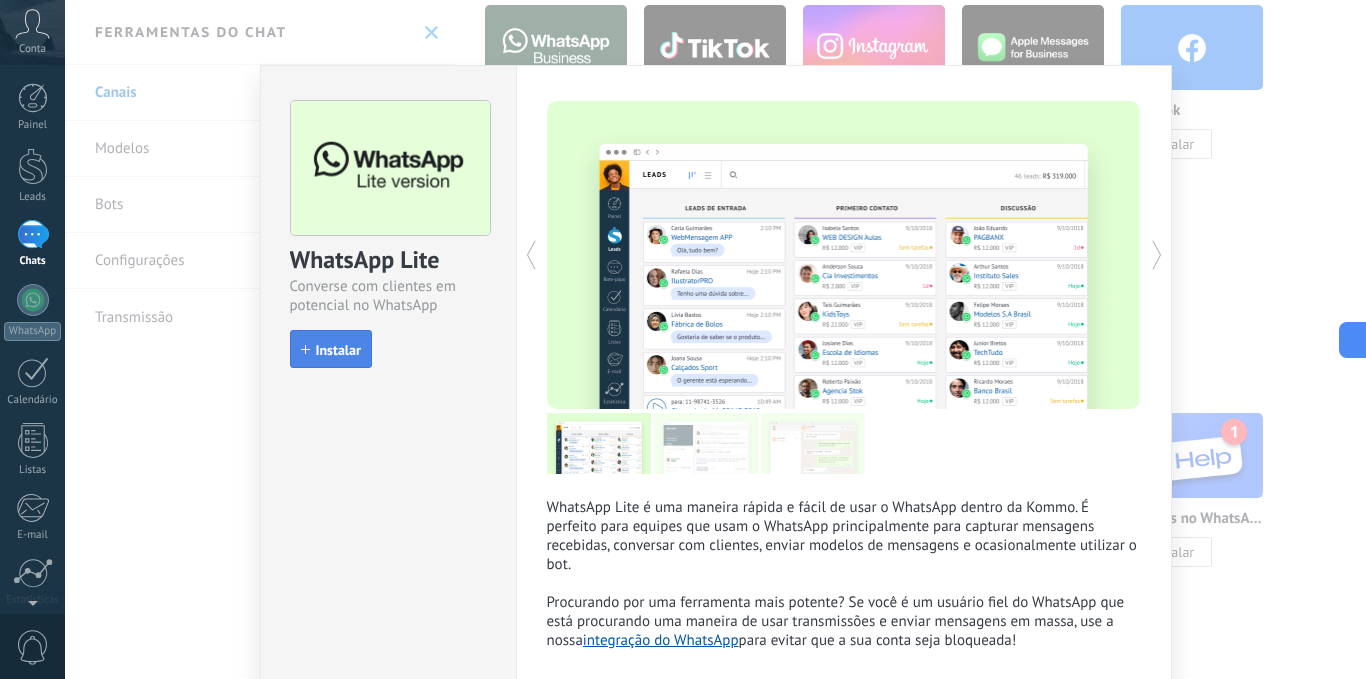 click on "Instalar" at bounding box center [331, 349] 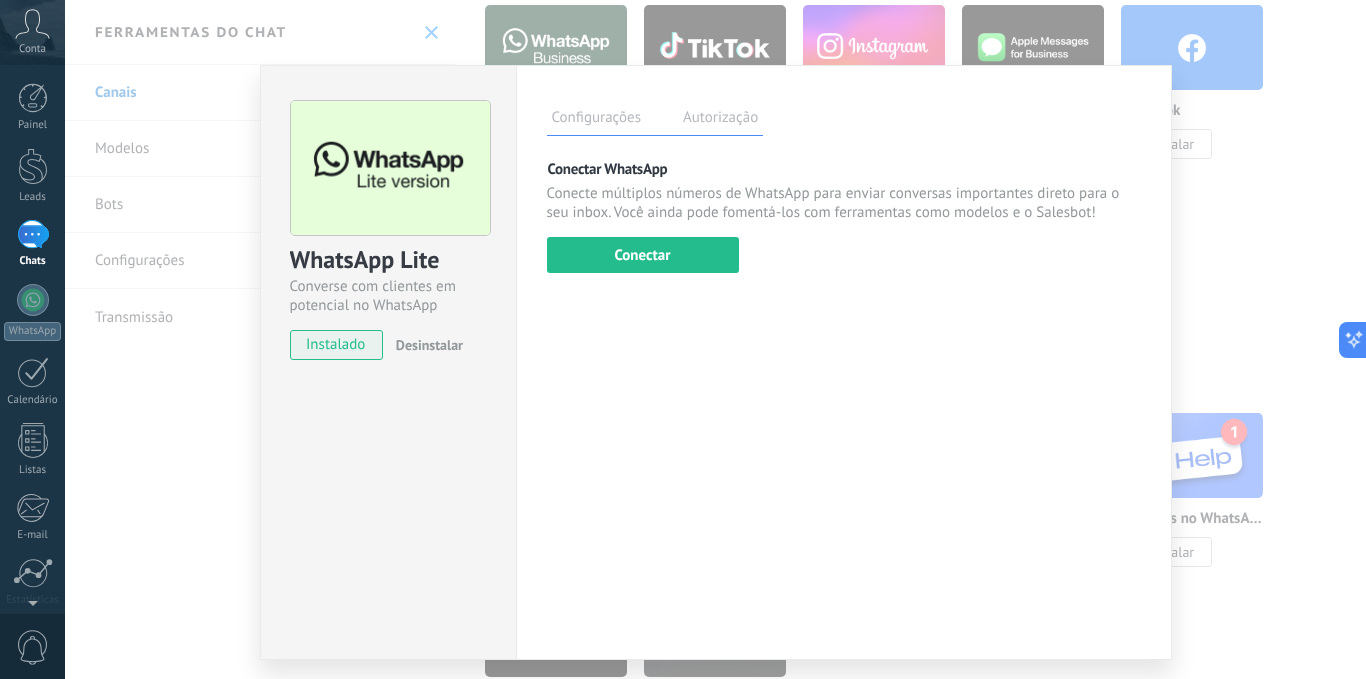 click on "Conectar WhatsApp Conecte múltiplos números de WhatsApp para enviar conversas importantes direto para o seu inbox. Você ainda pode fomentá-los com ferramentas como modelos e o Salesbot! Conectar" at bounding box center [844, 216] 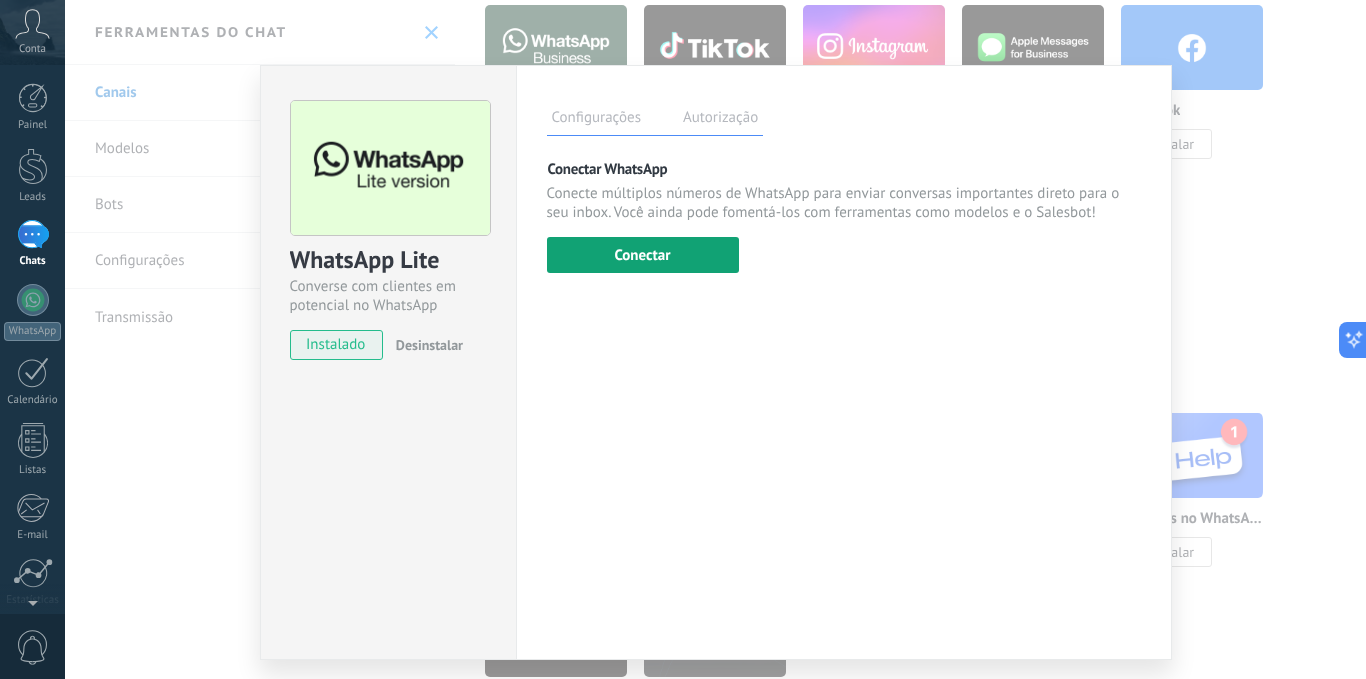 click on "Conectar" at bounding box center (643, 255) 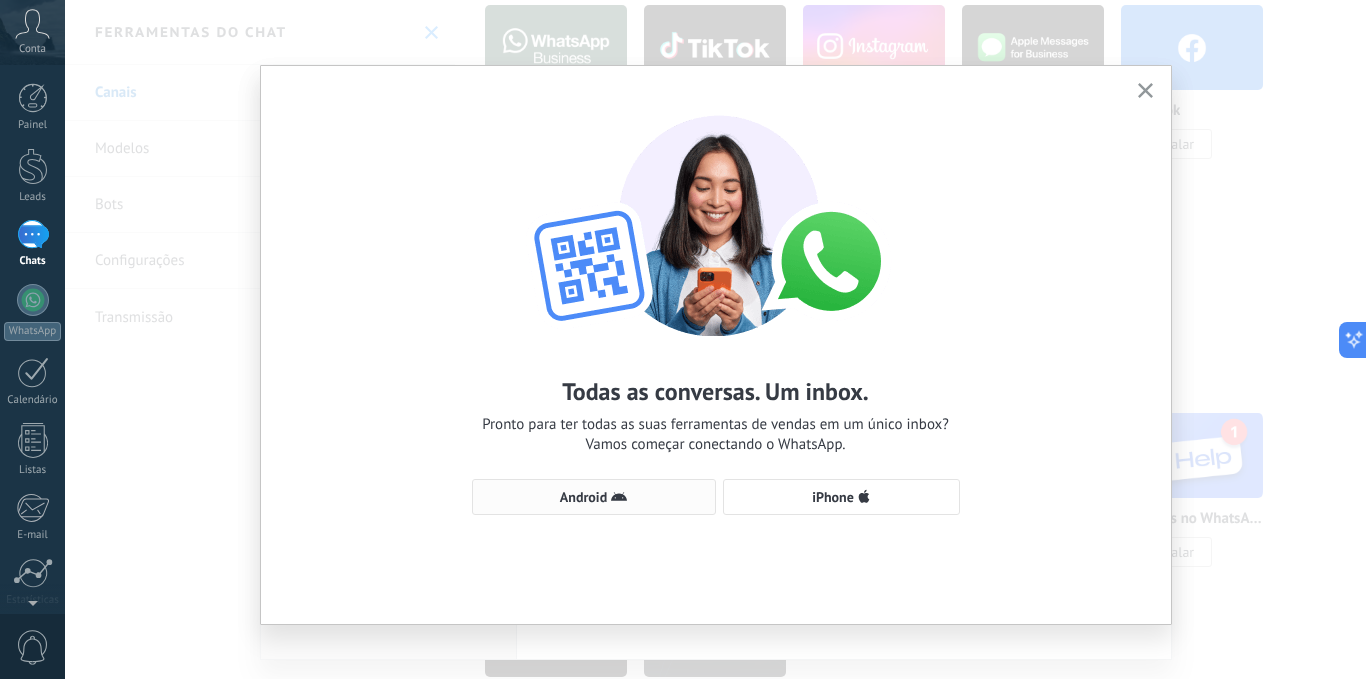 click on "Android" at bounding box center [594, 497] 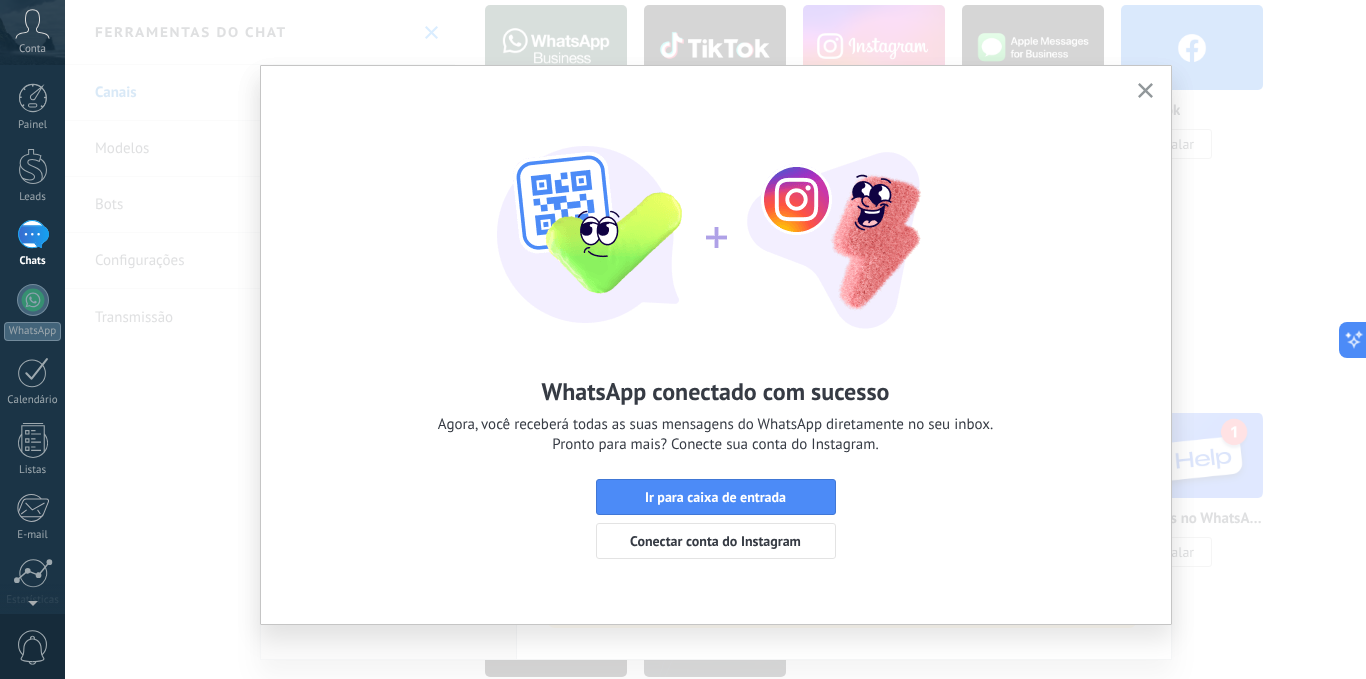 click 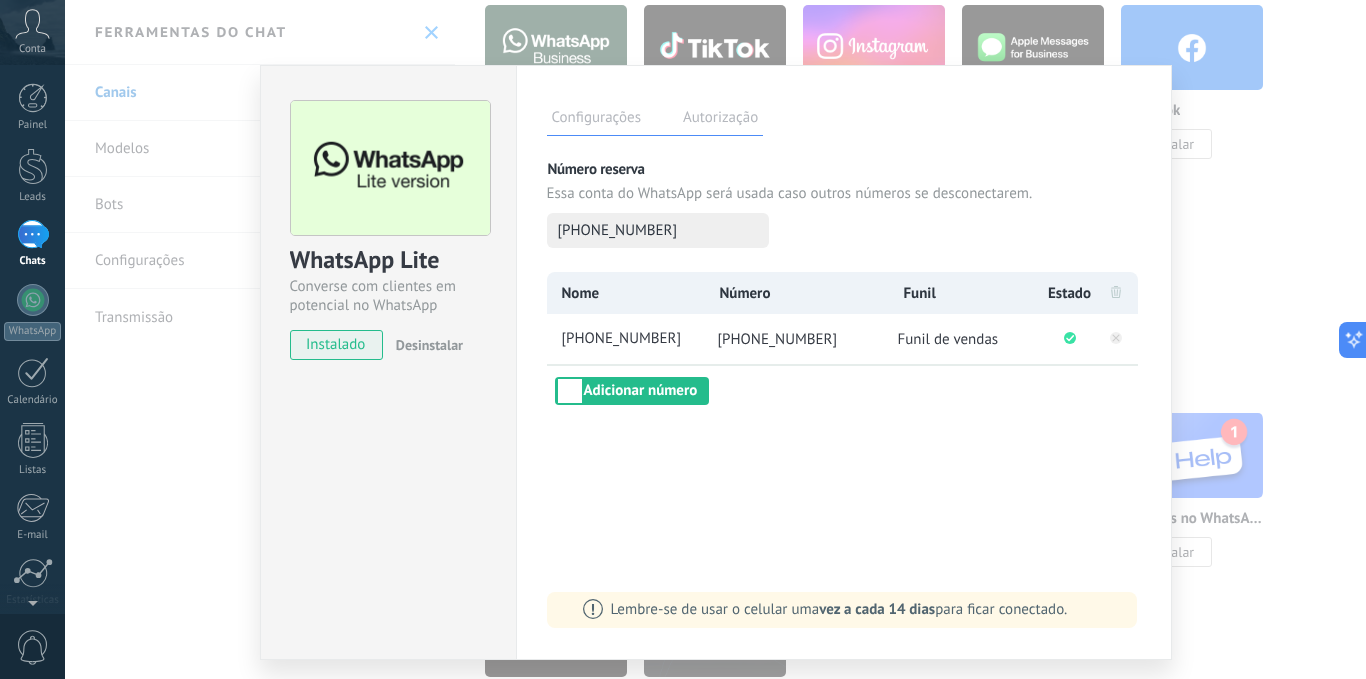 click on "WhatsApp Lite Converse com clientes em potencial no WhatsApp instalado Desinstalar Configurações Autorização Esta aba registra os usuários que permitiram acesso à esta conta. Se você quiser remover a possibilidade de um usuário de enviar solicitações para a conta em relação a esta integração, você pode revogar o acesso. Se o acesso de todos os usuários for revogado, a integração parará de funcionar. Este app está instalado, mas ninguém concedeu acesso ainda. Mais de 2 bilhões de pessoas usam ativamente o WhatsApp para se conectar com amigos, familiares e empresas. Essa integração adiciona o app de mensagem mais popular ao seu arsenal de comunicação: capture automaticamente leads em mensagens recebidas, compartilhe o acesso de bate-papo com toda a equipe e aprimore tudo isso com as ferramentas integradas da Kommo, como o botão de engajamento e o Robô de vendas. Mais _:  Salvar Número reserva Essa conta do WhatsApp será usada caso outros números se desconectarem.   Nome Número" at bounding box center [715, 339] 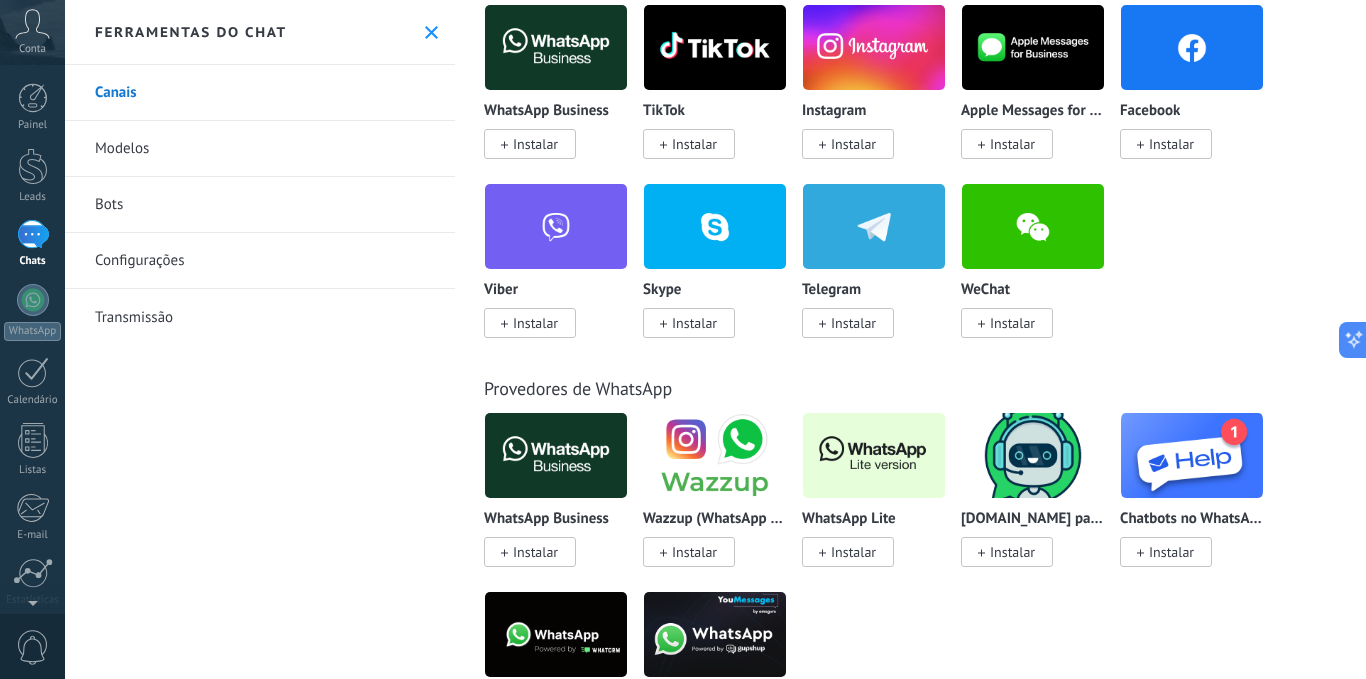 click on "Bots" at bounding box center (260, 205) 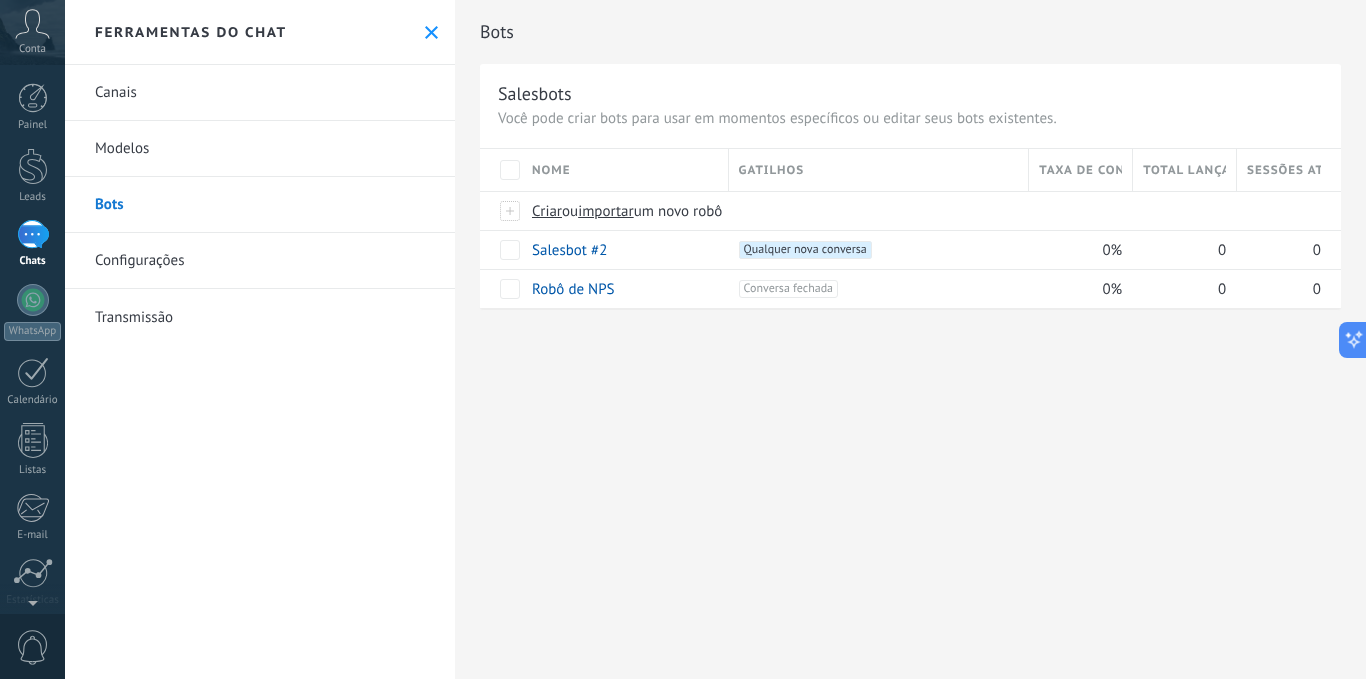 click 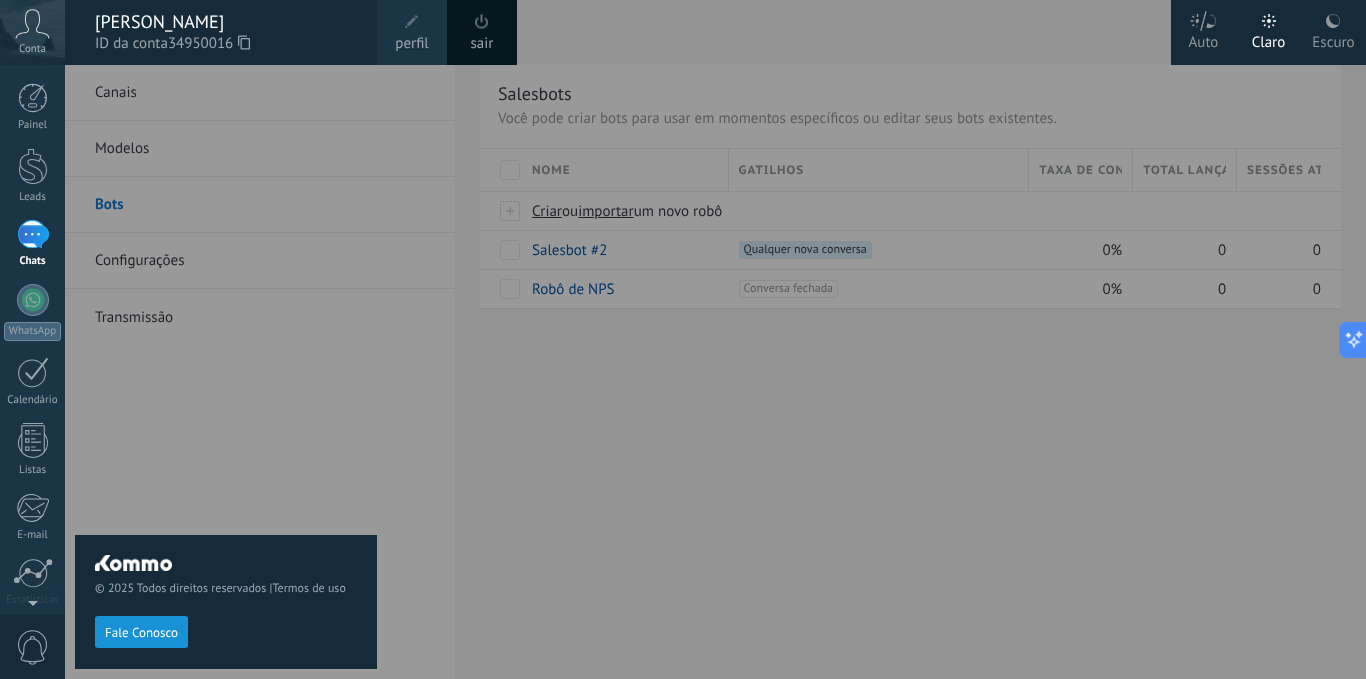 click at bounding box center [412, 22] 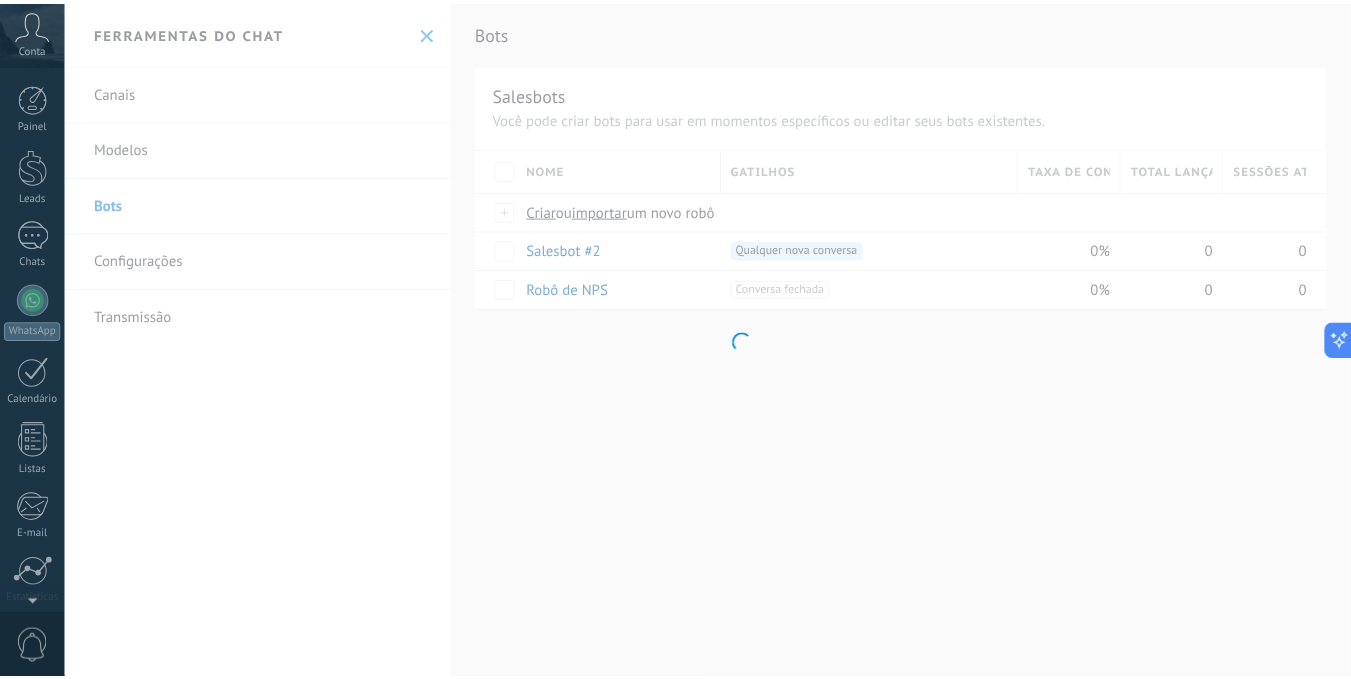 scroll, scrollTop: 153, scrollLeft: 0, axis: vertical 